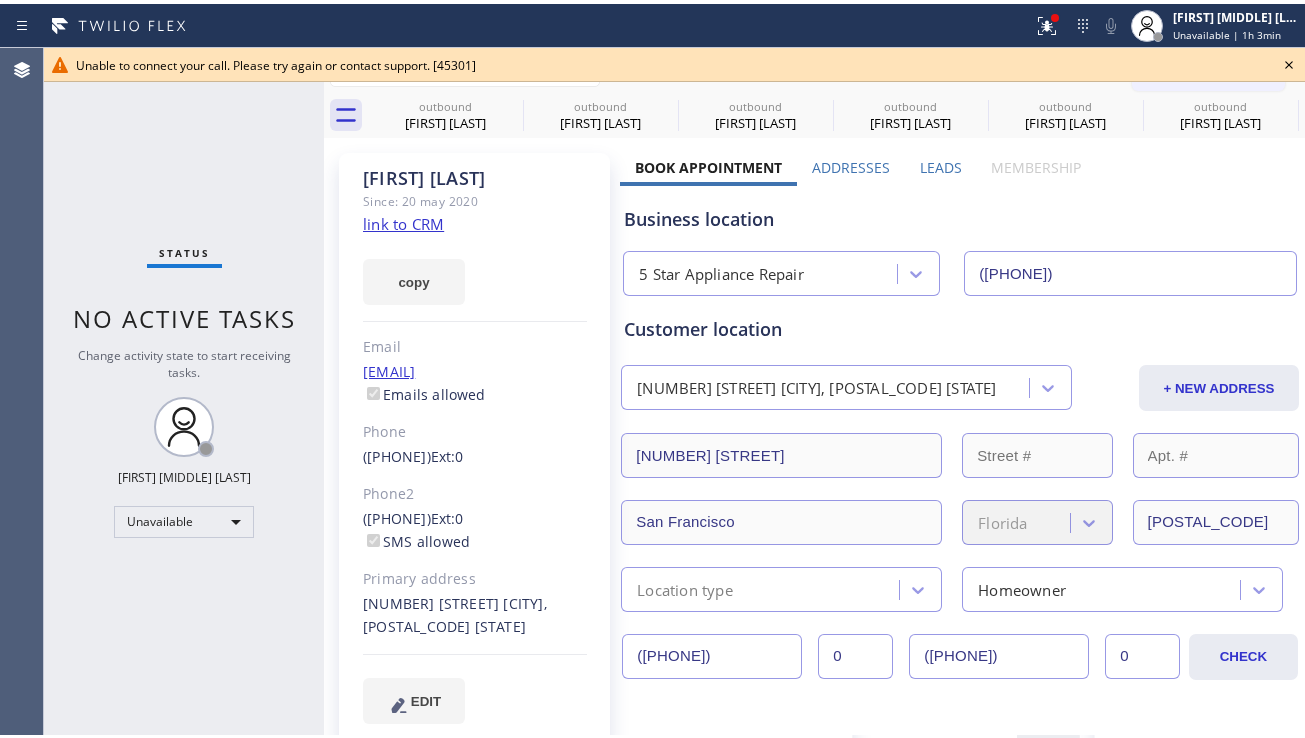 scroll, scrollTop: 0, scrollLeft: 0, axis: both 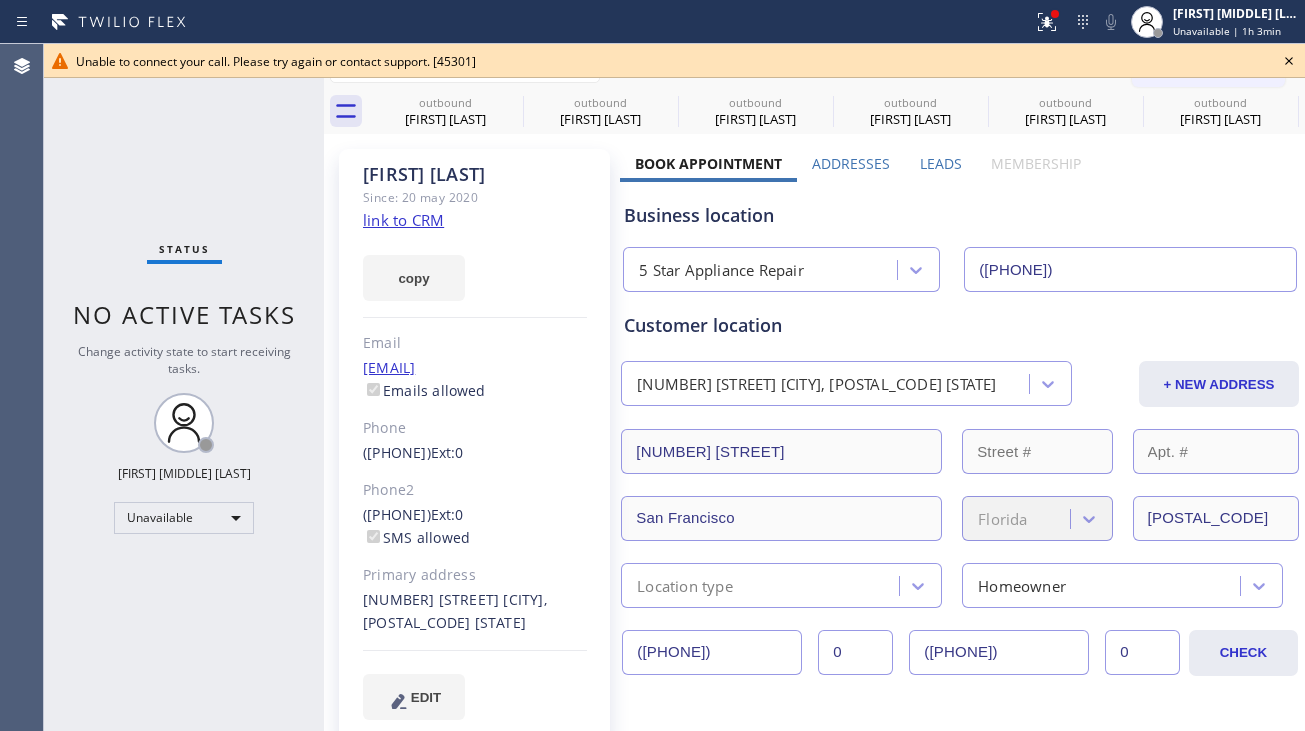 click on "Status   No active tasks     Change activity state to start receiving tasks.   Alynna Marie Pasumala Unavailable" at bounding box center [184, 387] 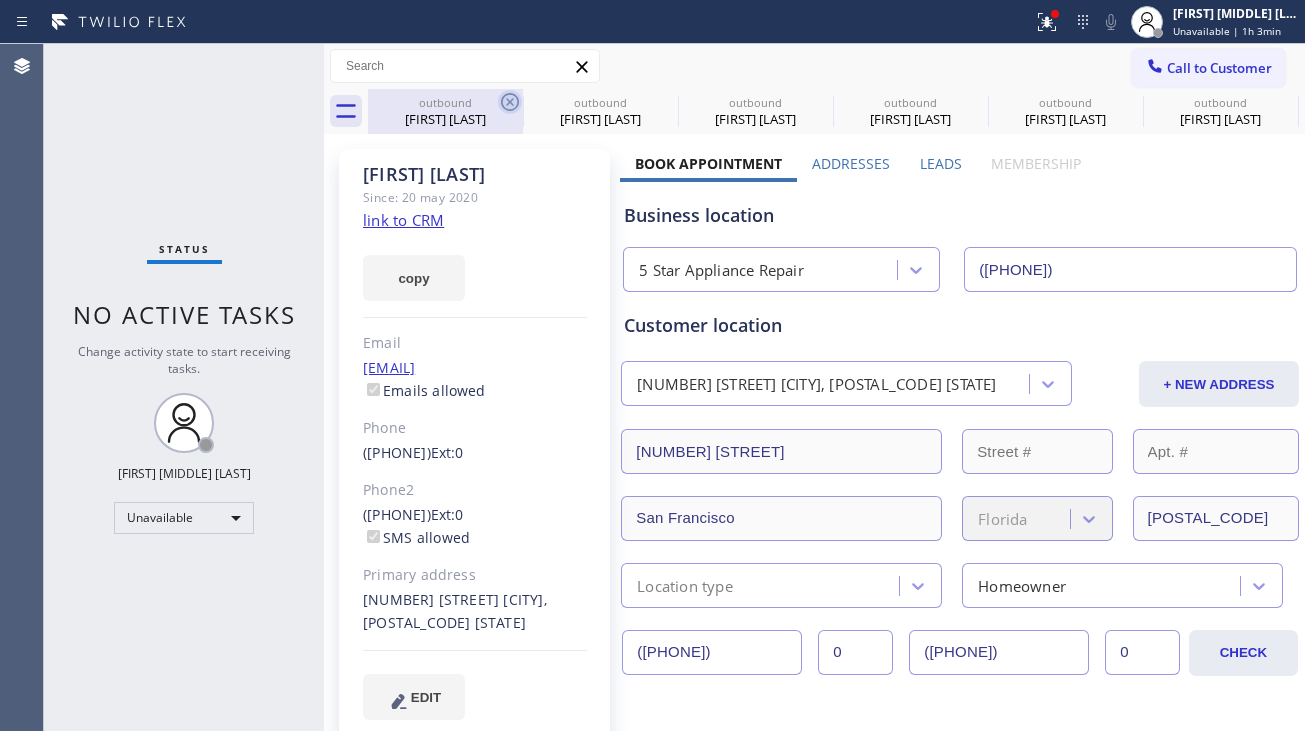 click 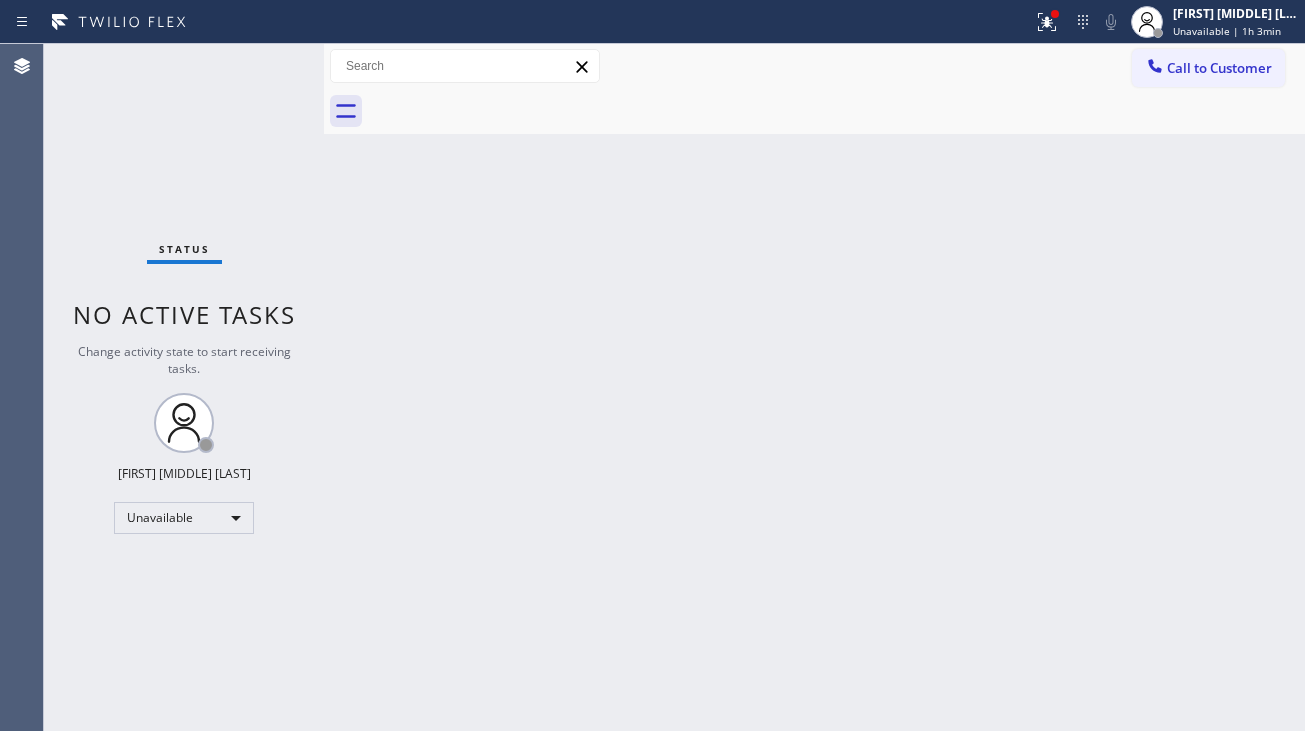 click at bounding box center [836, 111] 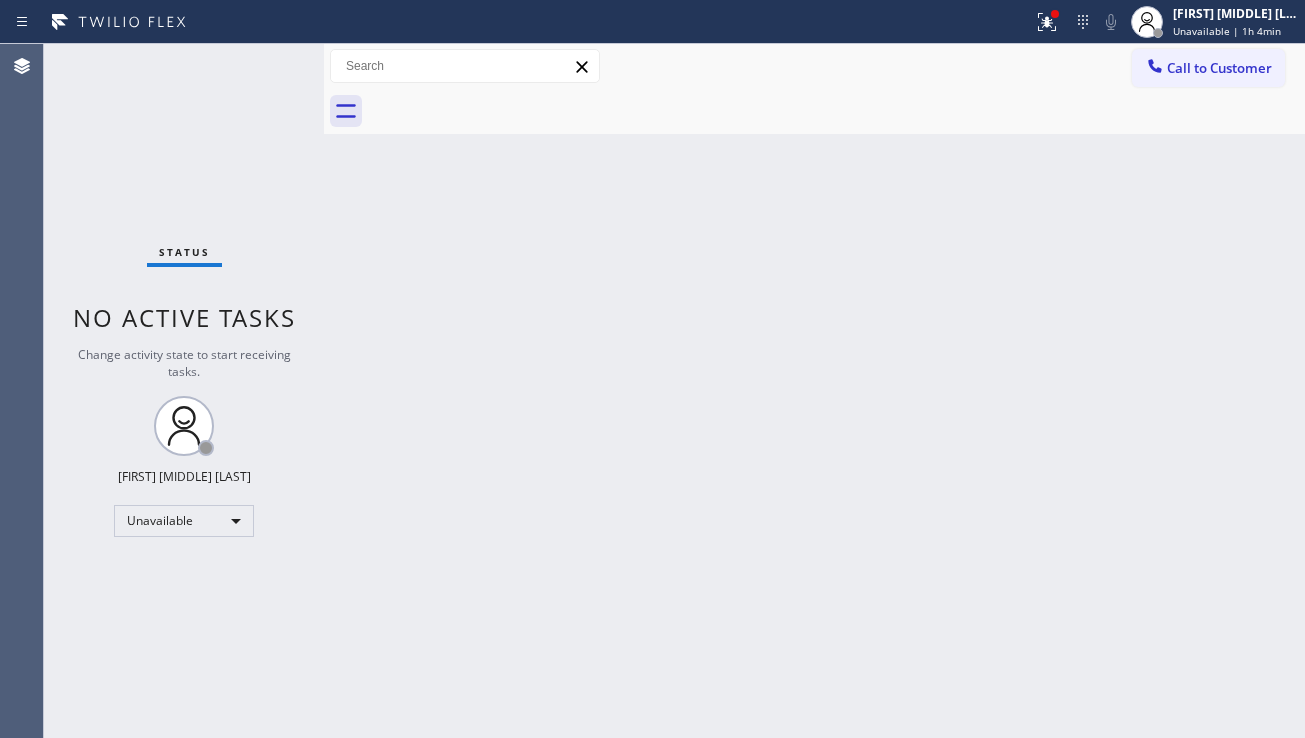 click on "Back to Dashboard Change Sender ID Customers Technicians Select a contact Outbound call Location Search location Your caller id phone number Customer number Call Customer info Name Phone none Address none Change Sender ID HVAC [PHONE] 5 Star Appliance [PHONE] Appliance Repair [PHONE] Plumbing [PHONE] Air Duct Cleaning [PHONE] Electricians [PHONE] Cancel Change Check personal SMS Reset Change No tabs Call to Customer Outbound call Location 5 Star Appliance Repair Your caller id phone number ([PHONE]) Customer number Call Outbound call Technician Search Technician Your caller id phone number Your caller id phone number Call" at bounding box center (814, 391) 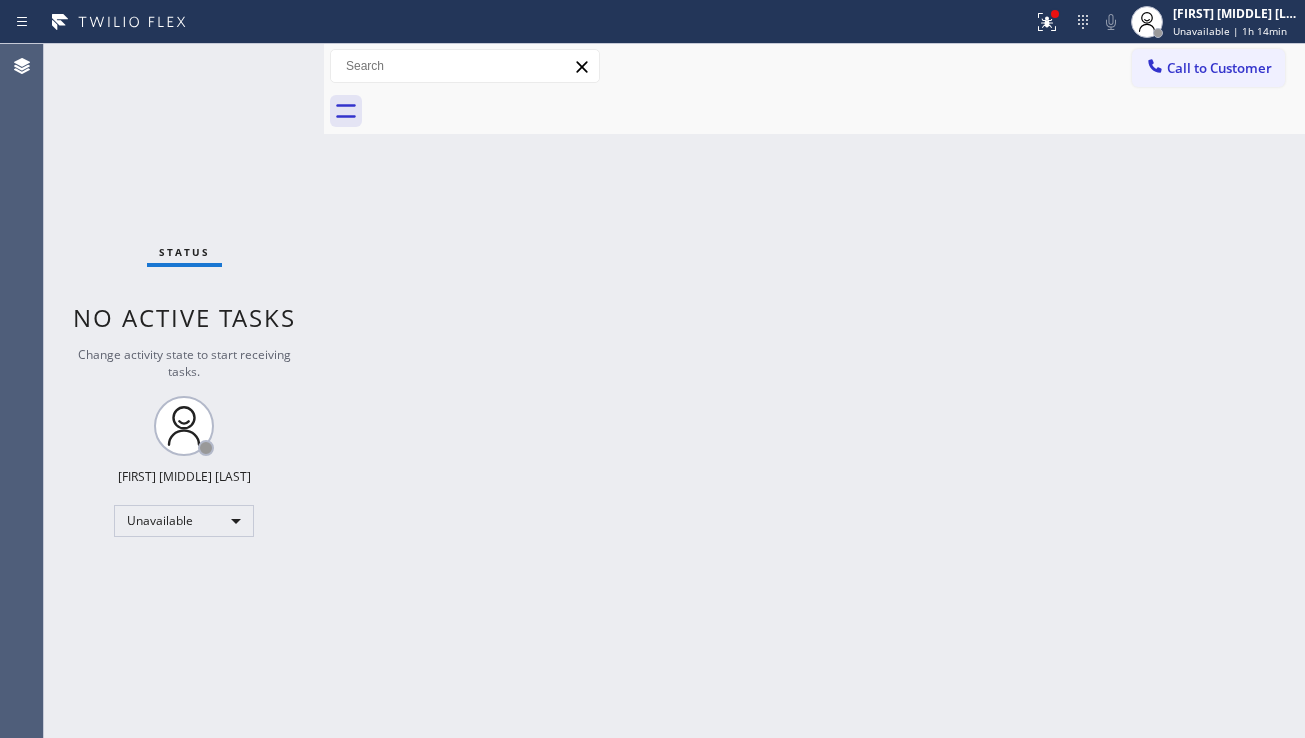 click on "Back to Dashboard Change Sender ID Customers Technicians Select a contact Outbound call Location Search location Your caller id phone number Customer number Call Customer info Name Phone none Address none Change Sender ID HVAC [PHONE] 5 Star Appliance [PHONE] Appliance Repair [PHONE] Plumbing [PHONE] Air Duct Cleaning [PHONE] Electricians [PHONE] Cancel Change Check personal SMS Reset Change No tabs Call to Customer Outbound call Location 5 Star Appliance Repair Your caller id phone number ([PHONE]) Customer number Call Outbound call Technician Search Technician Your caller id phone number Your caller id phone number Call" at bounding box center [814, 391] 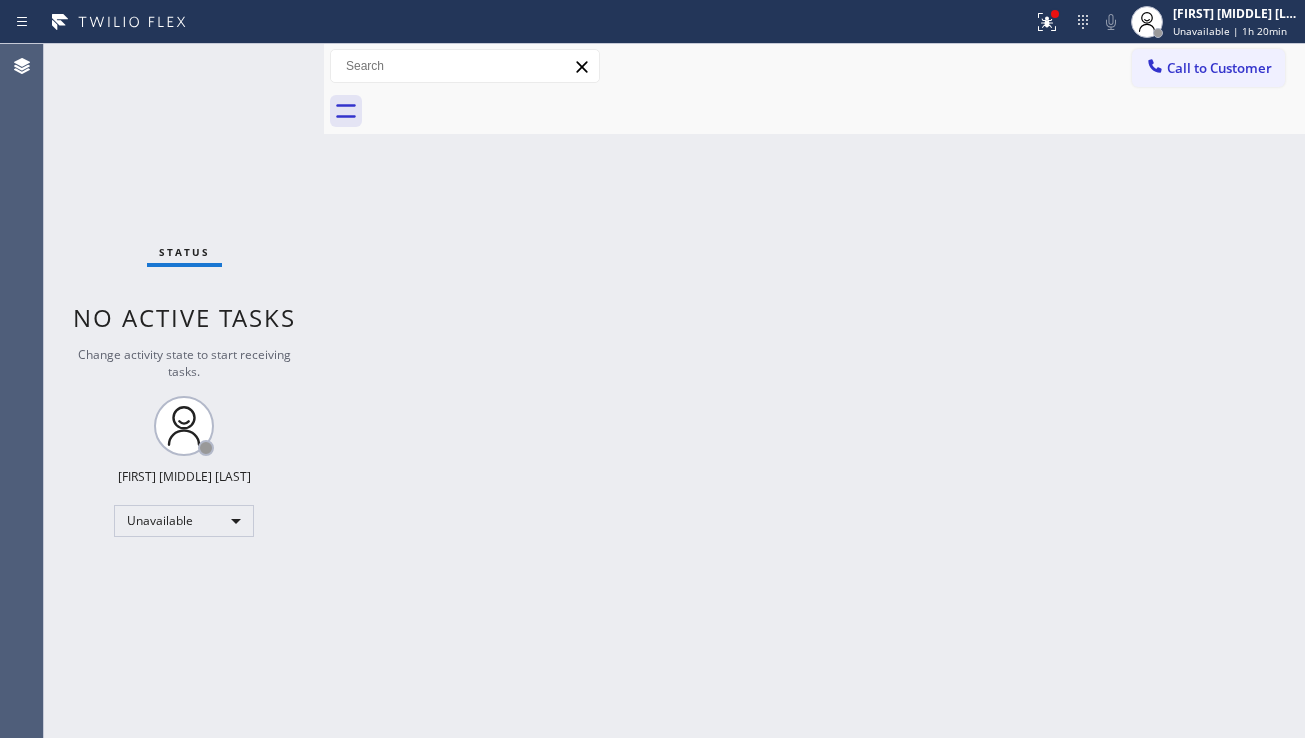 click on "Back to Dashboard Change Sender ID Customers Technicians Select a contact Outbound call Location Search location Your caller id phone number Customer number Call Customer info Name Phone none Address none Change Sender ID HVAC [PHONE] 5 Star Appliance [PHONE] Appliance Repair [PHONE] Plumbing [PHONE] Air Duct Cleaning [PHONE] Electricians [PHONE] Cancel Change Check personal SMS Reset Change No tabs Call to Customer Outbound call Location 5 Star Appliance Repair Your caller id phone number ([PHONE]) Customer number Call Outbound call Technician Search Technician Your caller id phone number Your caller id phone number Call" at bounding box center [814, 391] 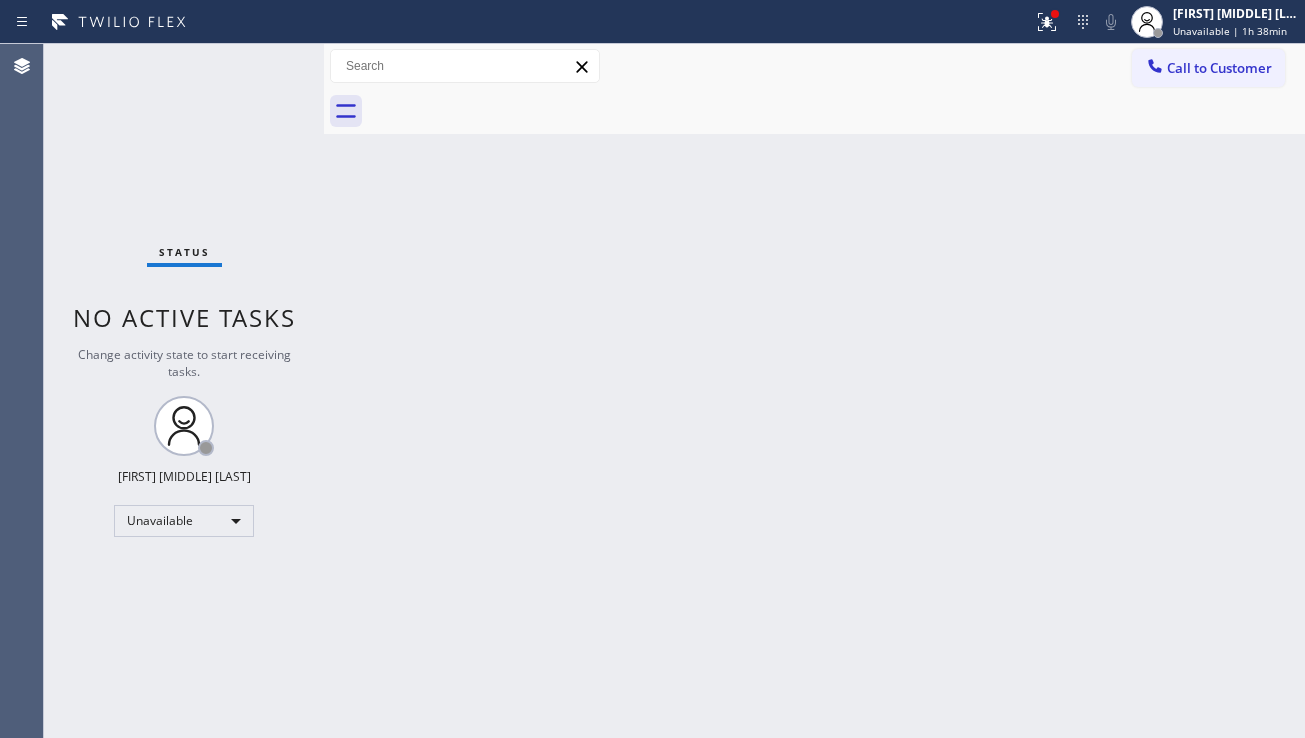 drag, startPoint x: 398, startPoint y: 578, endPoint x: 398, endPoint y: 589, distance: 11 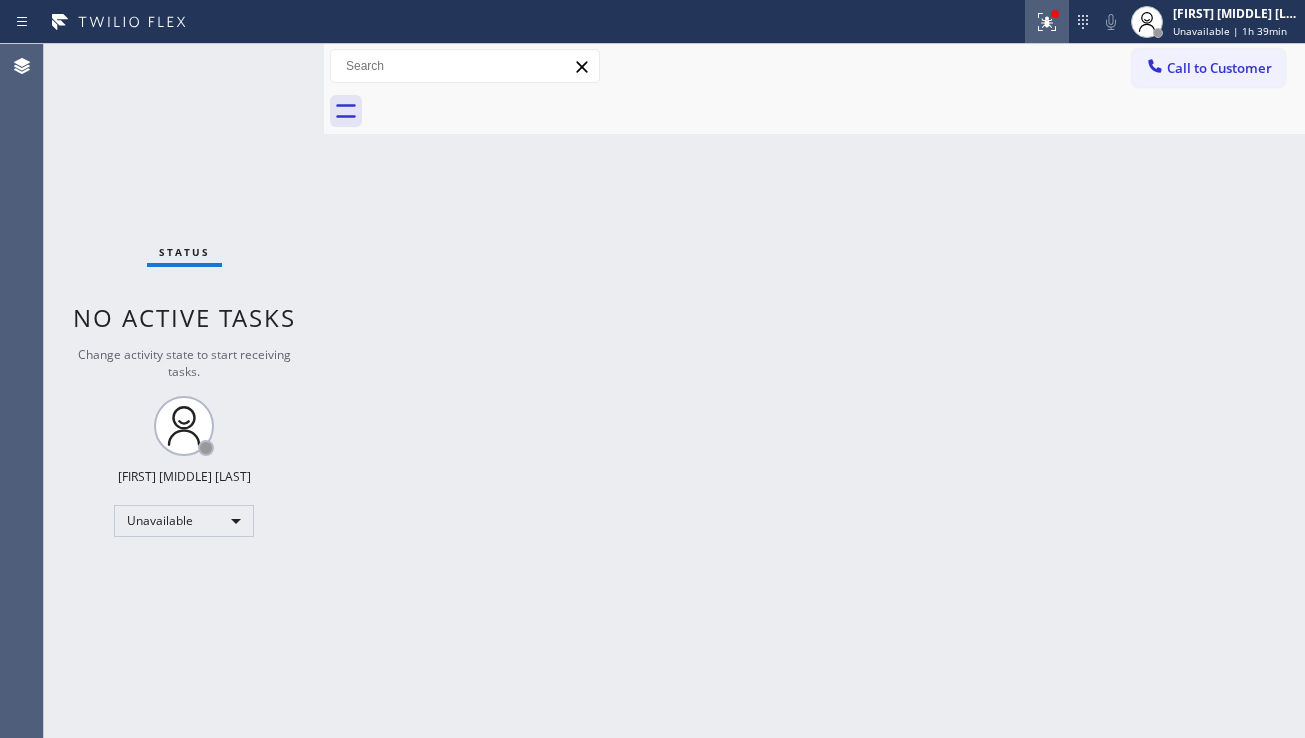 click 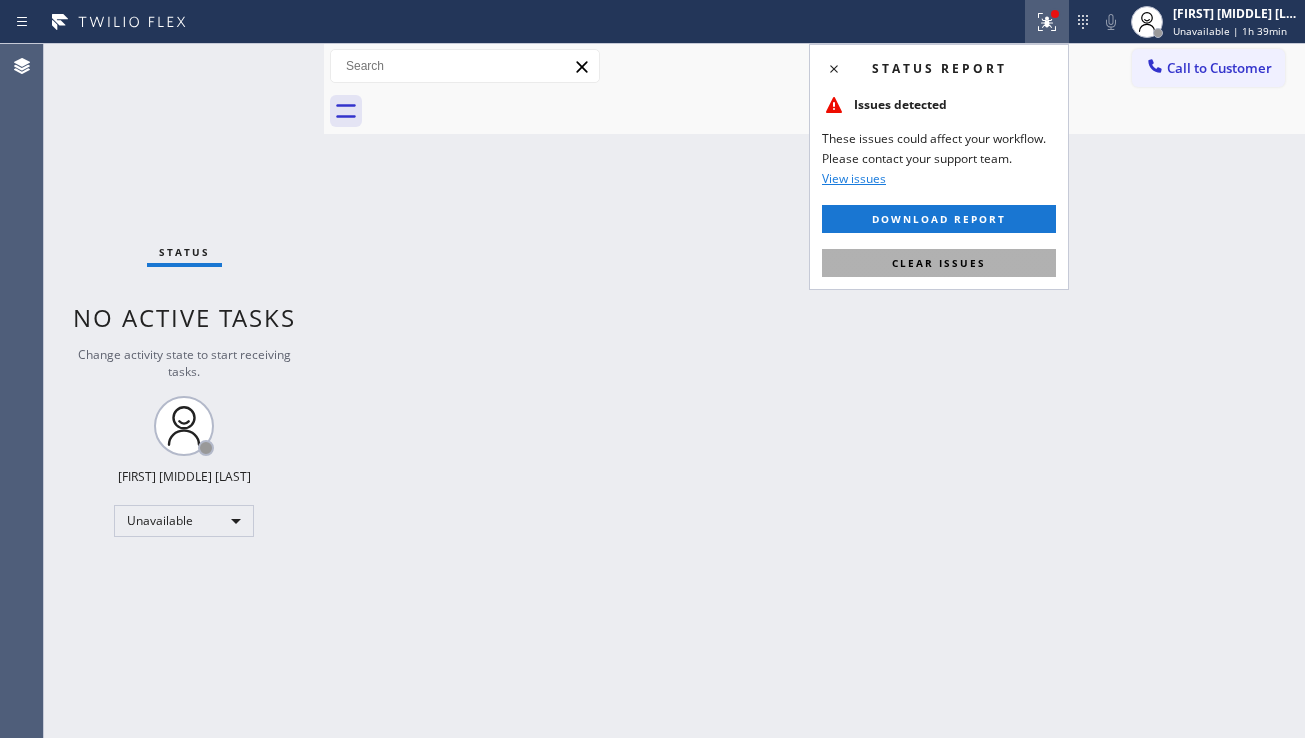 click on "Clear issues" at bounding box center [939, 263] 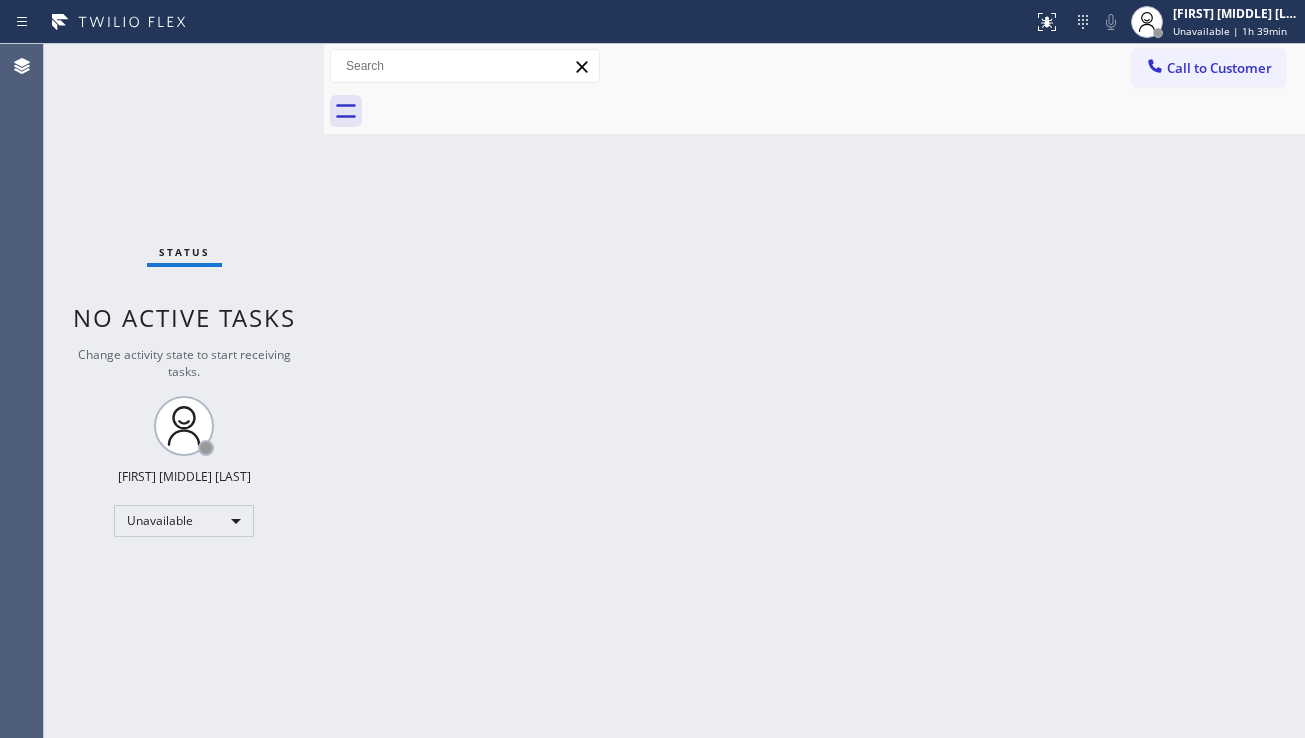 click on "Back to Dashboard Change Sender ID Customers Technicians Select a contact Outbound call Location Search location Your caller id phone number Customer number Call Customer info Name Phone none Address none Change Sender ID HVAC [PHONE] 5 Star Appliance [PHONE] Appliance Repair [PHONE] Plumbing [PHONE] Air Duct Cleaning [PHONE] Electricians [PHONE] Cancel Change Check personal SMS Reset Change No tabs Call to Customer Outbound call Location 5 Star Appliance Repair Your caller id phone number ([PHONE]) Customer number Call Outbound call Technician Search Technician Your caller id phone number Your caller id phone number Call" at bounding box center (814, 391) 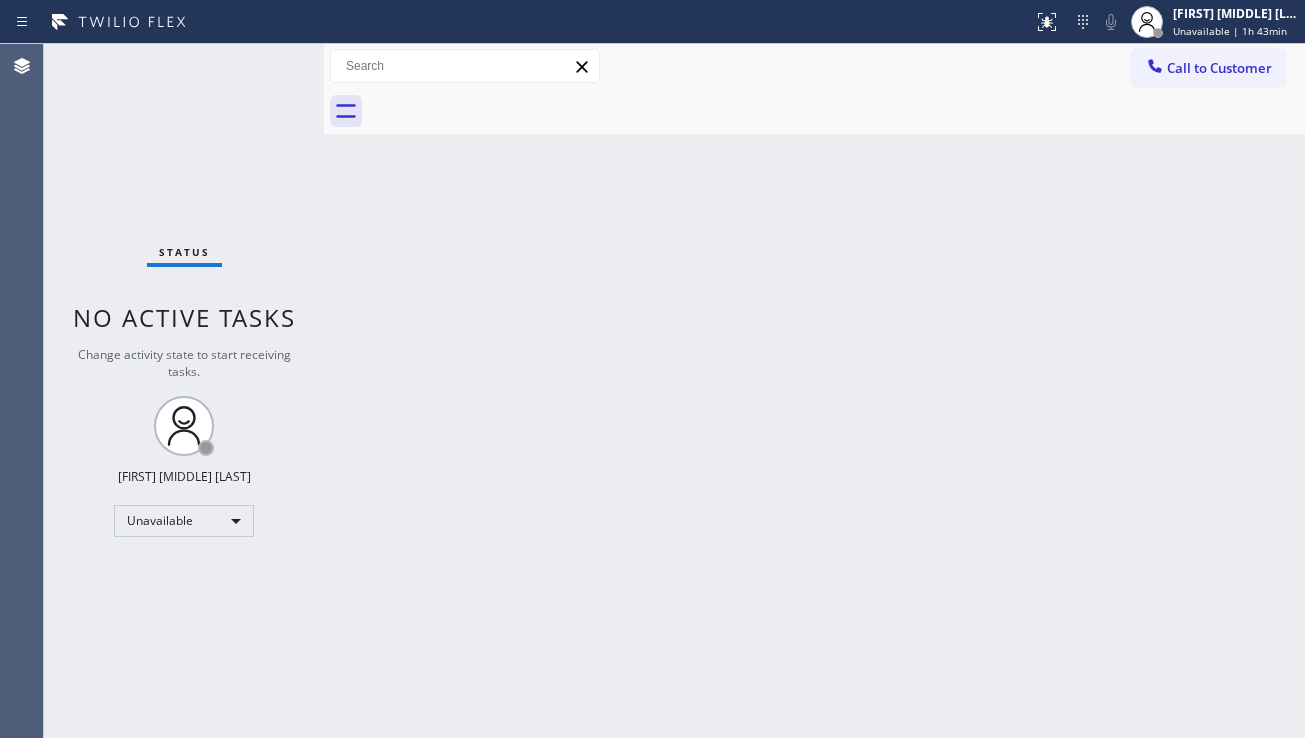 click on "Back to Dashboard Change Sender ID Customers Technicians Select a contact Outbound call Location Search location Your caller id phone number Customer number Call Customer info Name Phone none Address none Change Sender ID HVAC [PHONE] 5 Star Appliance [PHONE] Appliance Repair [PHONE] Plumbing [PHONE] Air Duct Cleaning [PHONE] Electricians [PHONE] Cancel Change Check personal SMS Reset Change No tabs Call to Customer Outbound call Location 5 Star Appliance Repair Your caller id phone number ([PHONE]) Customer number Call Outbound call Technician Search Technician Your caller id phone number Your caller id phone number Call" at bounding box center (814, 391) 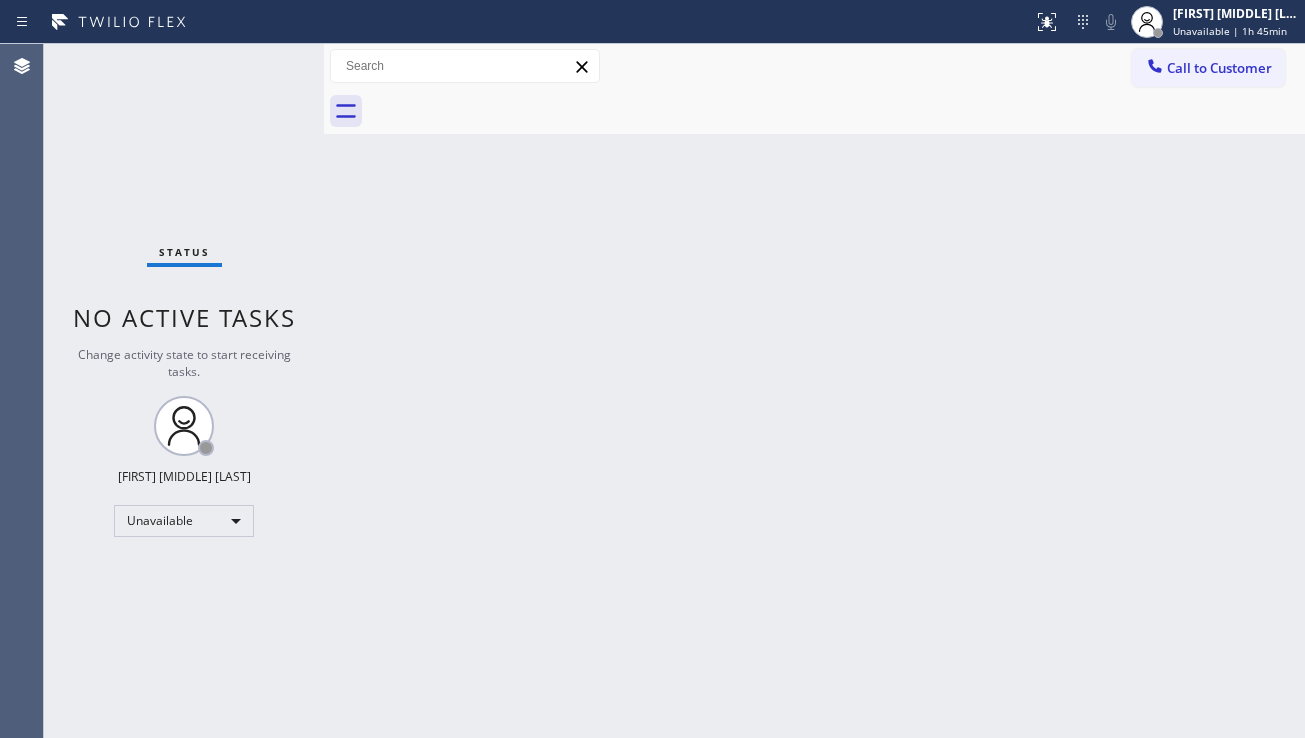 click on "Back to Dashboard Change Sender ID Customers Technicians Select a contact Outbound call Location Search location Your caller id phone number Customer number Call Customer info Name Phone none Address none Change Sender ID HVAC [PHONE] 5 Star Appliance [PHONE] Appliance Repair [PHONE] Plumbing [PHONE] Air Duct Cleaning [PHONE] Electricians [PHONE] Cancel Change Check personal SMS Reset Change No tabs Call to Customer Outbound call Location 5 Star Appliance Repair Your caller id phone number ([PHONE]) Customer number Call Outbound call Technician Search Technician Your caller id phone number Your caller id phone number Call" at bounding box center [814, 391] 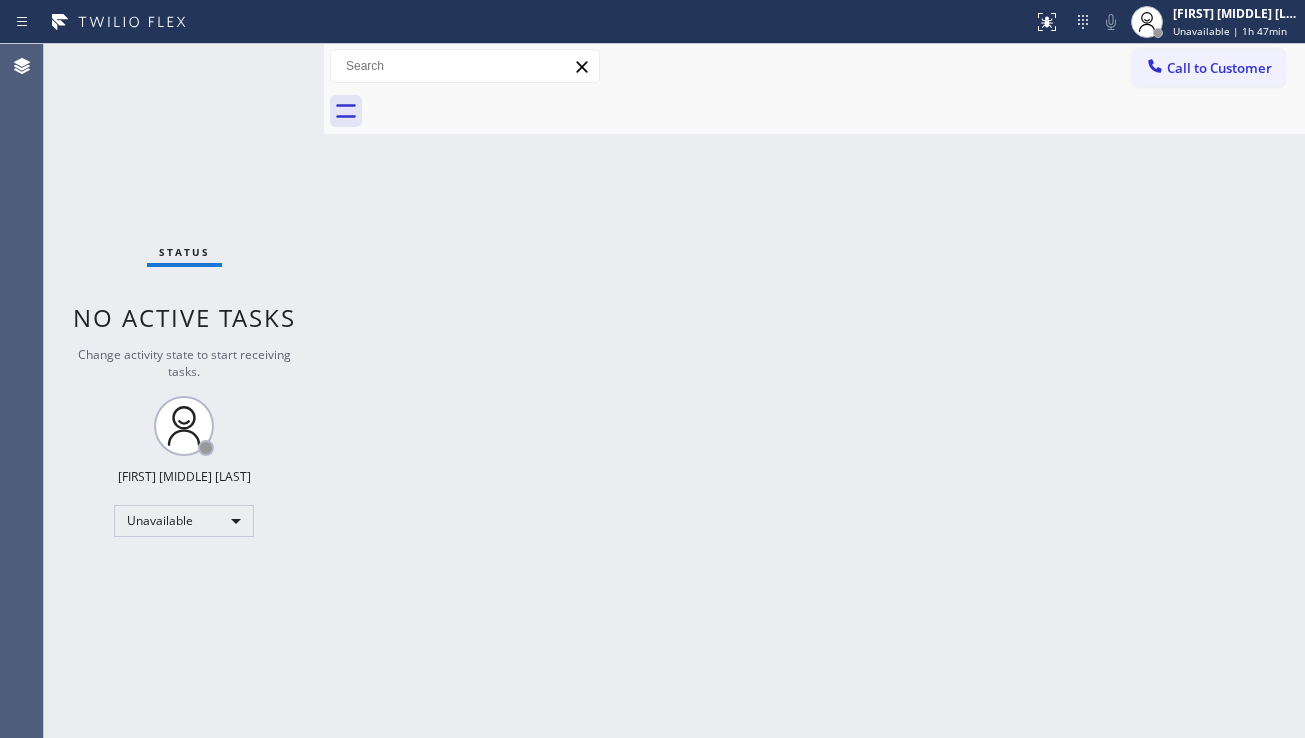 drag, startPoint x: 1227, startPoint y: 550, endPoint x: 1223, endPoint y: 538, distance: 12.649111 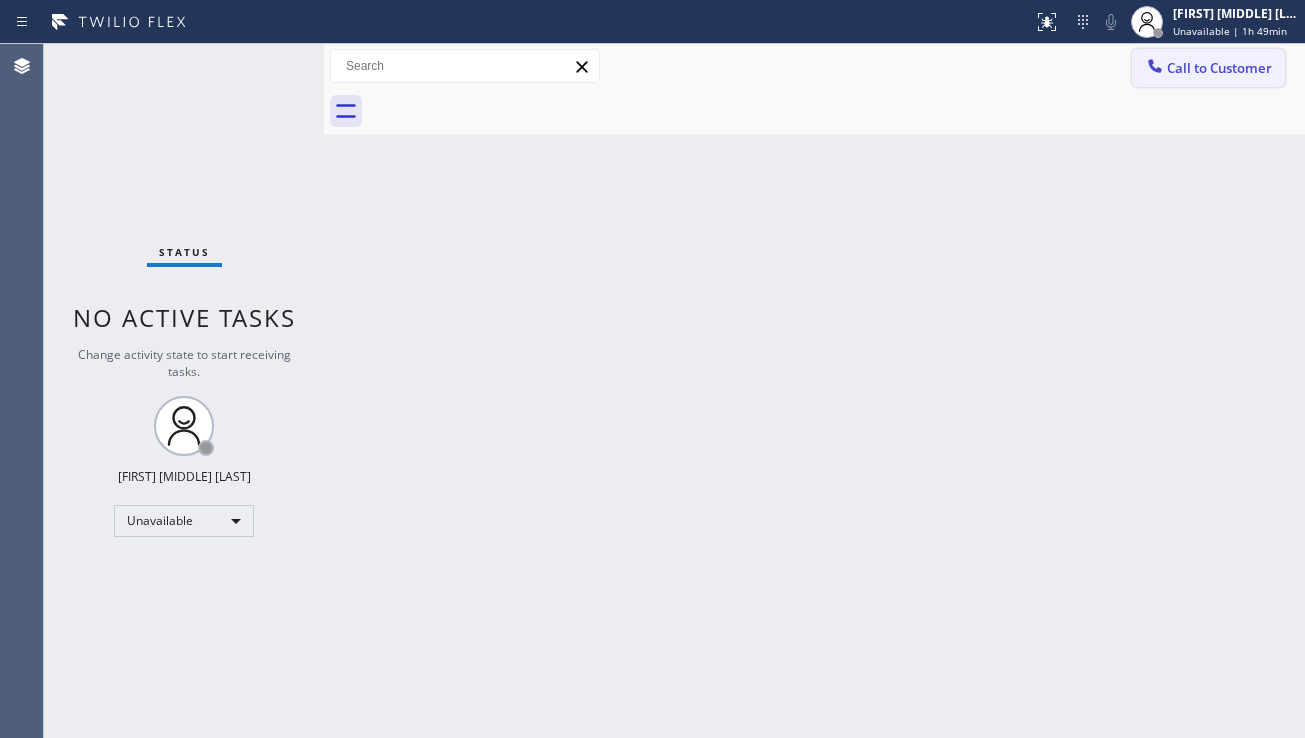 click 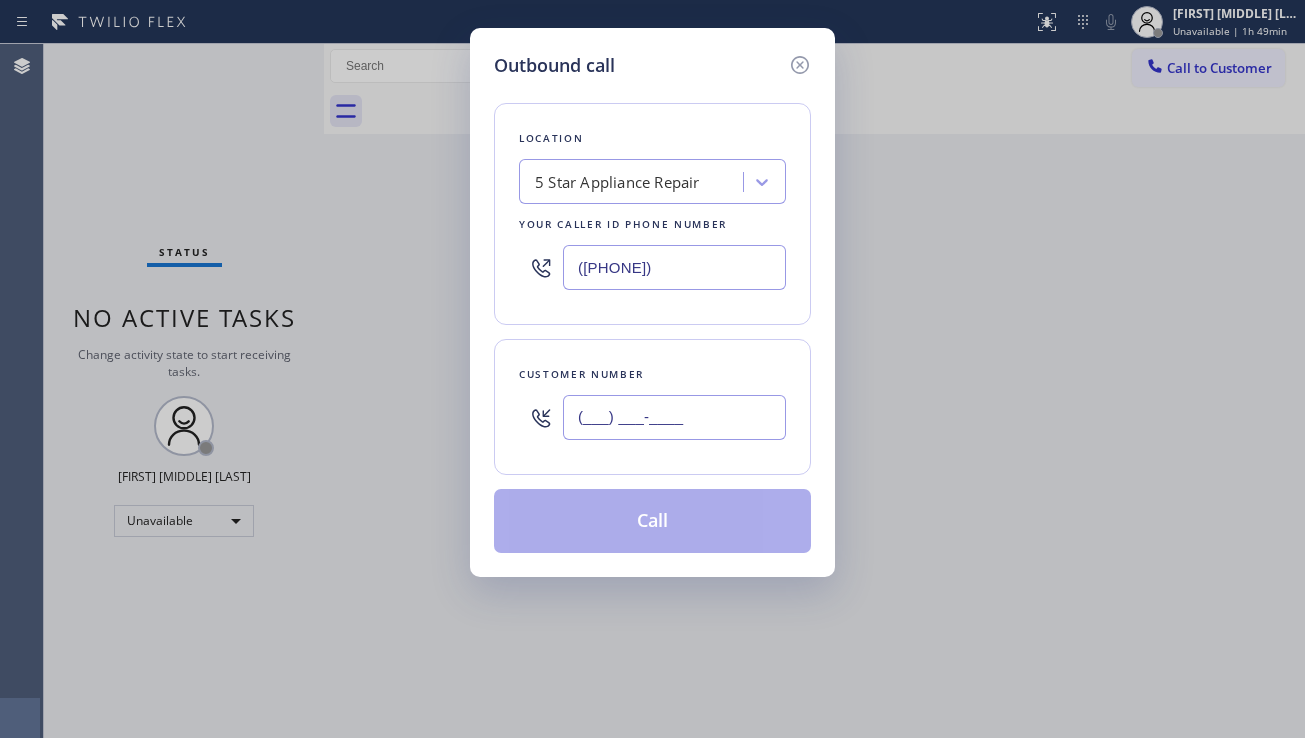 click on "(___) ___-____" at bounding box center (674, 417) 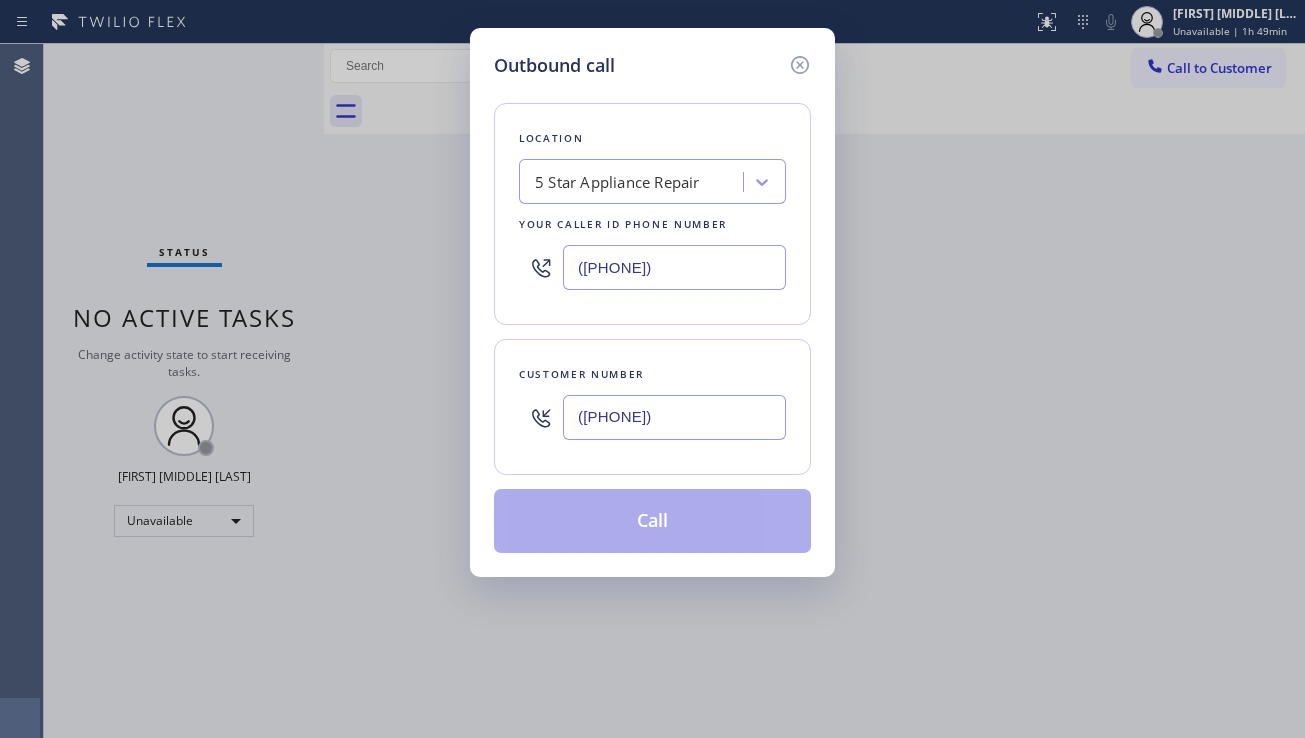 type on "([PHONE])" 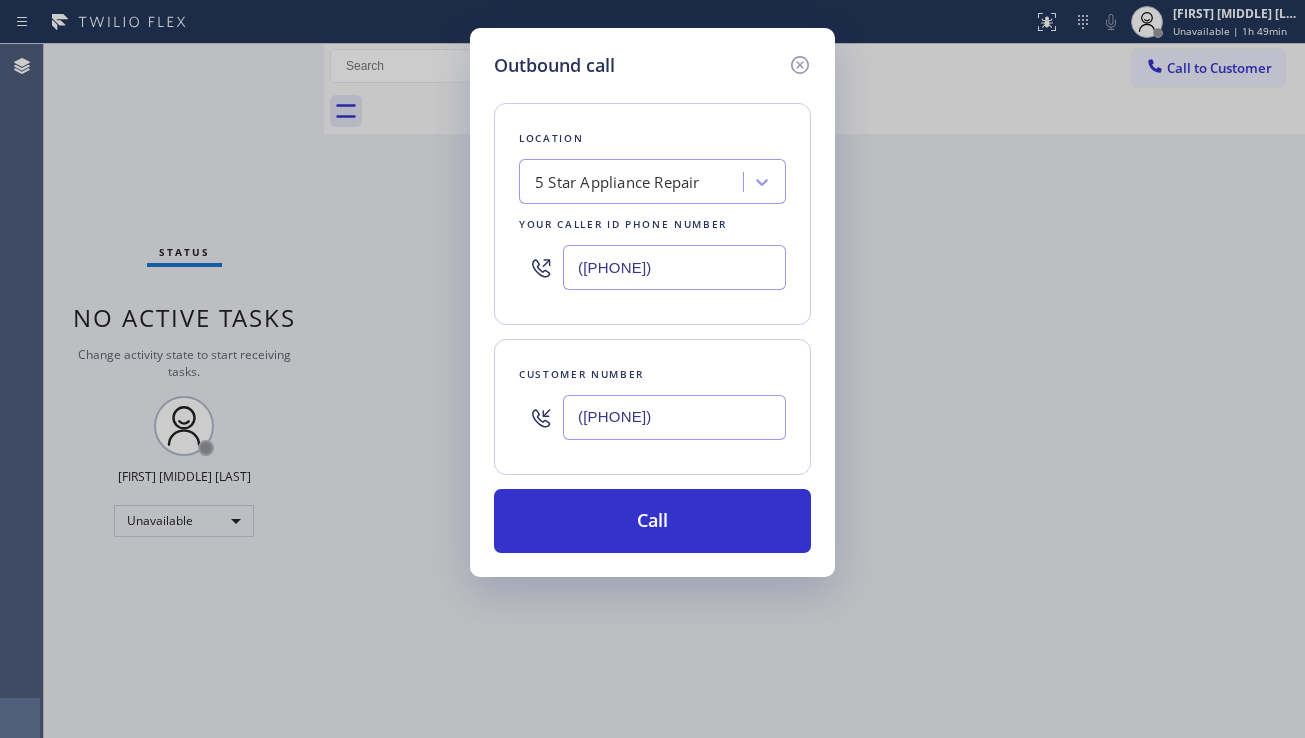 drag, startPoint x: 756, startPoint y: 267, endPoint x: 560, endPoint y: 278, distance: 196.30843 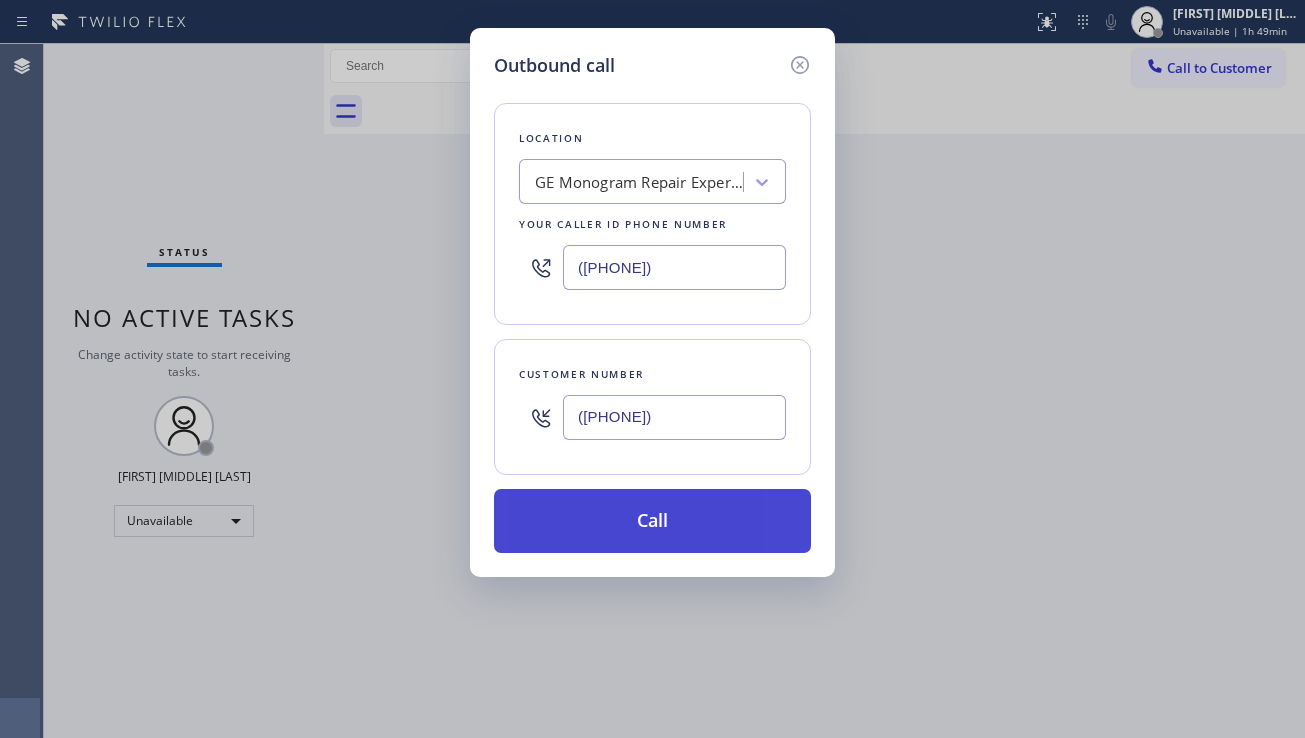 type on "([PHONE])" 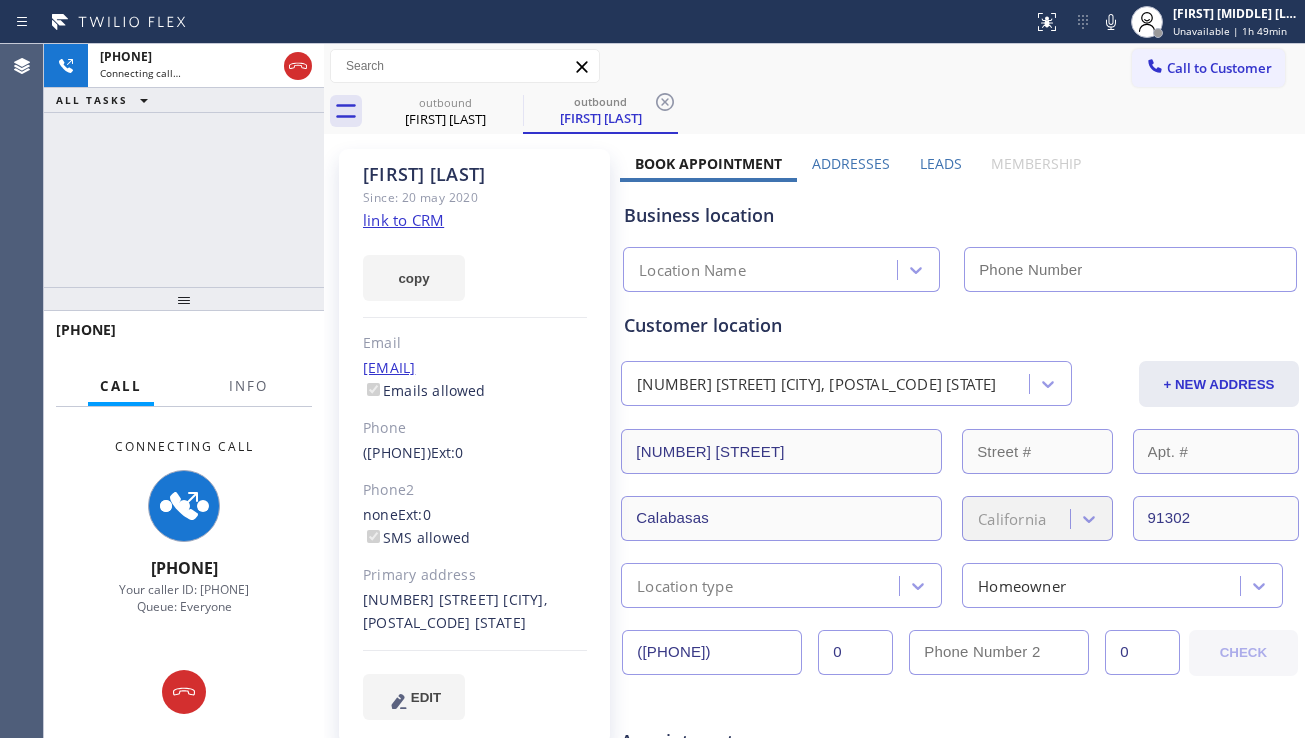 click on "Leads" at bounding box center [941, 163] 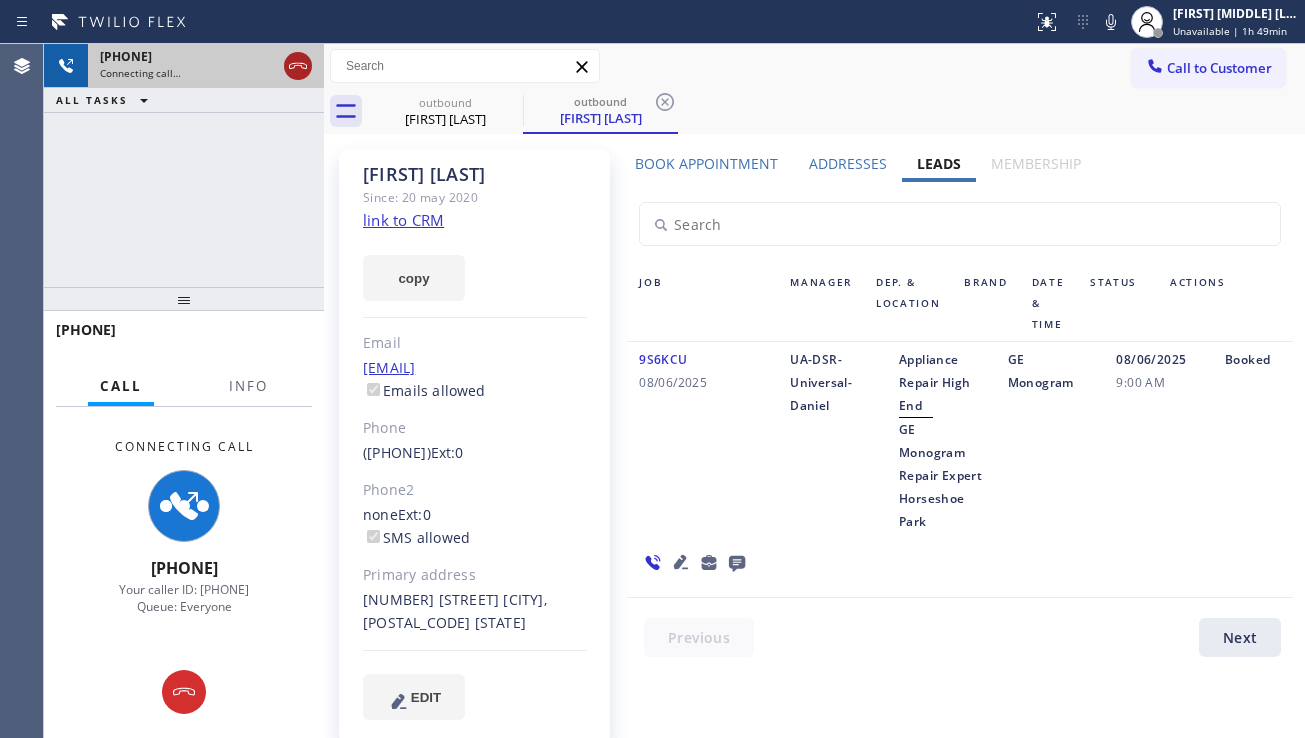 click 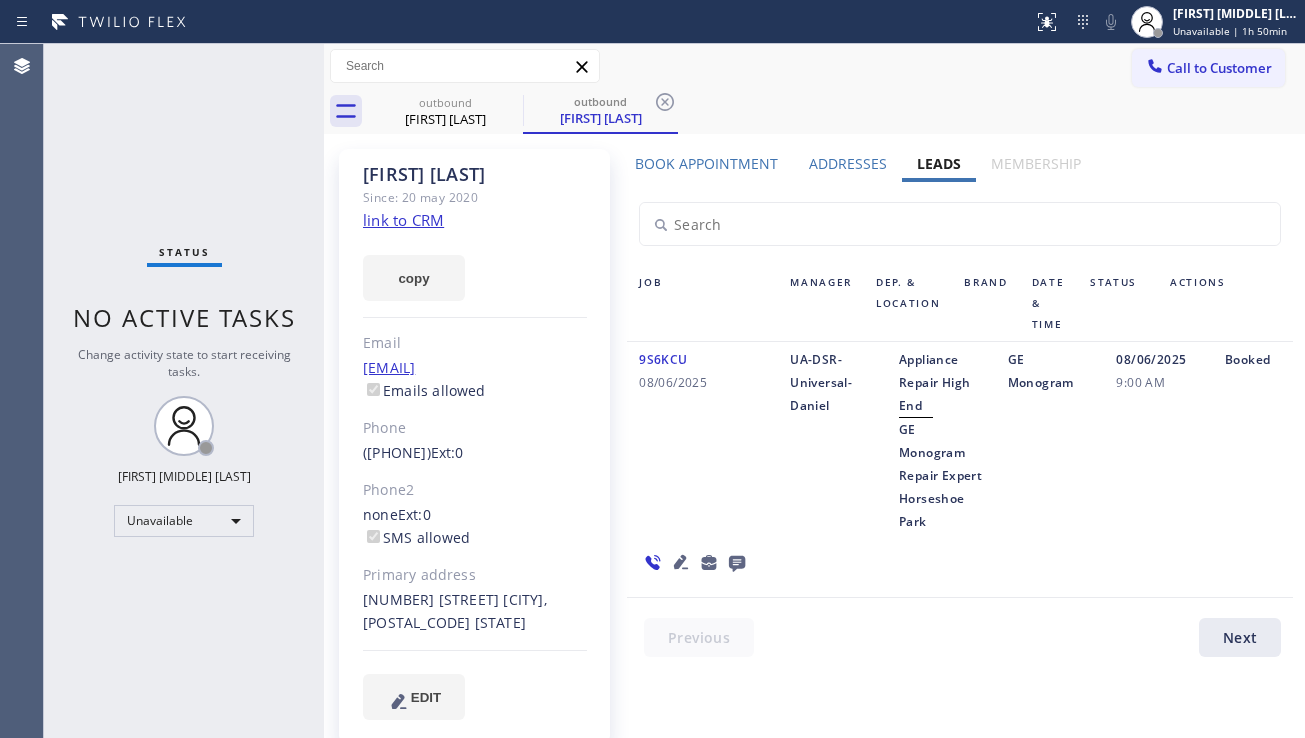 click on "Booked" at bounding box center [1253, 440] 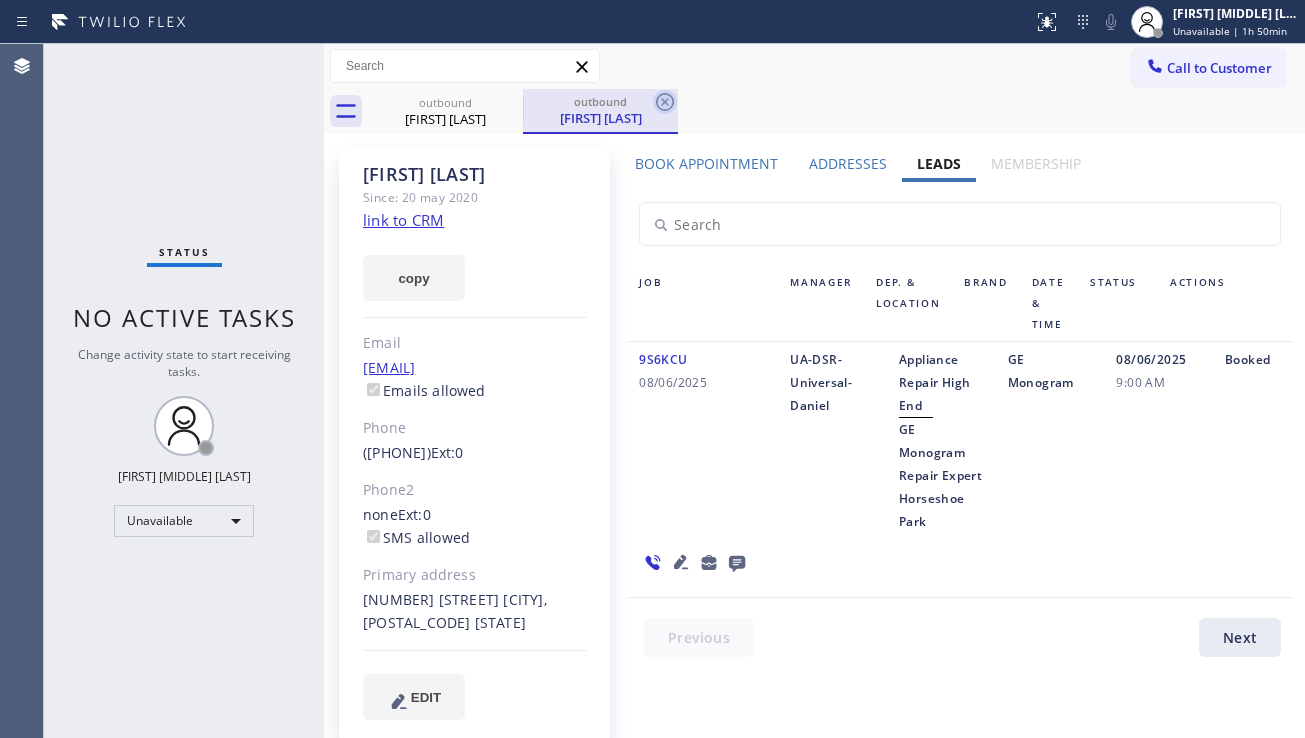 click 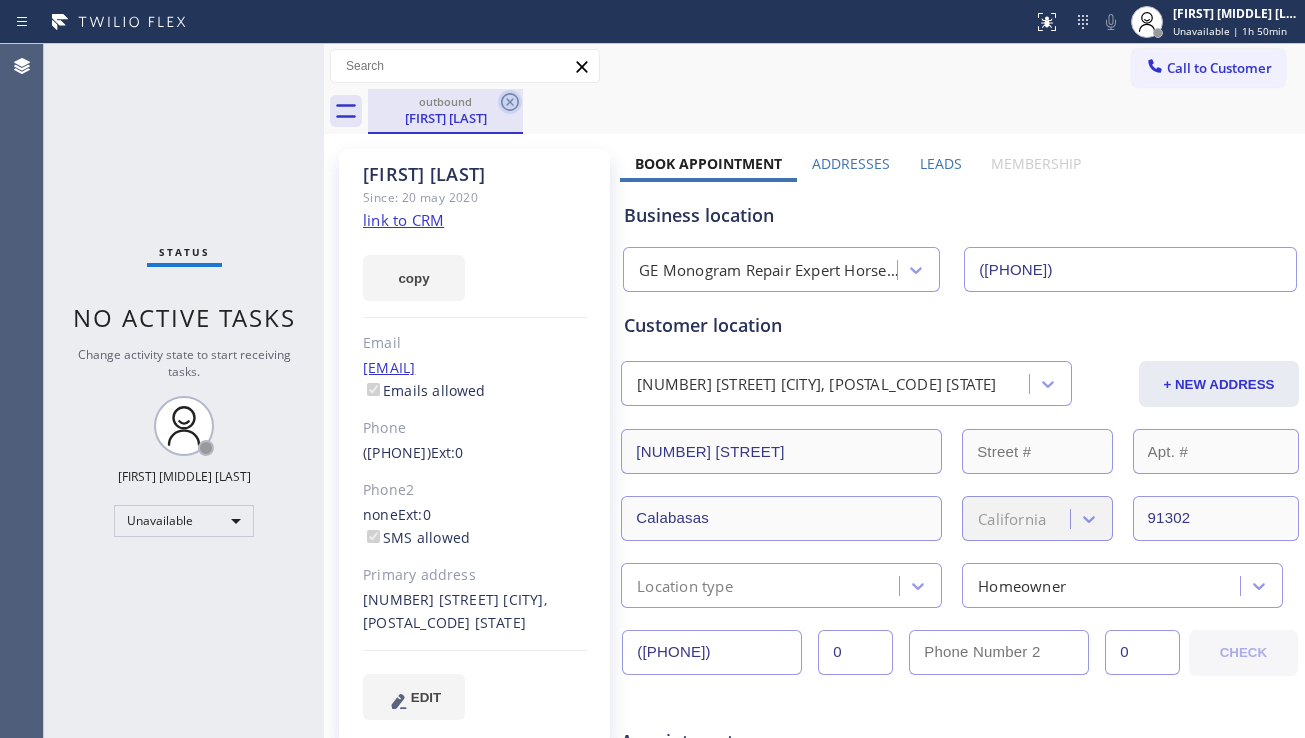 click 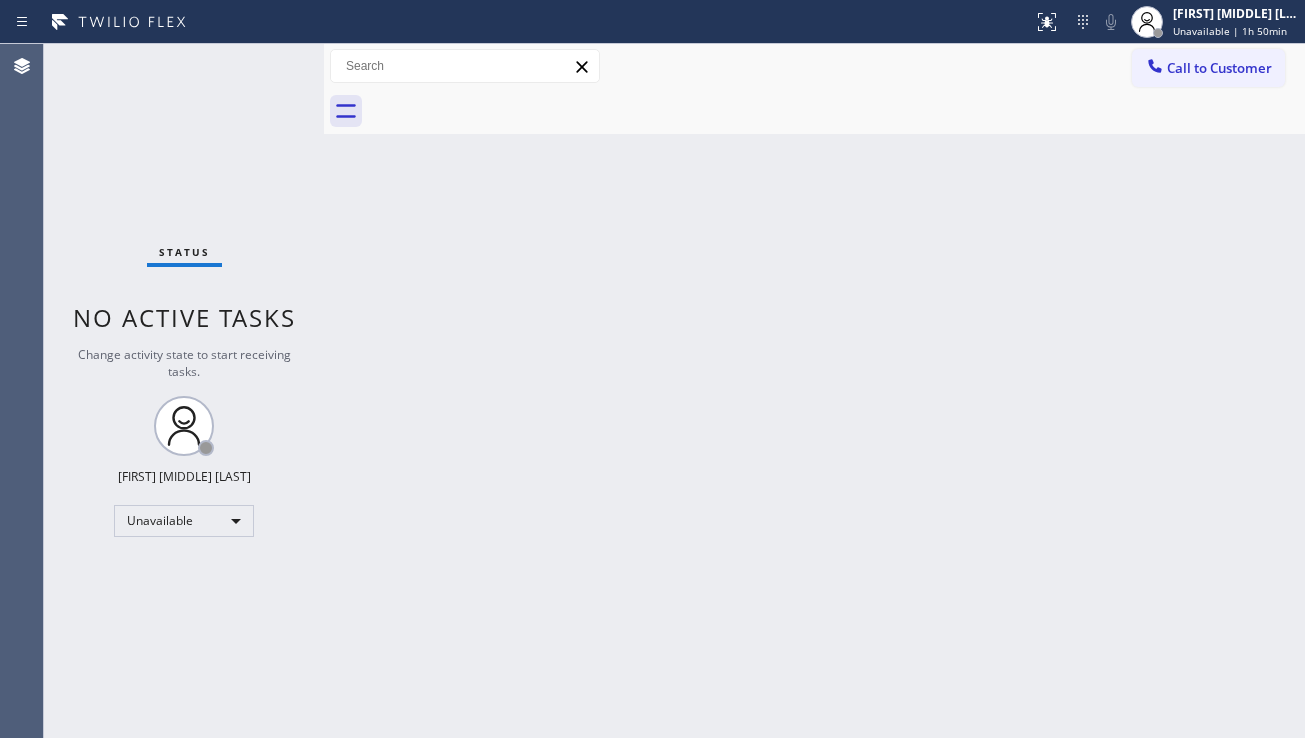 click on "Back to Dashboard Change Sender ID Customers Technicians Select a contact Outbound call Location Search location Your caller id phone number Customer number Call Customer info Name   Phone none Address none Change Sender ID HVAC +1[PHONE] 5 Star Appliance +1[PHONE] Appliance Repair +1[PHONE] Plumbing +1[PHONE] Air Duct Cleaning +1[PHONE]  Electricians +1[PHONE]  Cancel Change Check personal SMS Reset Change No tabs Call to Customer Outbound call Location GE Monogram Repair Expert Horseshoe Park Your caller id phone number ([AREA]) [PHONE] Customer number Call Outbound call Technician Search Technician Your caller id phone number Your caller id phone number Call" at bounding box center [814, 391] 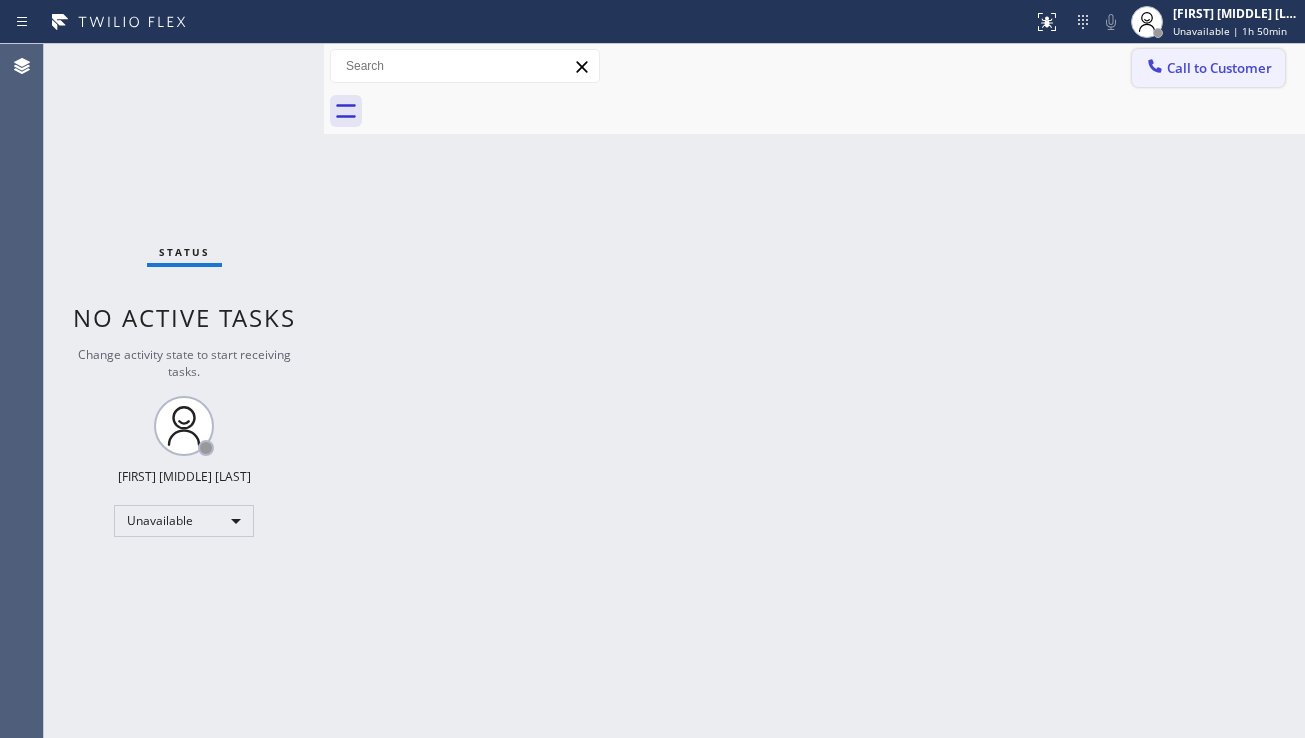 click on "Call to Customer" at bounding box center [1219, 68] 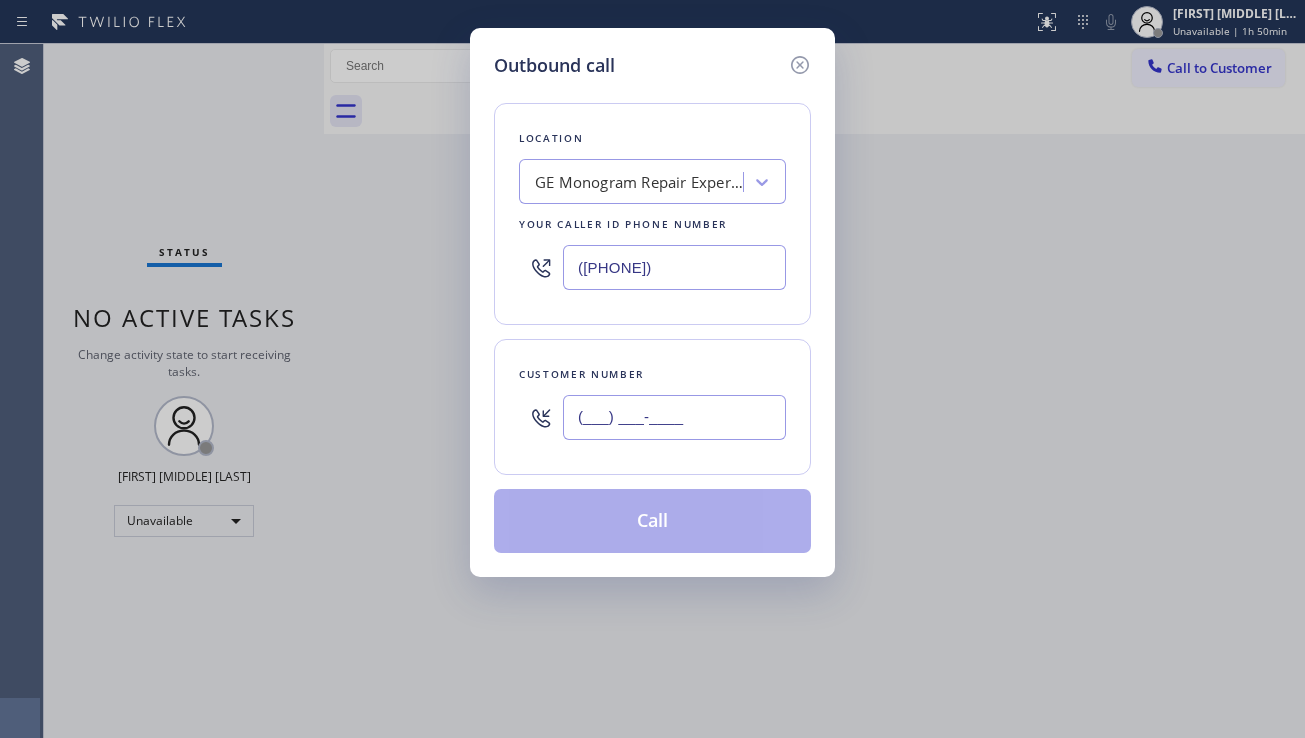 click on "(___) ___-____" at bounding box center (674, 417) 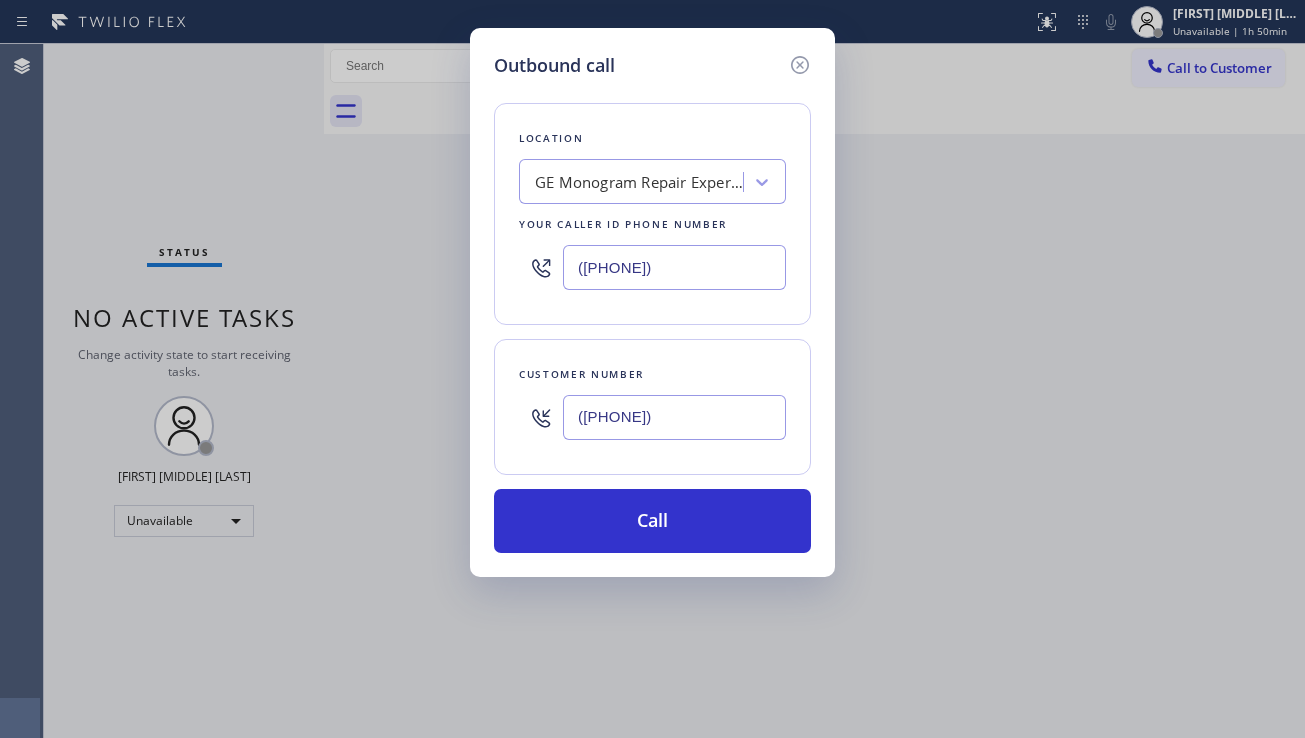 type on "([PHONE])" 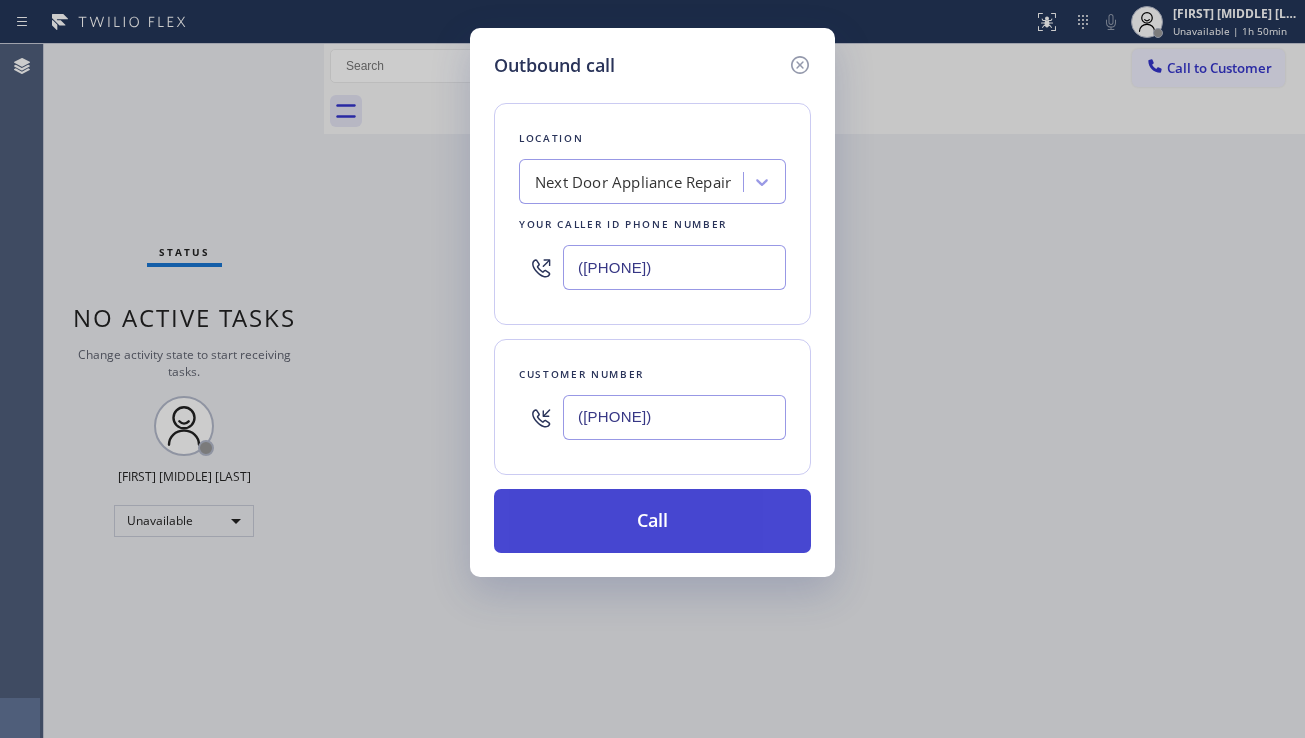 type on "([PHONE])" 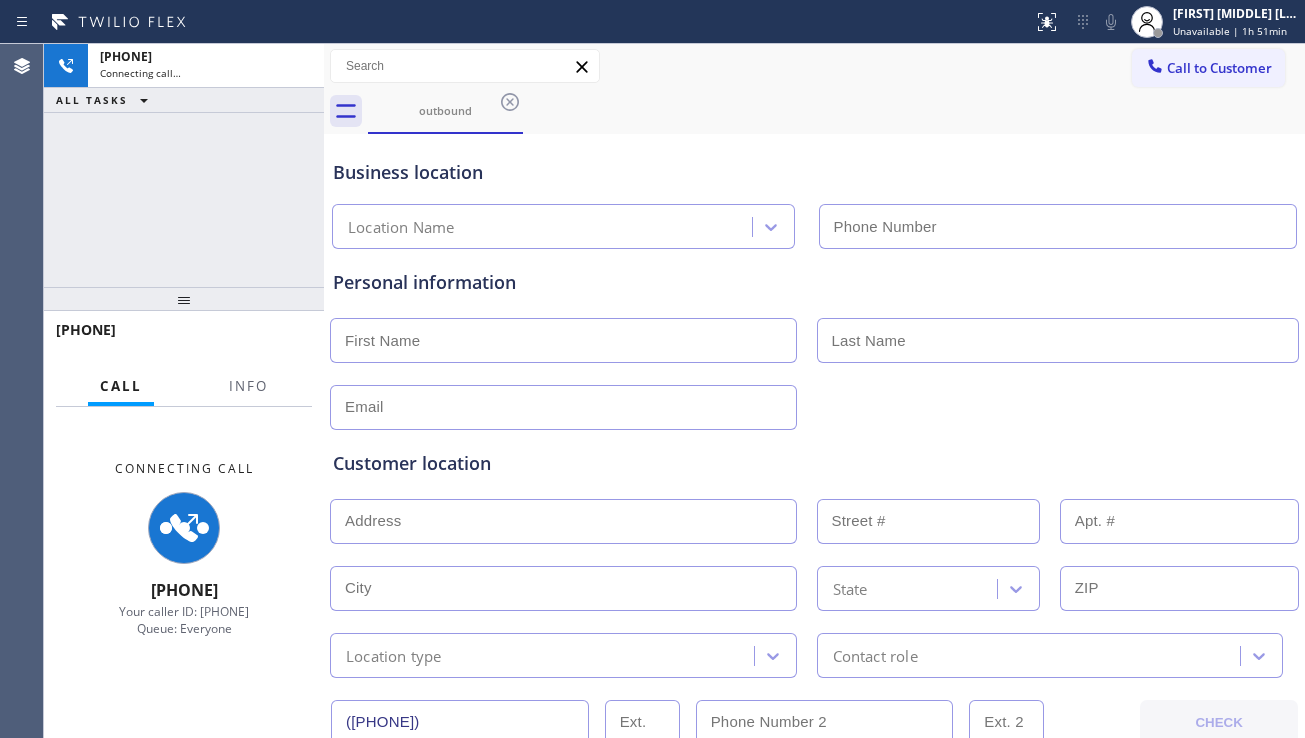 type on "([PHONE])" 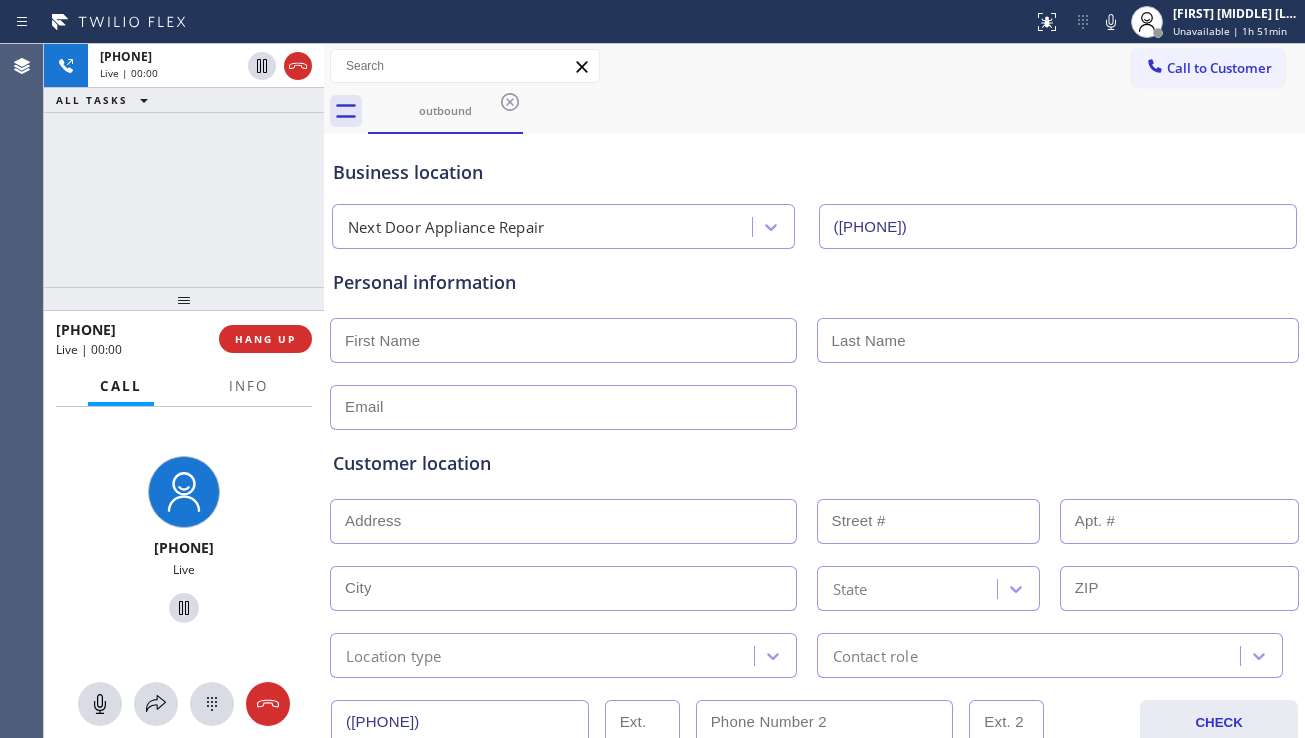 click on "Customer location >> ADD NEW ADDRESS << + NEW ADDRESS State Location type Contact role" at bounding box center (814, 554) 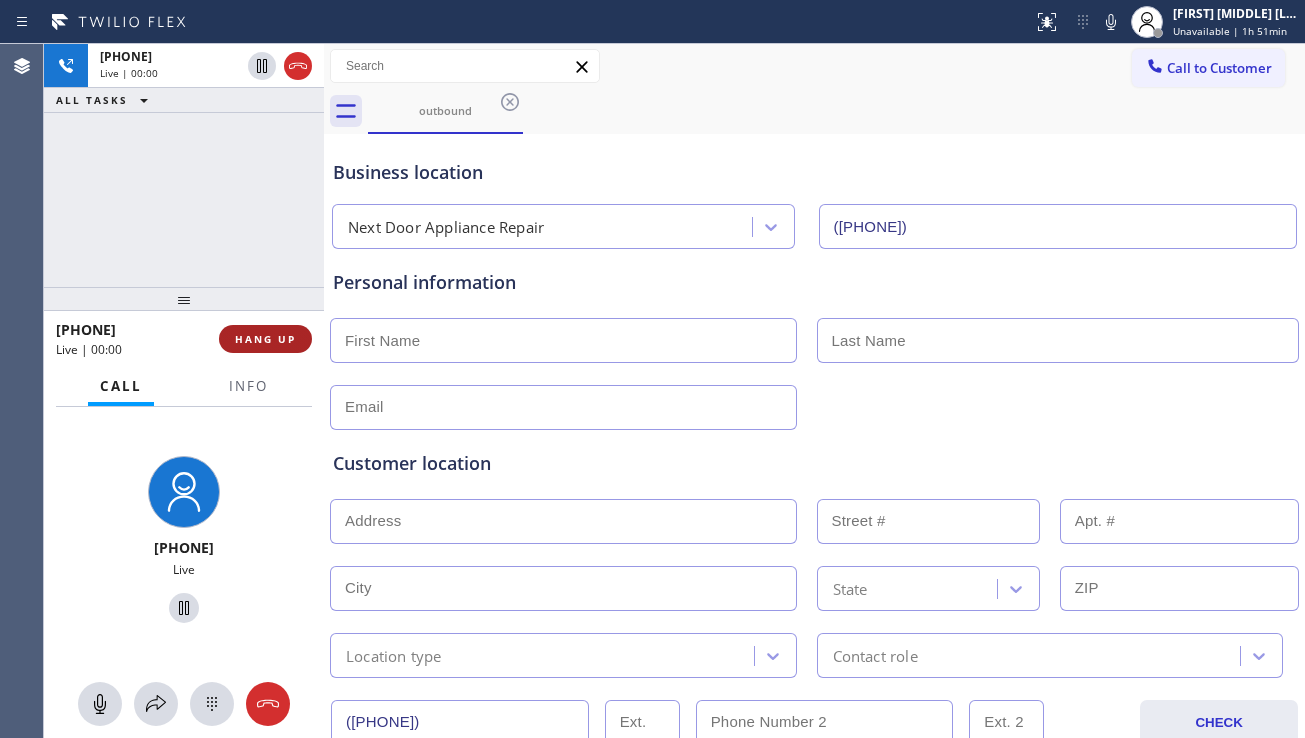 click on "HANG UP" at bounding box center (265, 339) 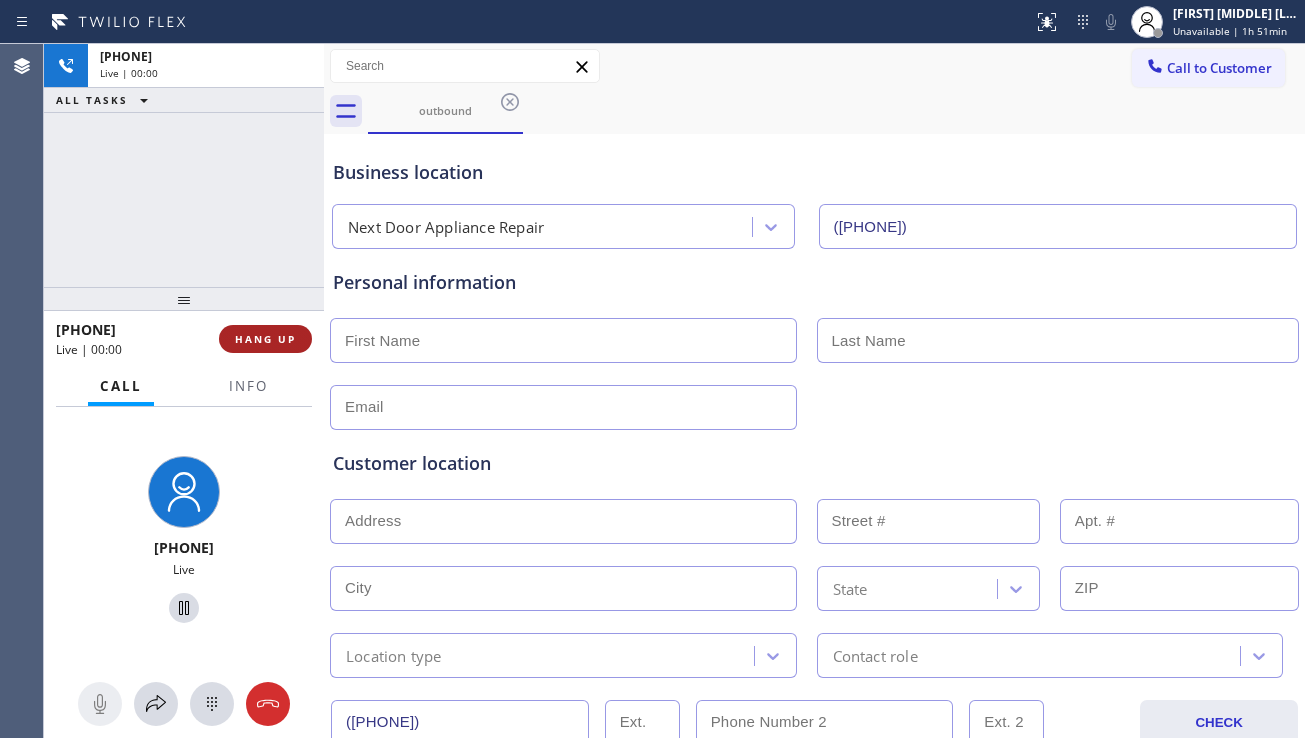 click on "HANG UP" at bounding box center (265, 339) 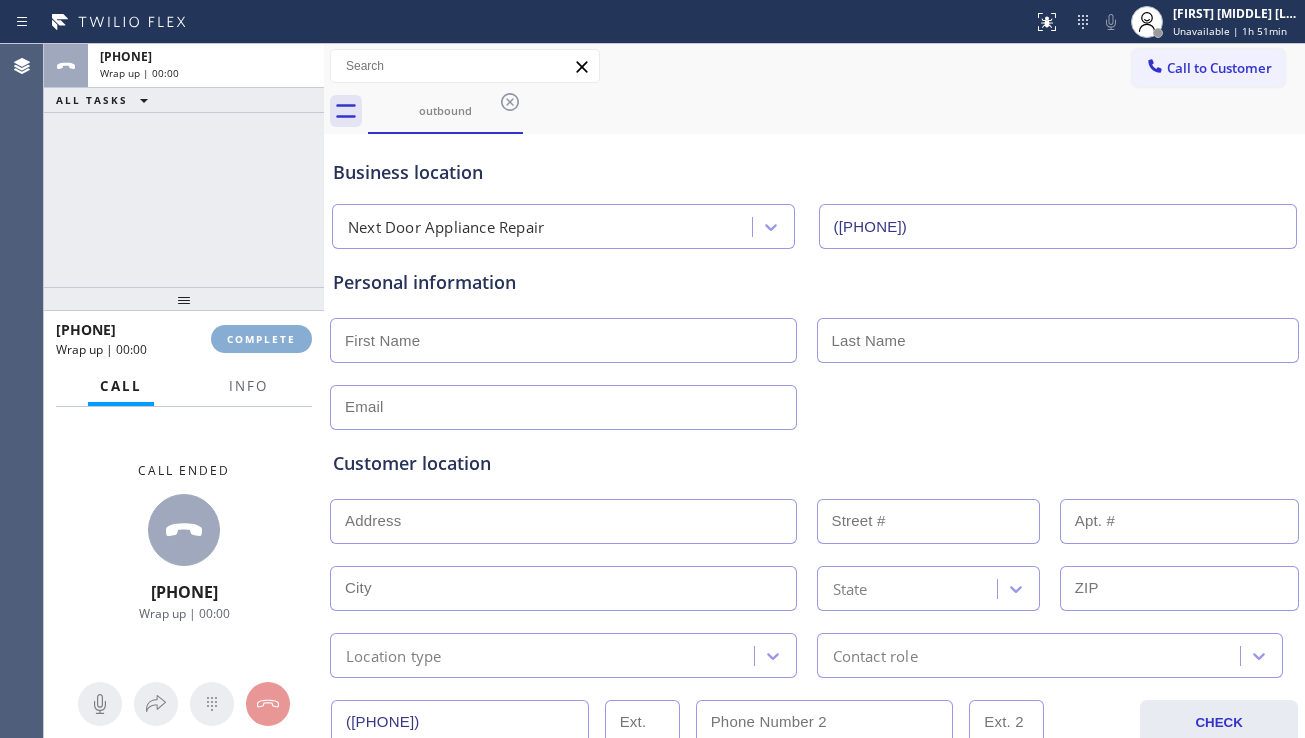 click on "COMPLETE" at bounding box center (261, 339) 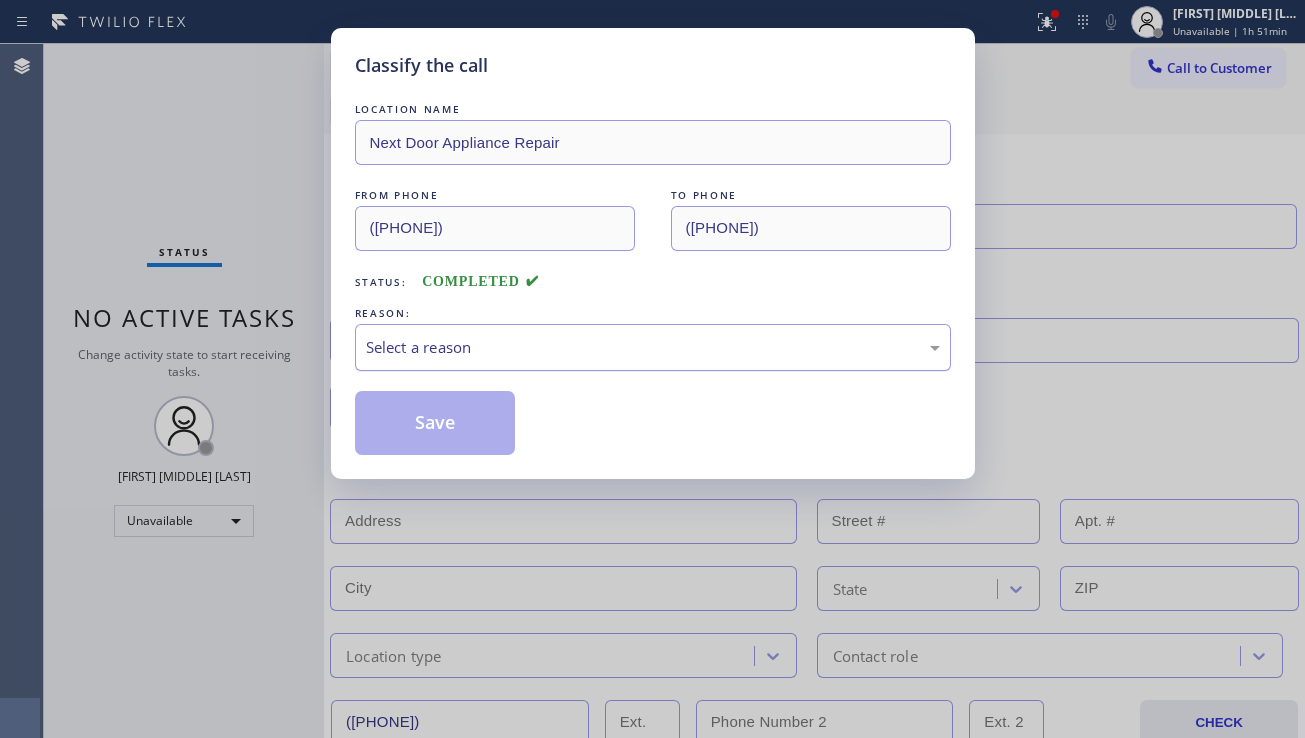 click on "Select a reason" at bounding box center [653, 347] 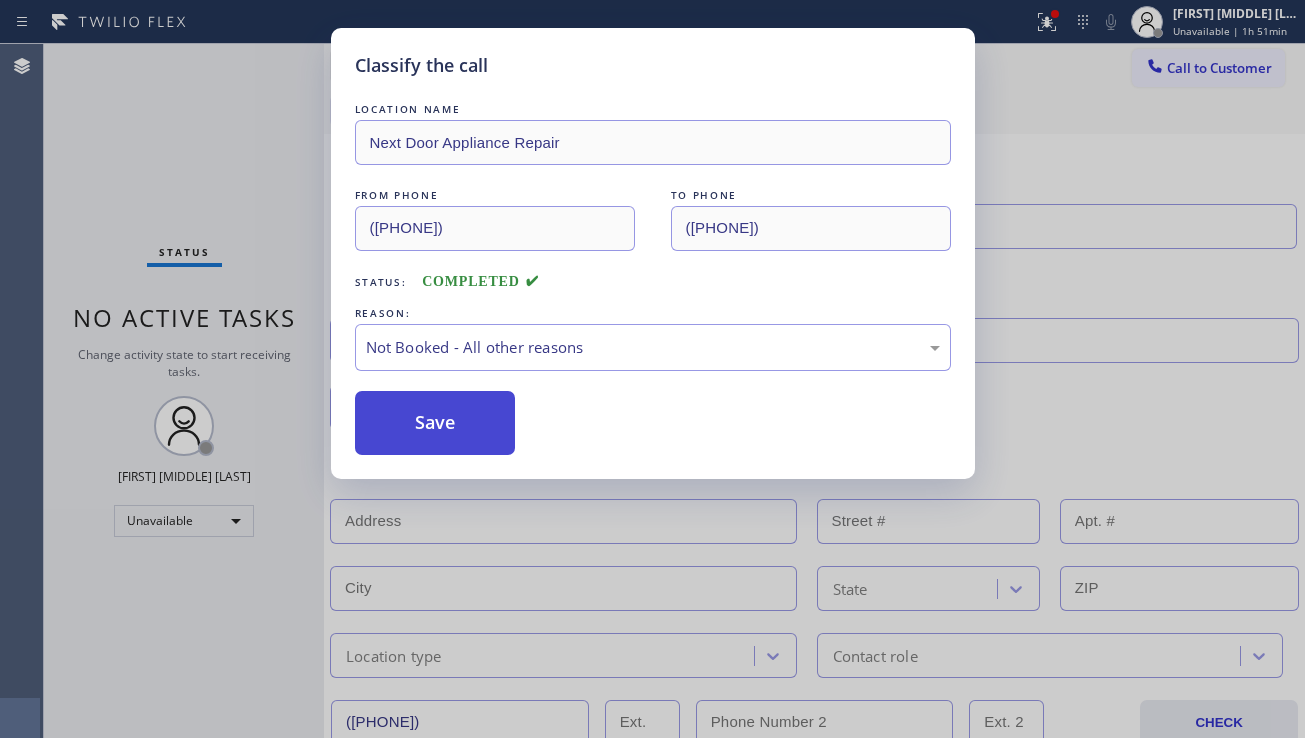 click on "Save" at bounding box center (435, 423) 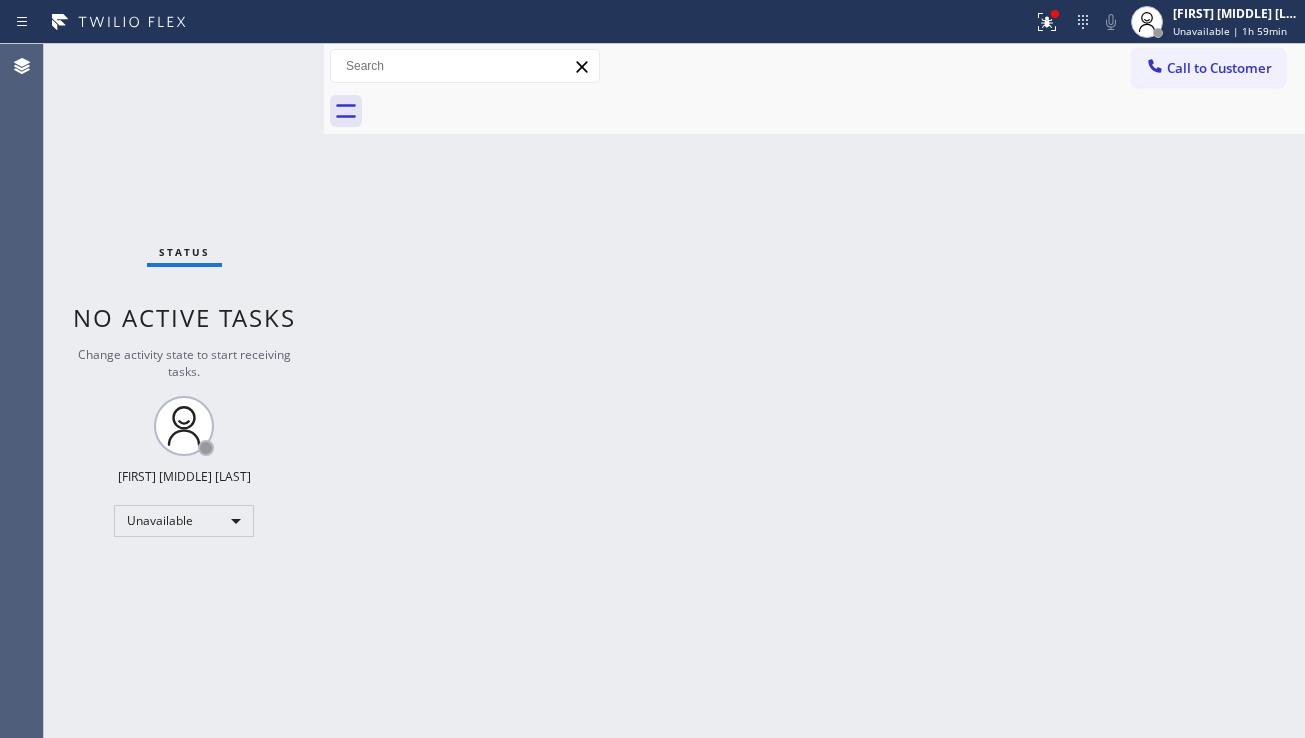 click on "Back to Dashboard Change Sender ID Customers Technicians Select a contact Outbound call Location Search location Your caller id phone number Customer number Call Customer info Name Phone none Address none Change Sender ID HVAC [PHONE] 5 Star Appliance [PHONE] Appliance Repair [PHONE] Plumbing [PHONE] Air Duct Cleaning [PHONE] Electricians [PHONE] Cancel Change Check personal SMS Reset Change No tabs Call to Customer Outbound call Location Next Door Appliance Repair Your caller id phone number ([PHONE]) Customer number Call Outbound call Technician Search Technician Your caller id phone number Your caller id phone number Call" at bounding box center (814, 391) 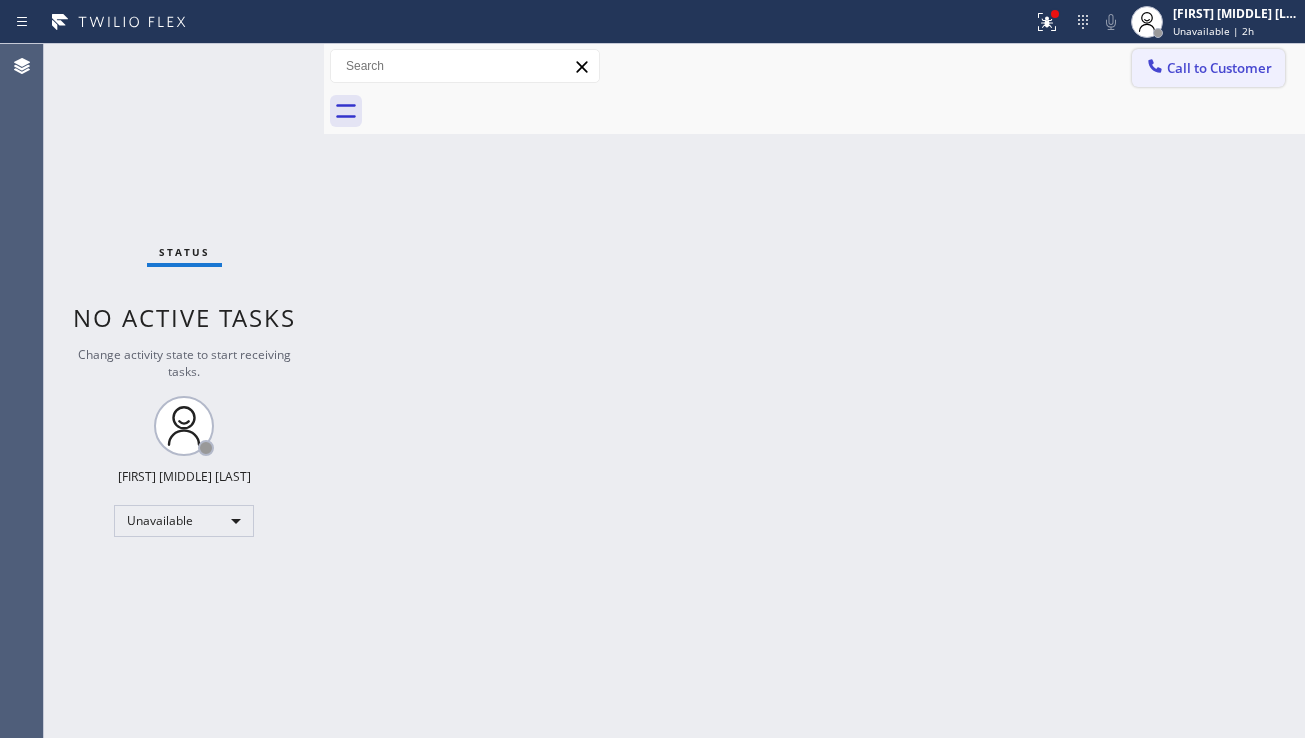 click on "Call to Customer" at bounding box center [1219, 68] 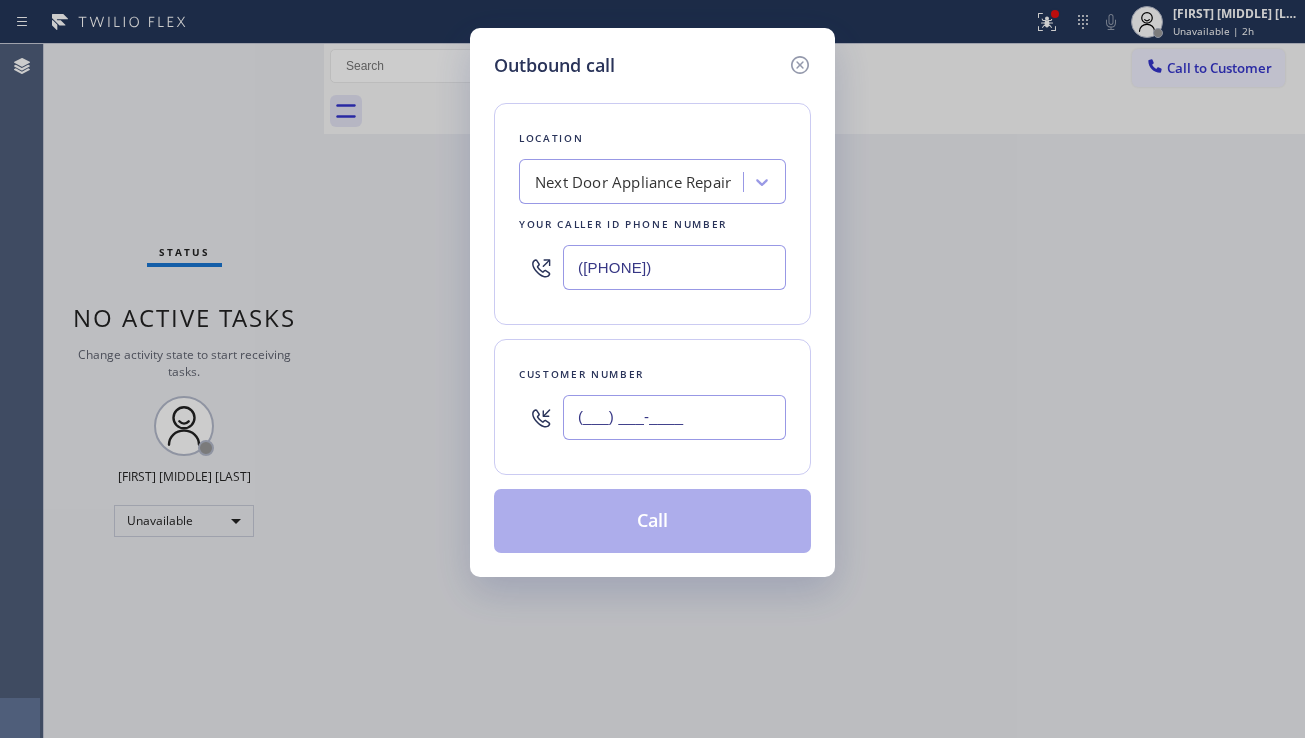 click on "(___) ___-____" at bounding box center (674, 417) 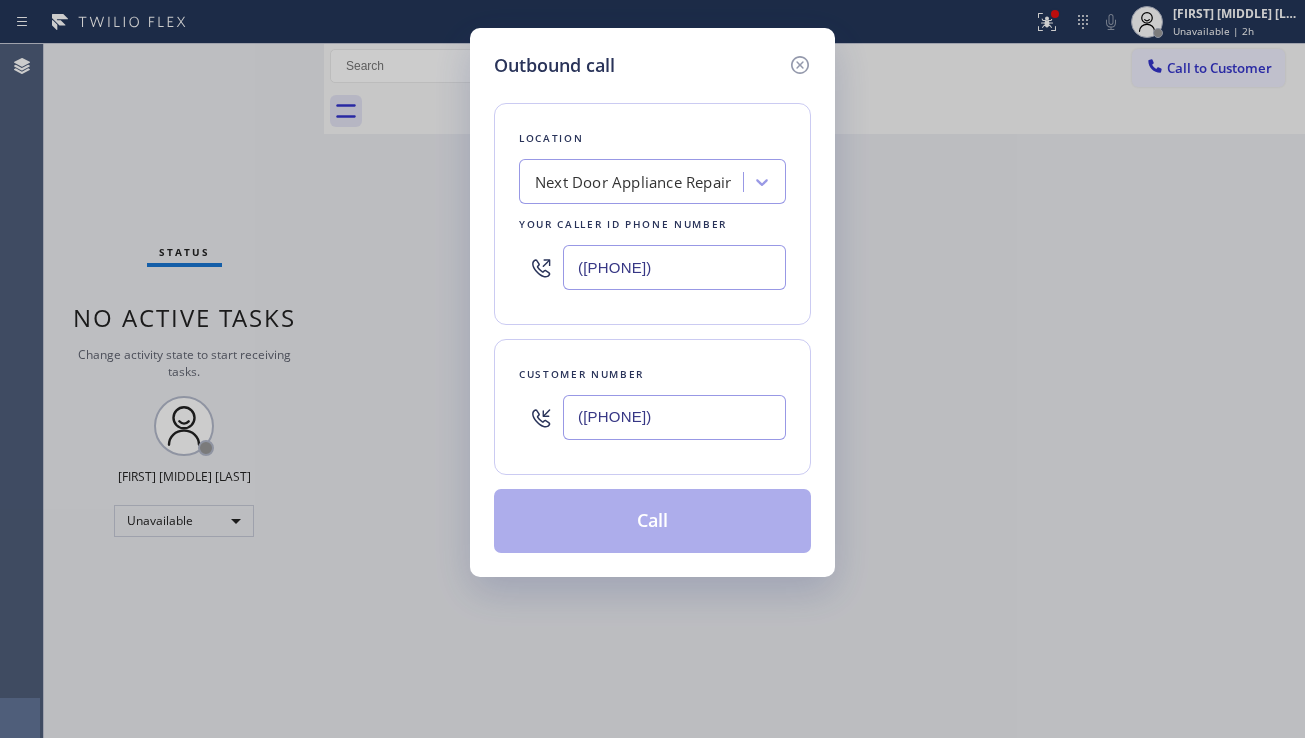 type on "([PHONE])" 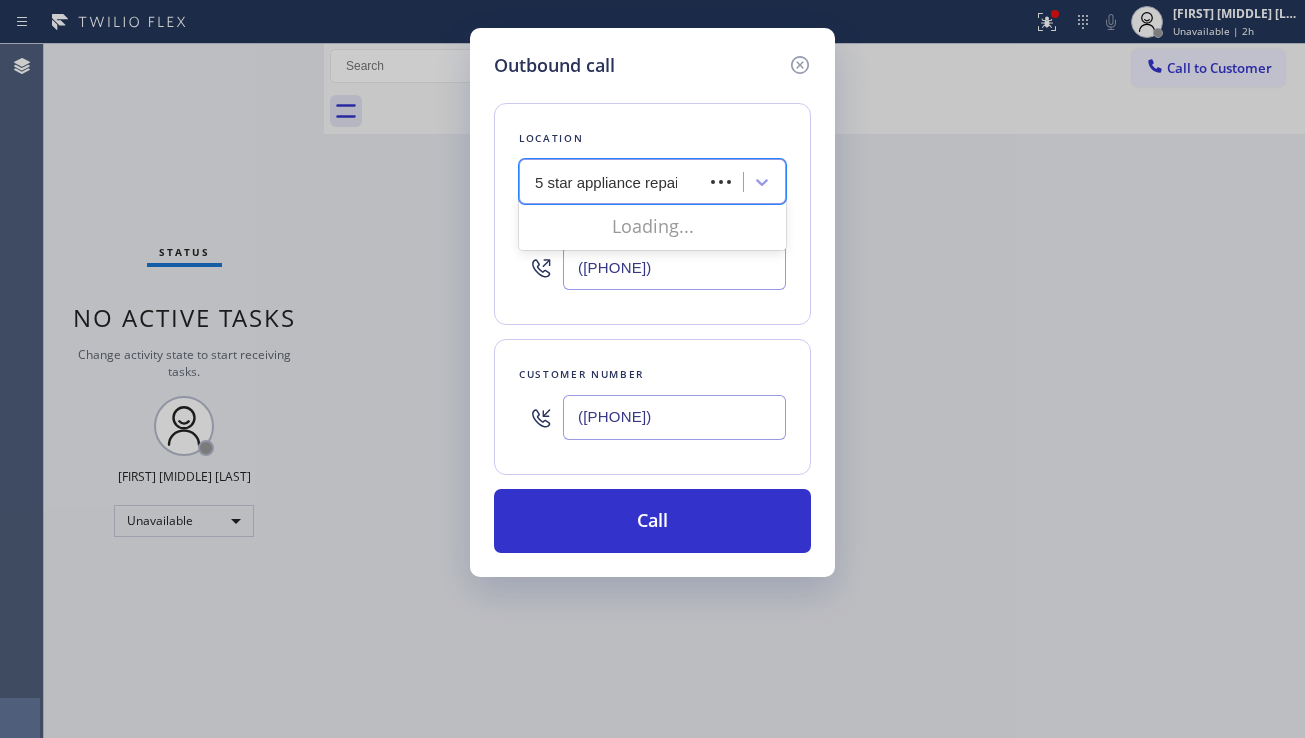 type on "5 star appliance repair" 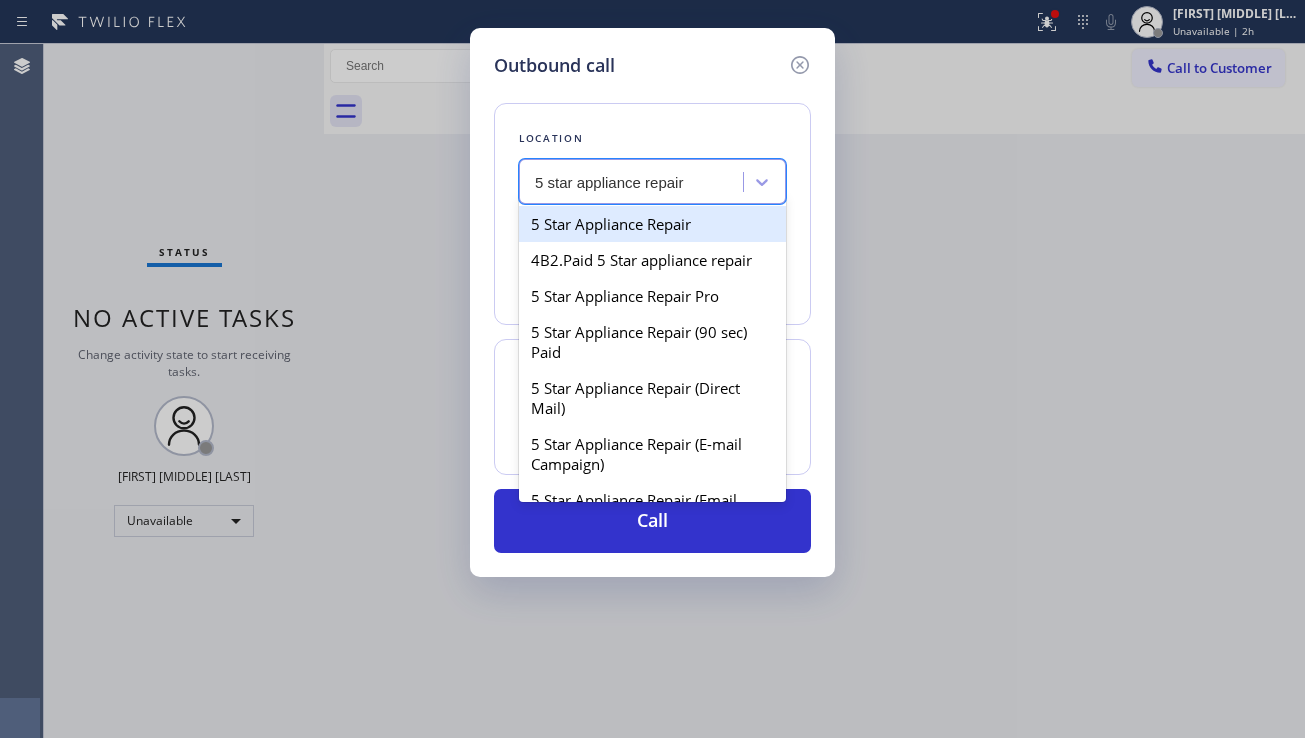 click on "5 Star Appliance Repair" at bounding box center (652, 224) 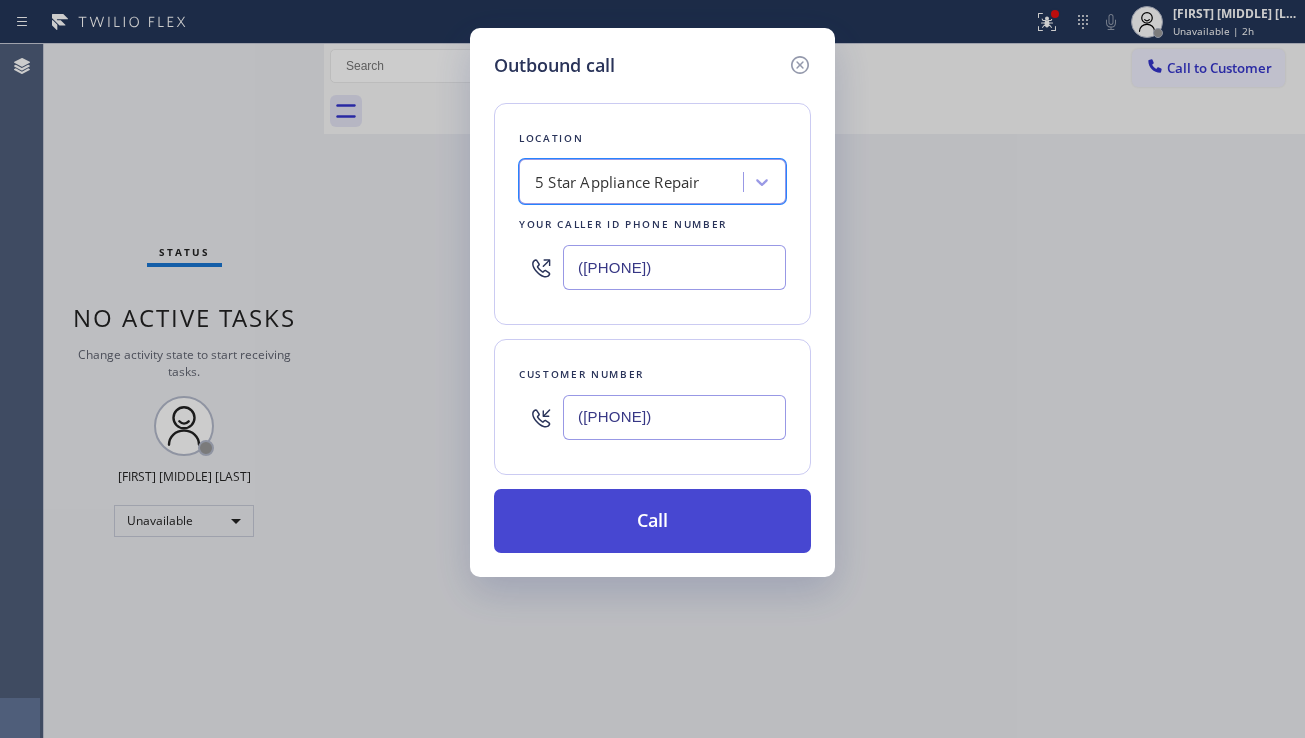 click on "Call" at bounding box center (652, 521) 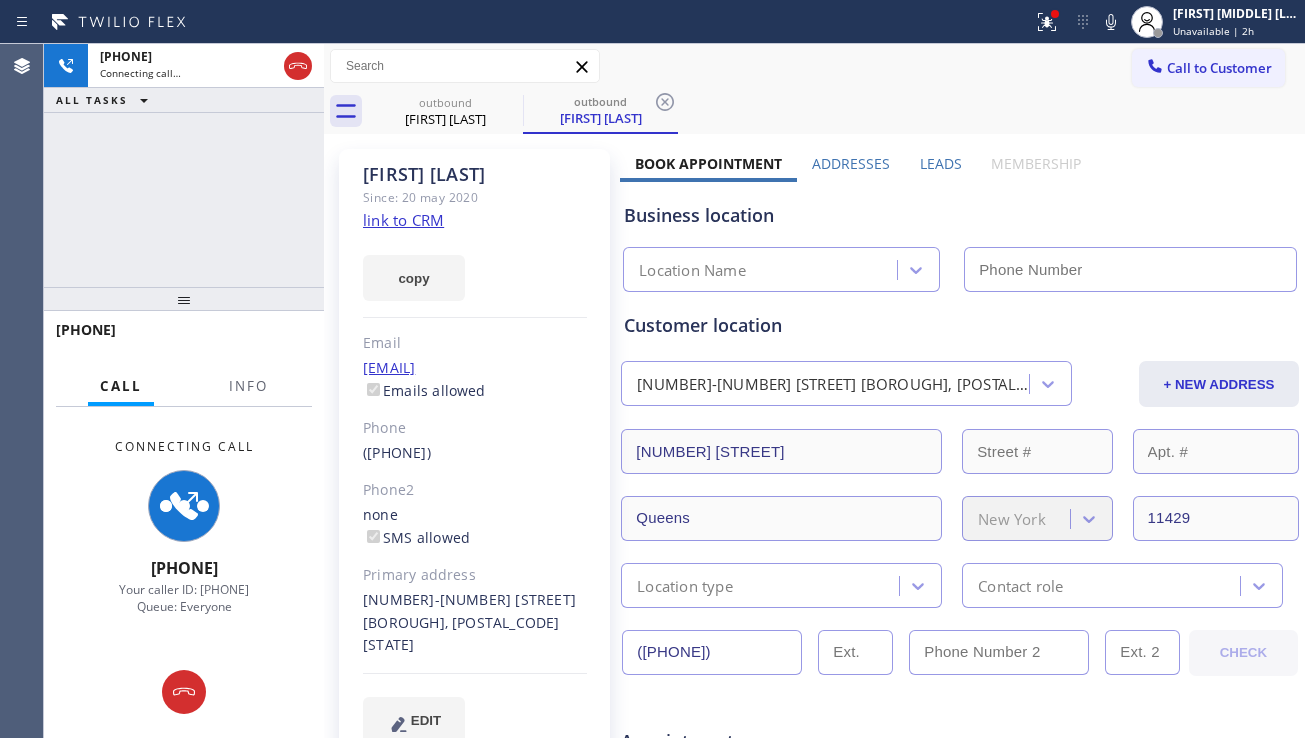 type on "([PHONE])" 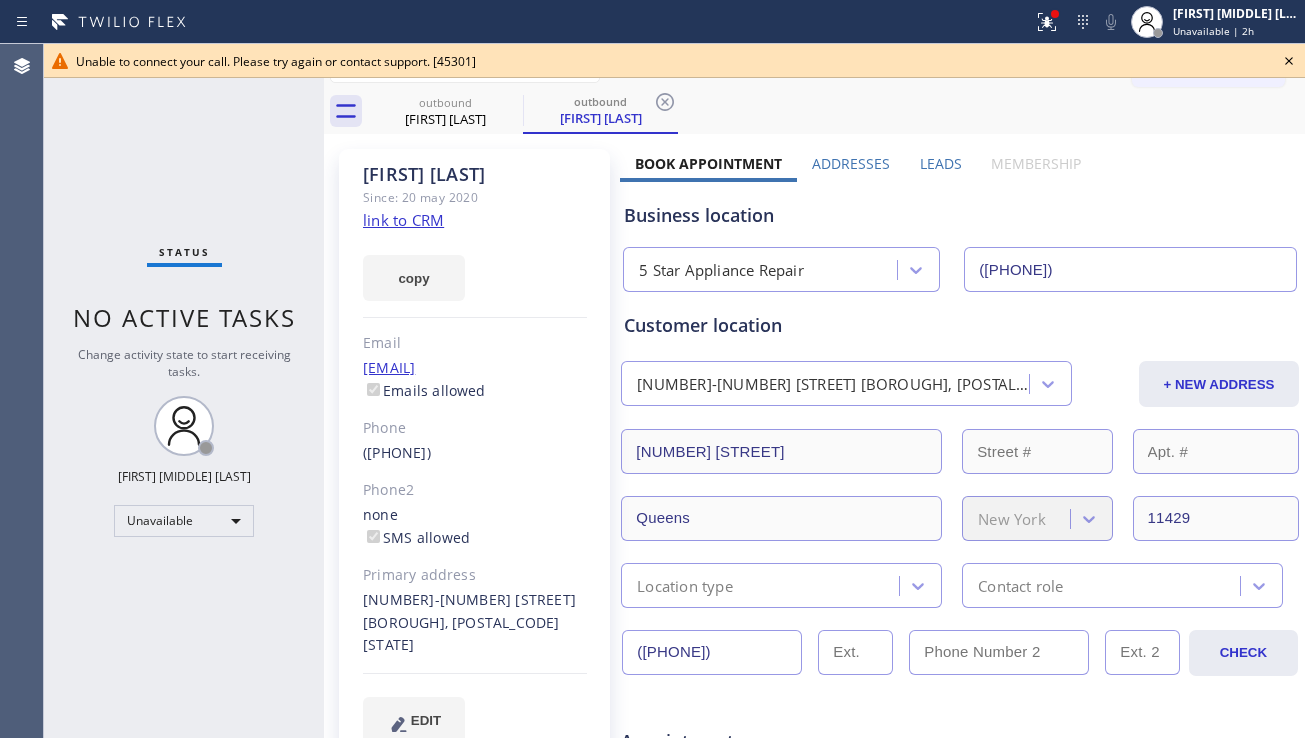 click 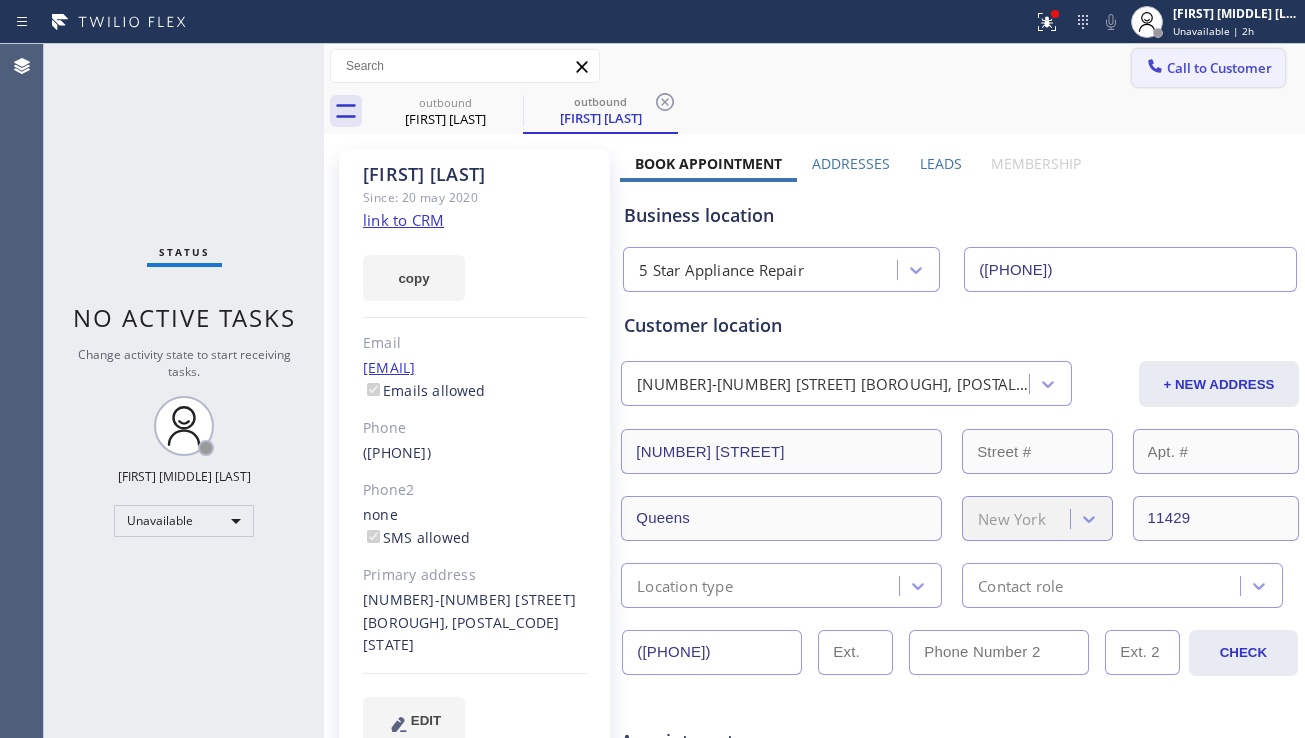 click 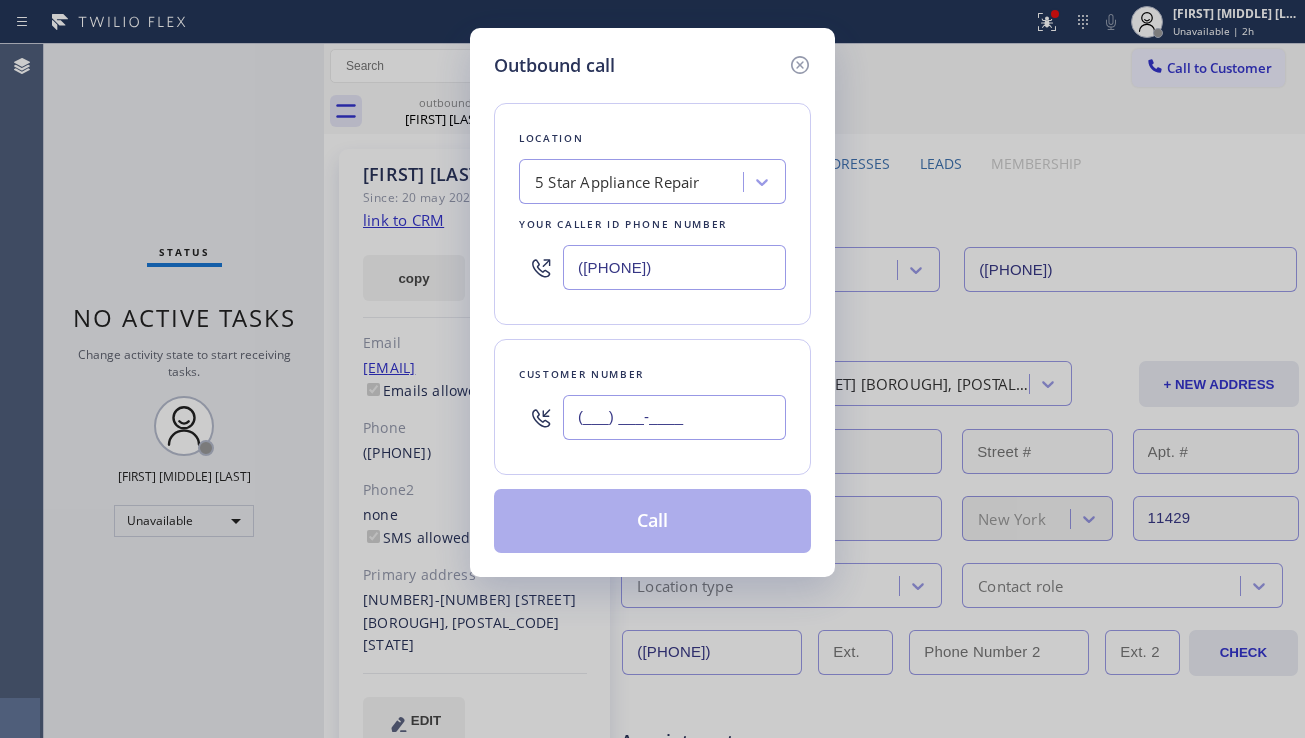 click on "(___) ___-____" at bounding box center [674, 417] 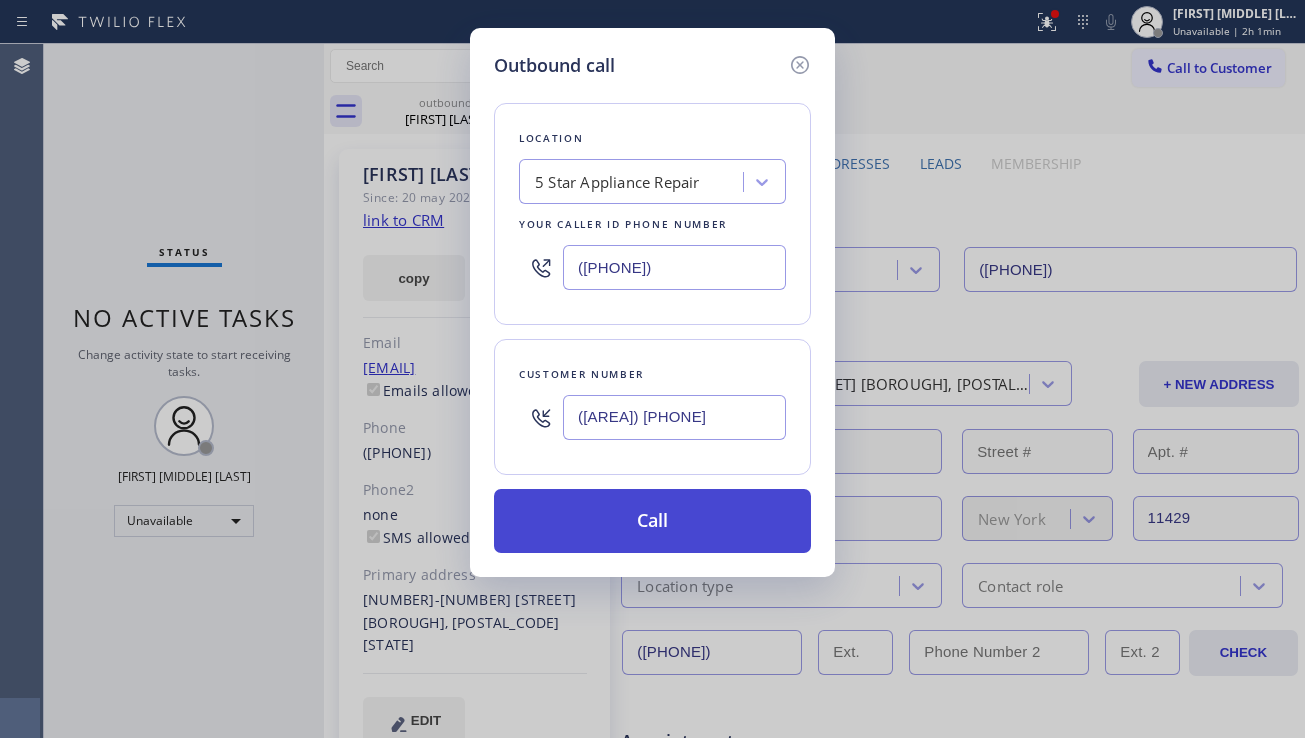 type on "([AREA]) [PHONE]" 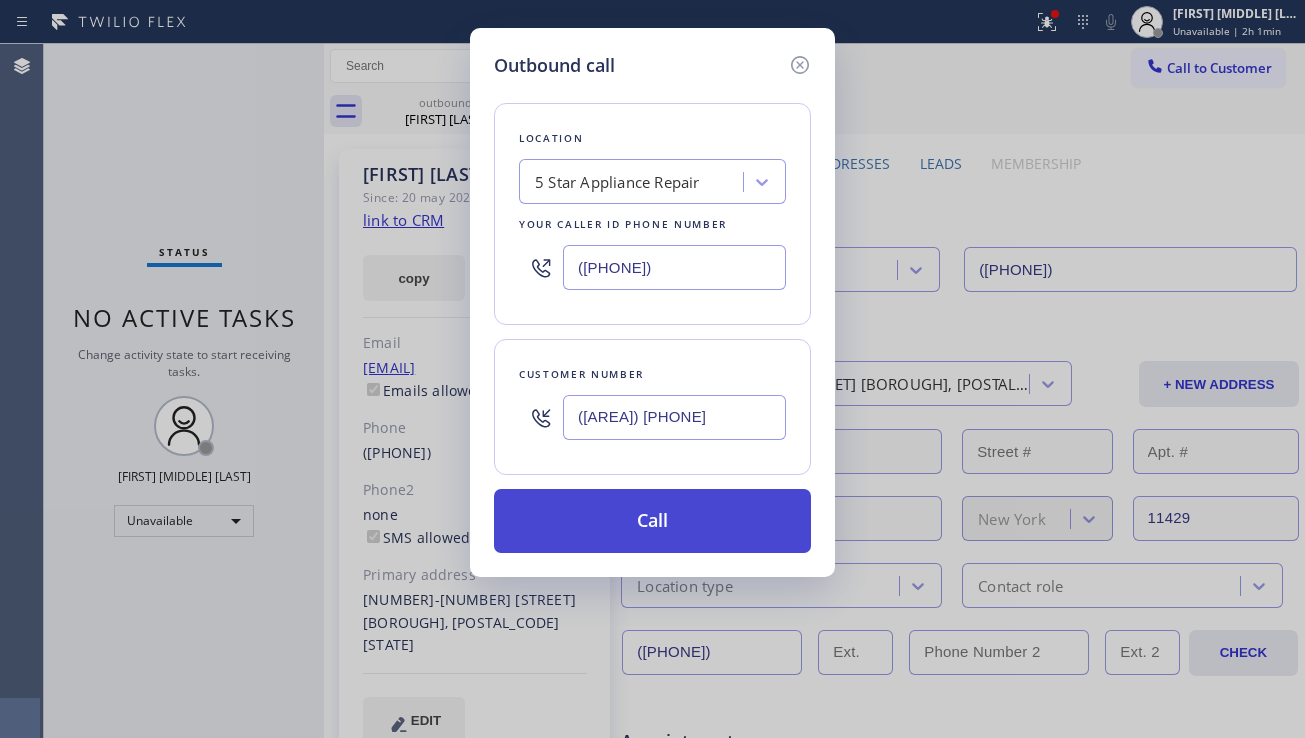drag, startPoint x: 658, startPoint y: 519, endPoint x: 358, endPoint y: 143, distance: 481.0156 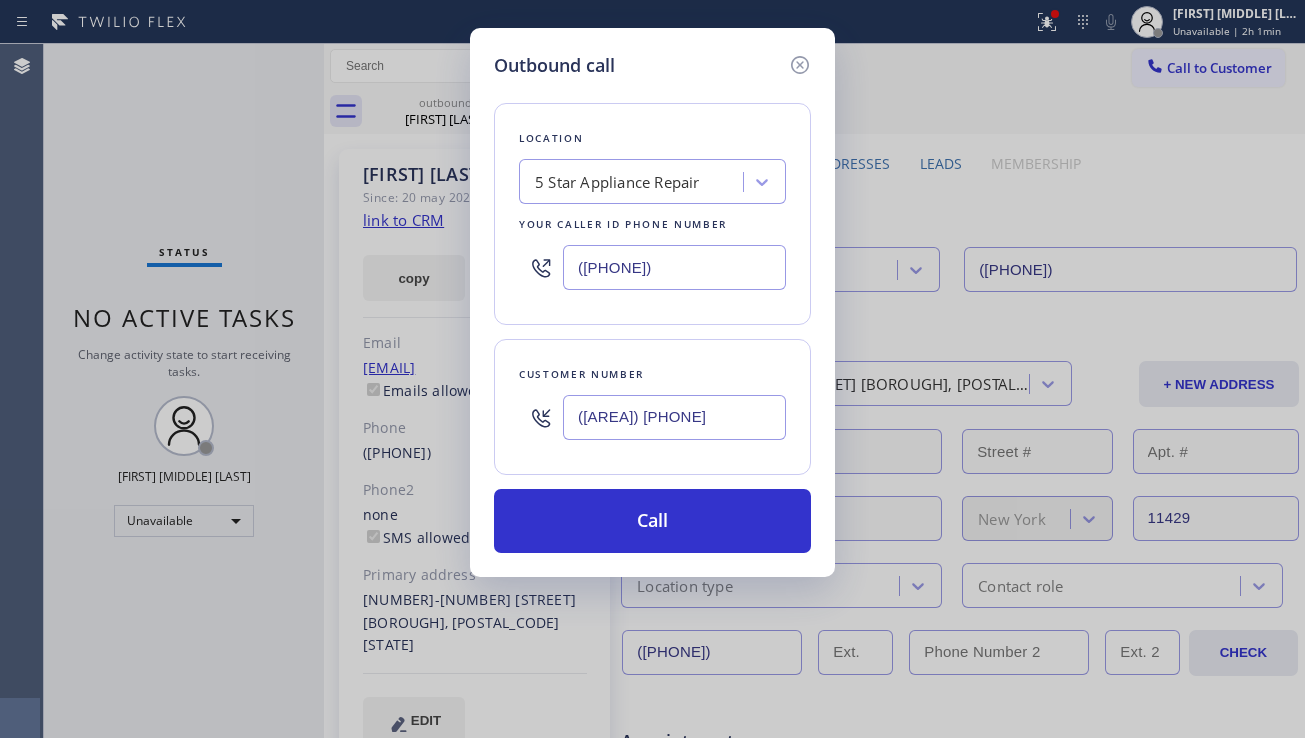 click on "Call" at bounding box center [652, 521] 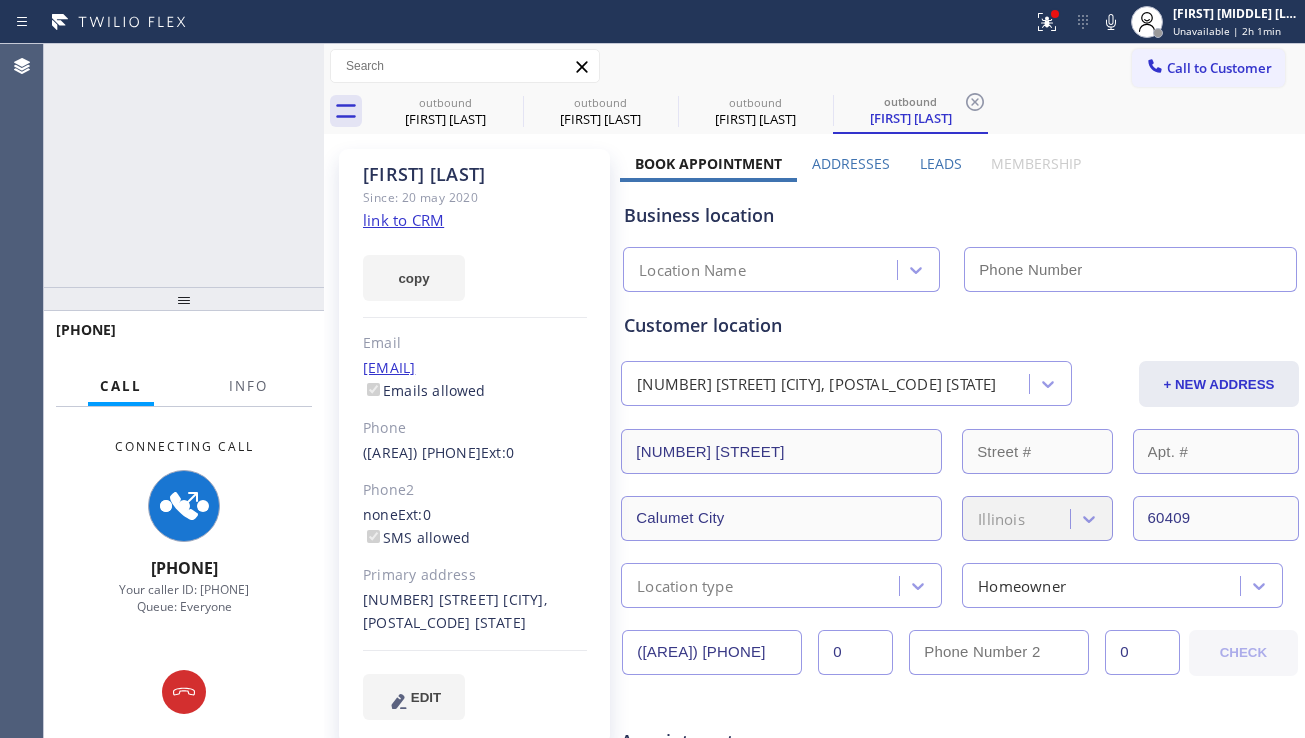type on "([PHONE])" 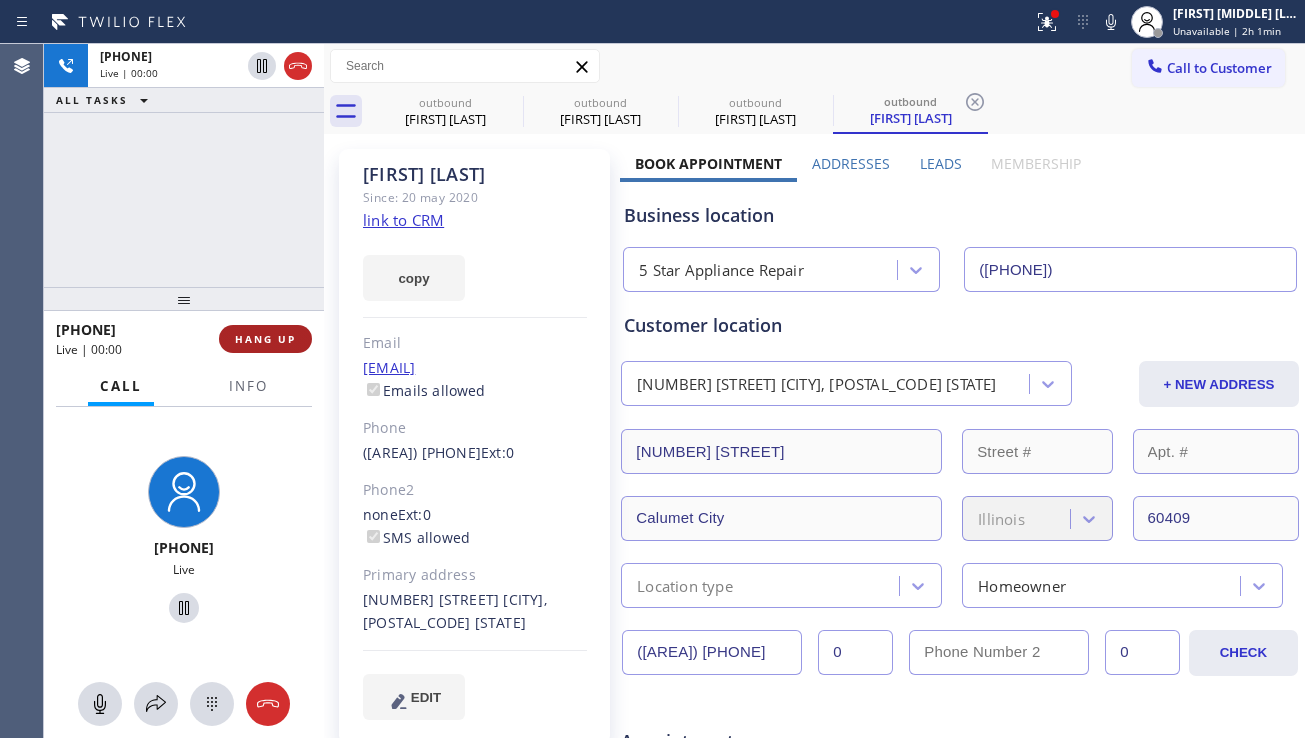 click on "HANG UP" at bounding box center [265, 339] 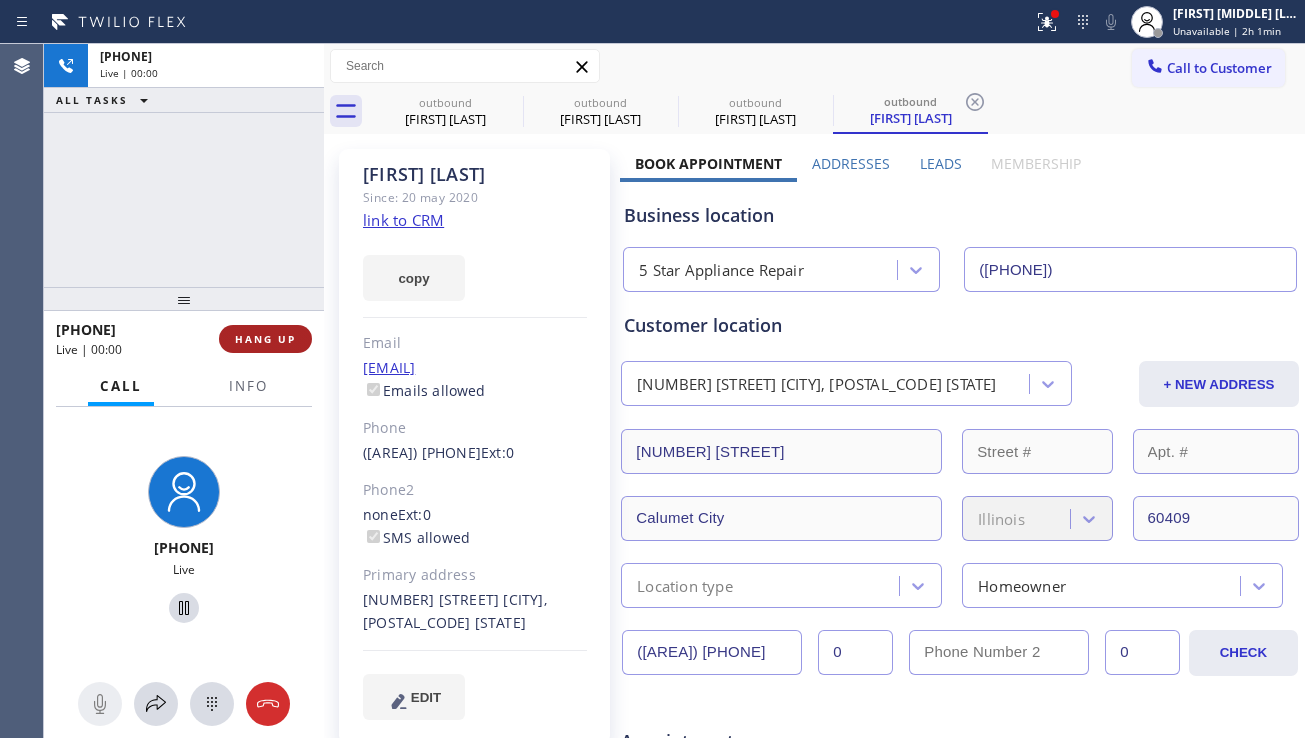 click on "HANG UP" at bounding box center [265, 339] 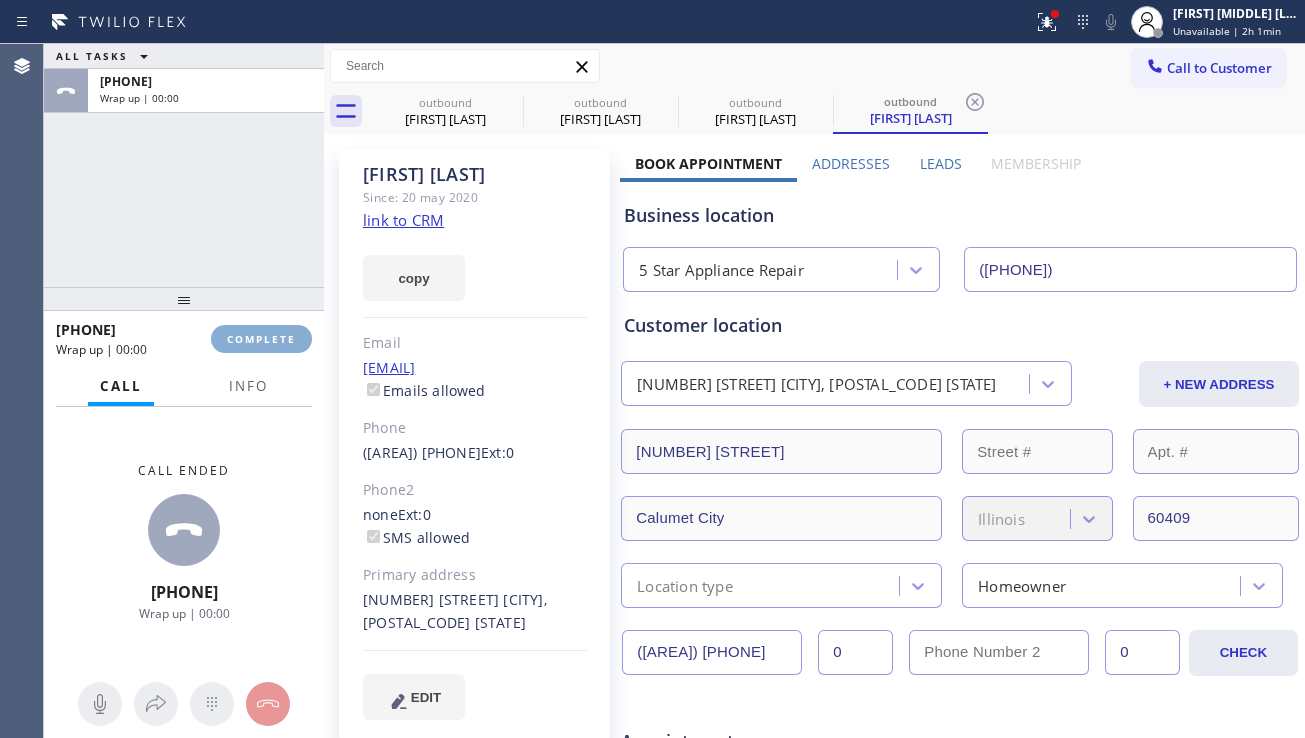 click on "COMPLETE" at bounding box center (261, 339) 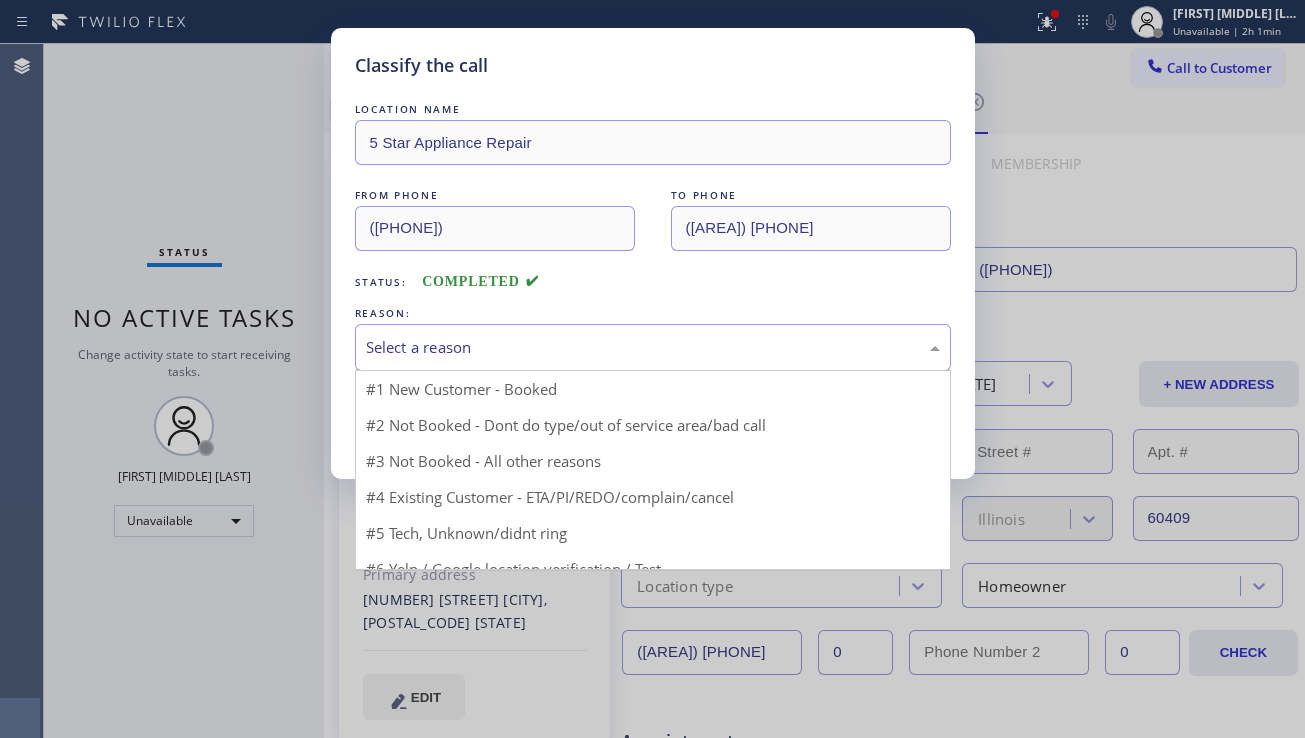 click on "Select a reason" at bounding box center [653, 347] 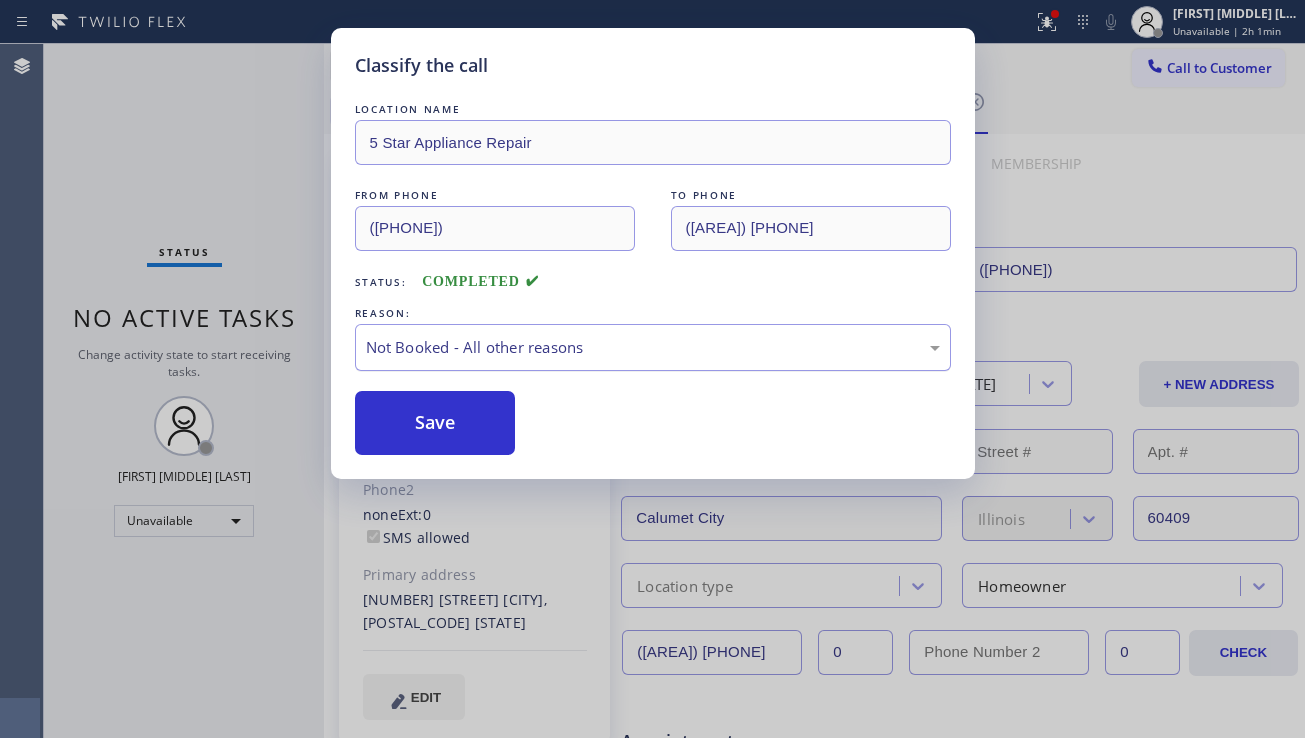 drag, startPoint x: 439, startPoint y: 422, endPoint x: 431, endPoint y: 357, distance: 65.490456 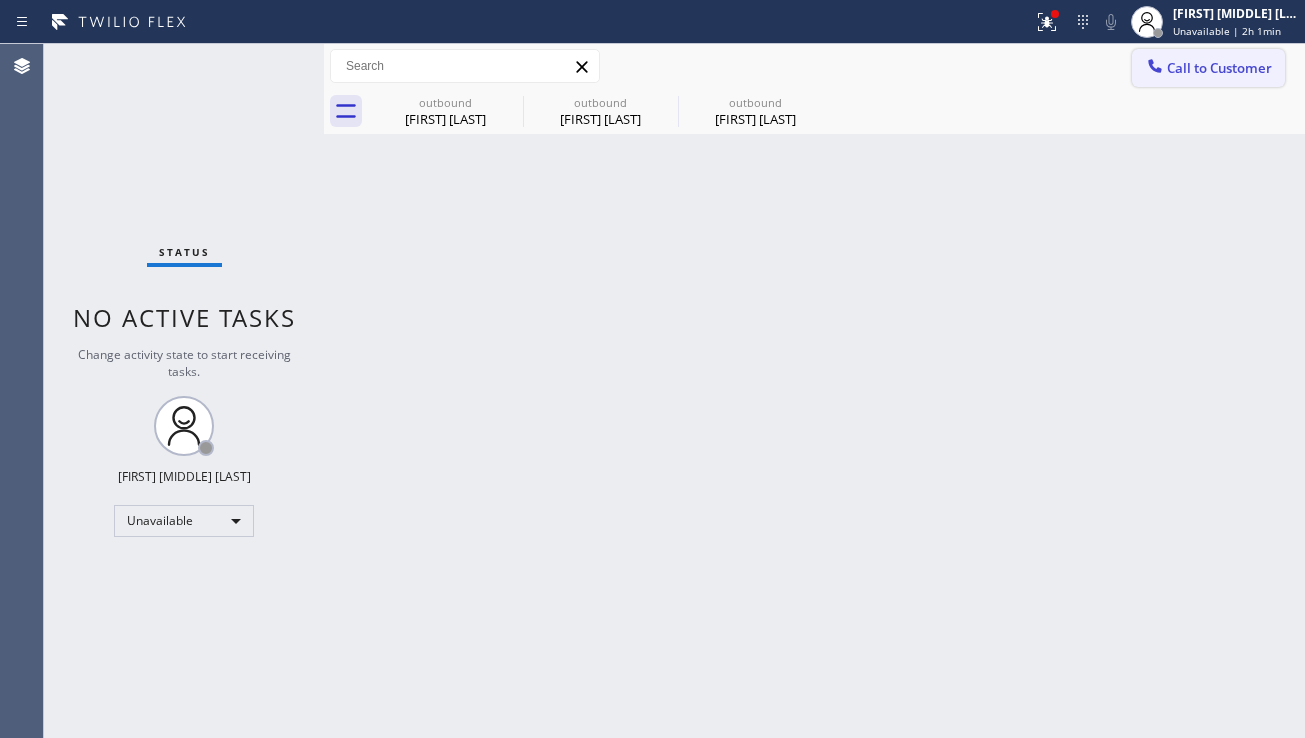 click 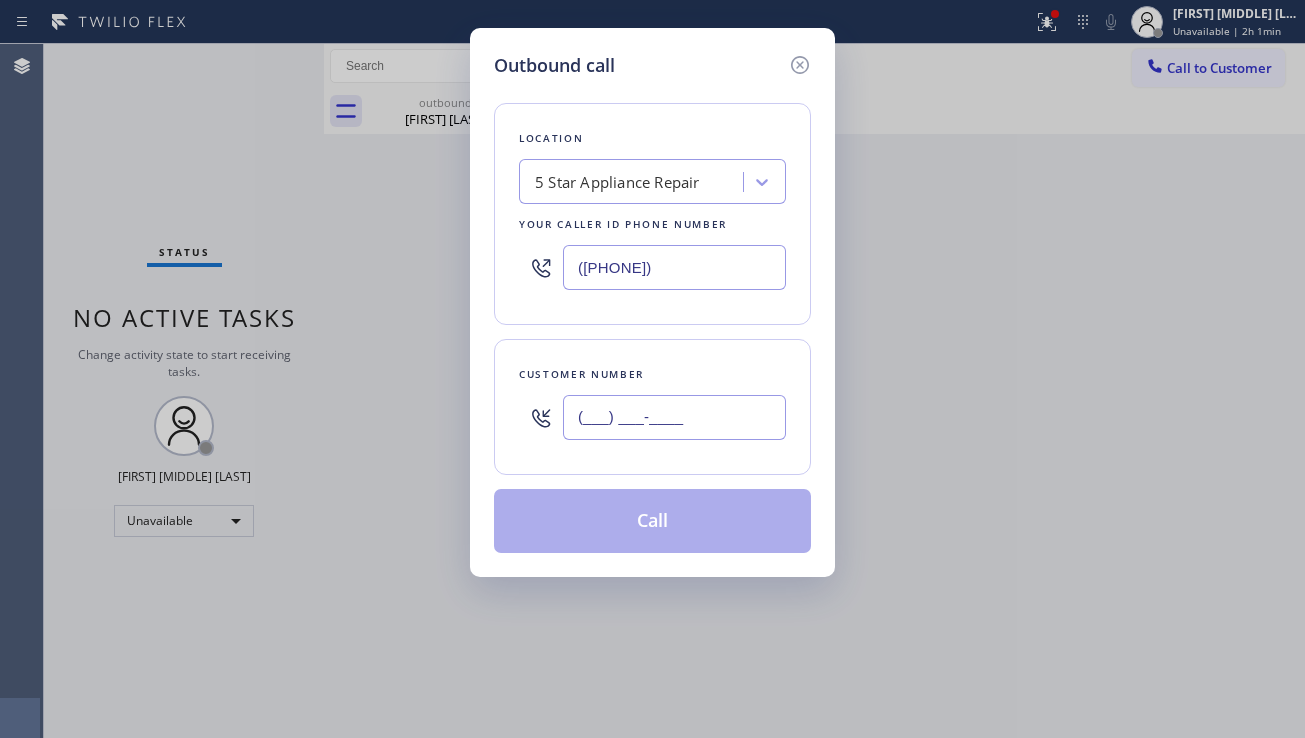 click on "(___) ___-____" at bounding box center (674, 417) 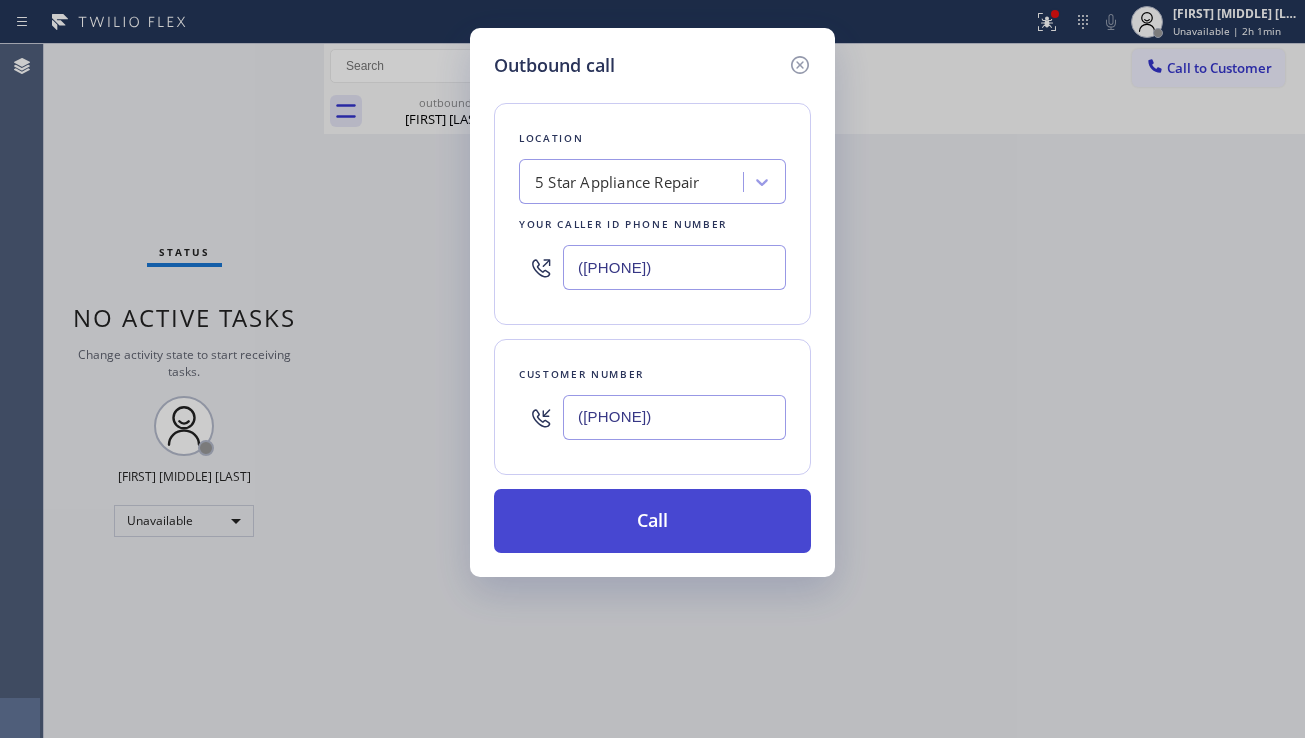 type on "([PHONE])" 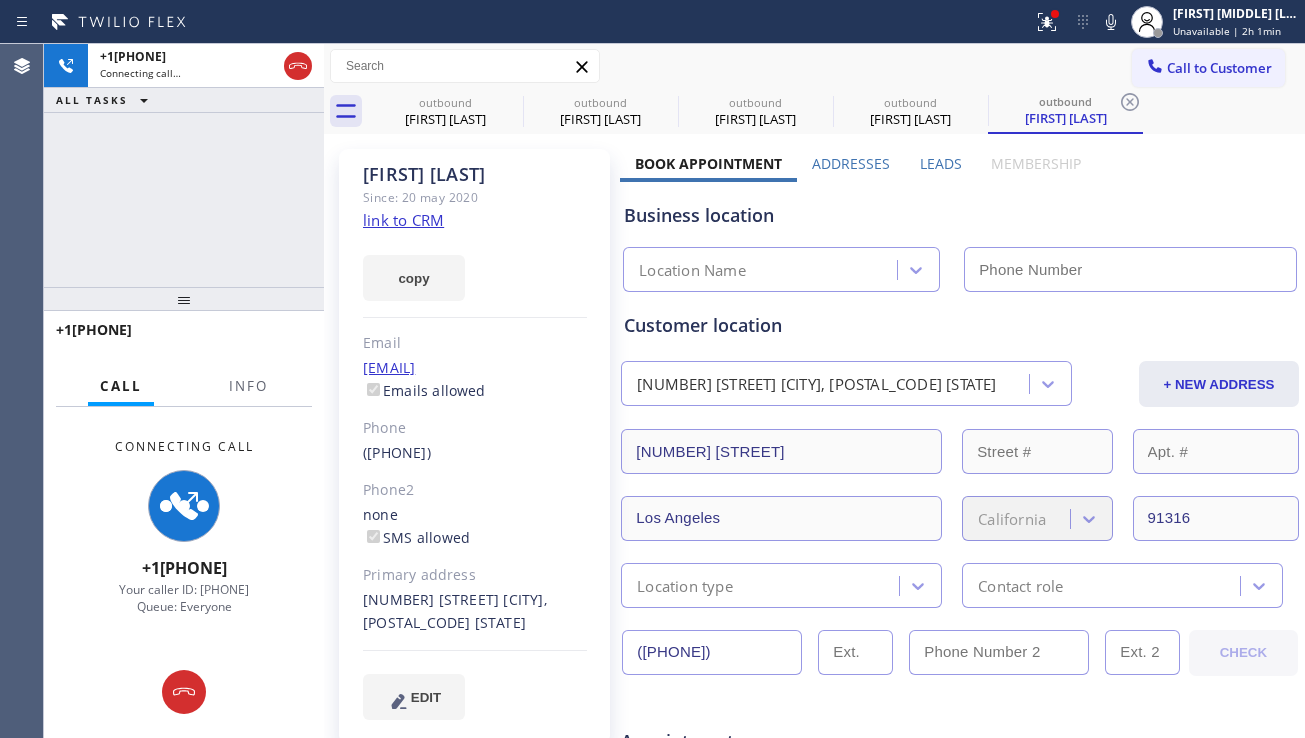 type on "([PHONE])" 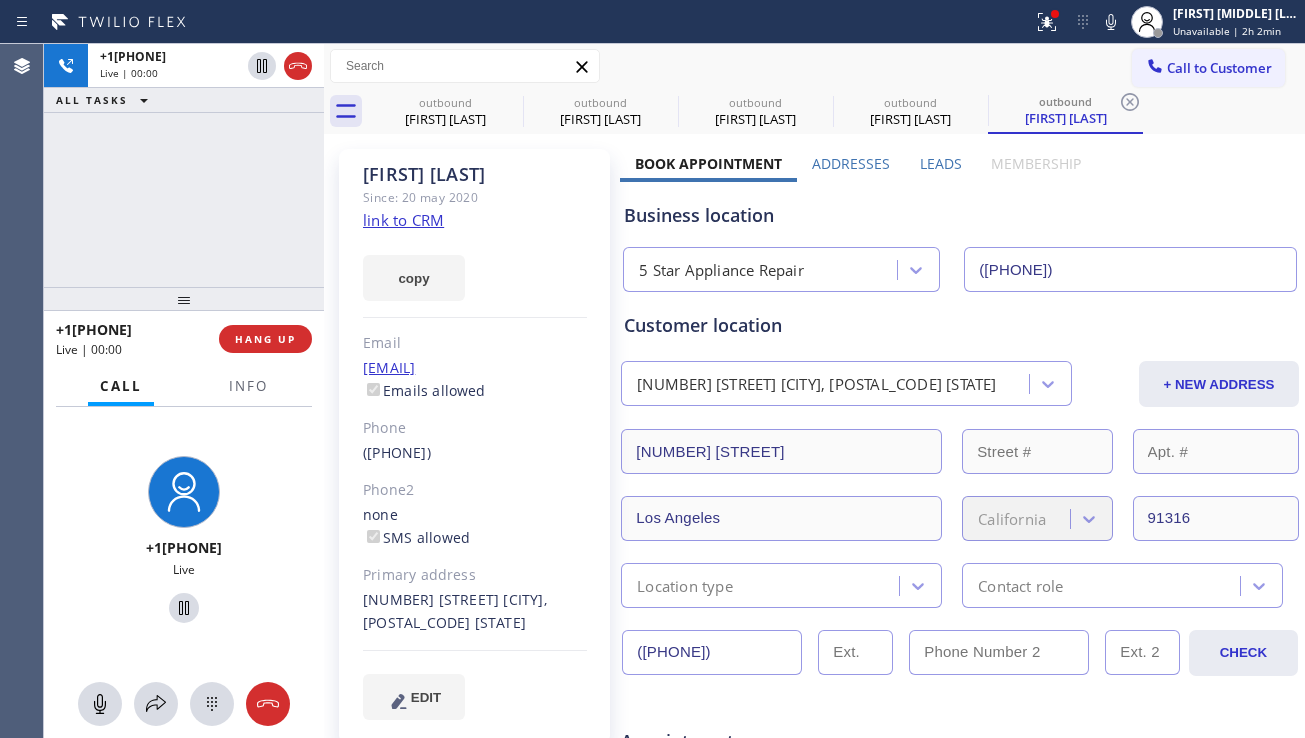 click on "Business location" at bounding box center [960, 215] 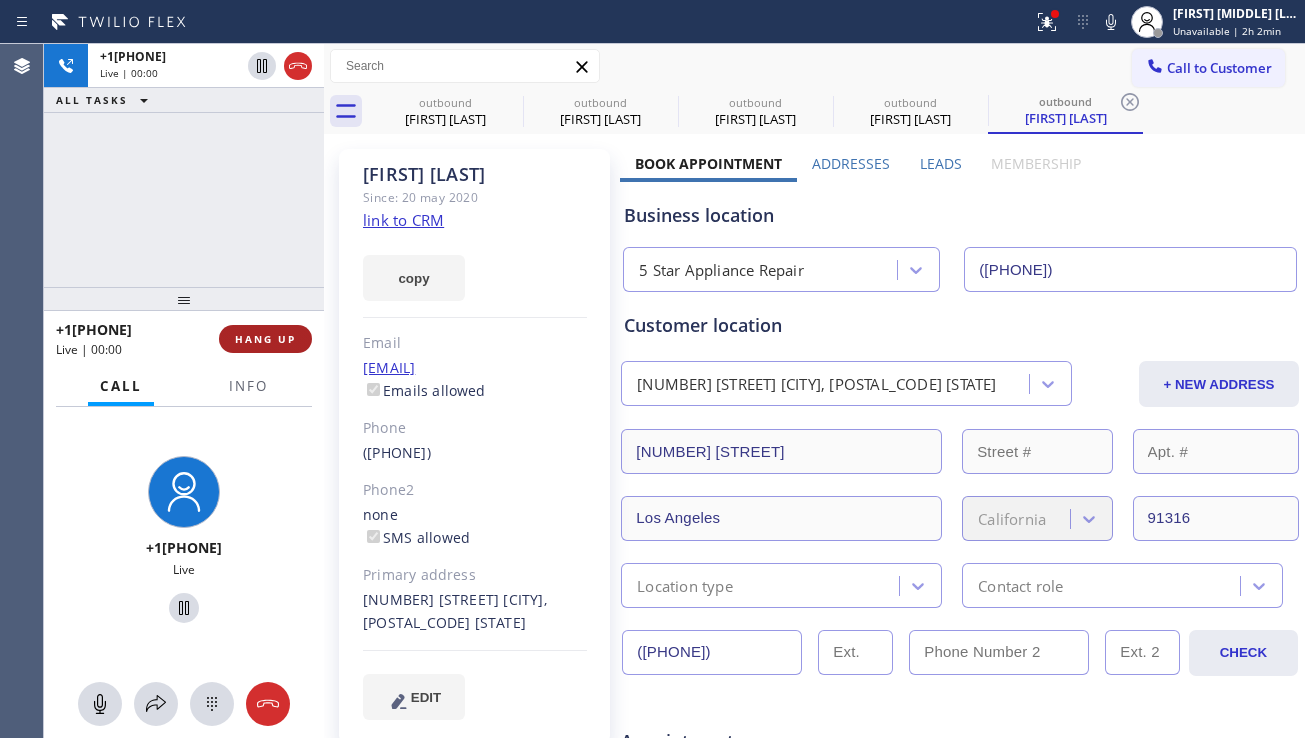 click on "HANG UP" at bounding box center (265, 339) 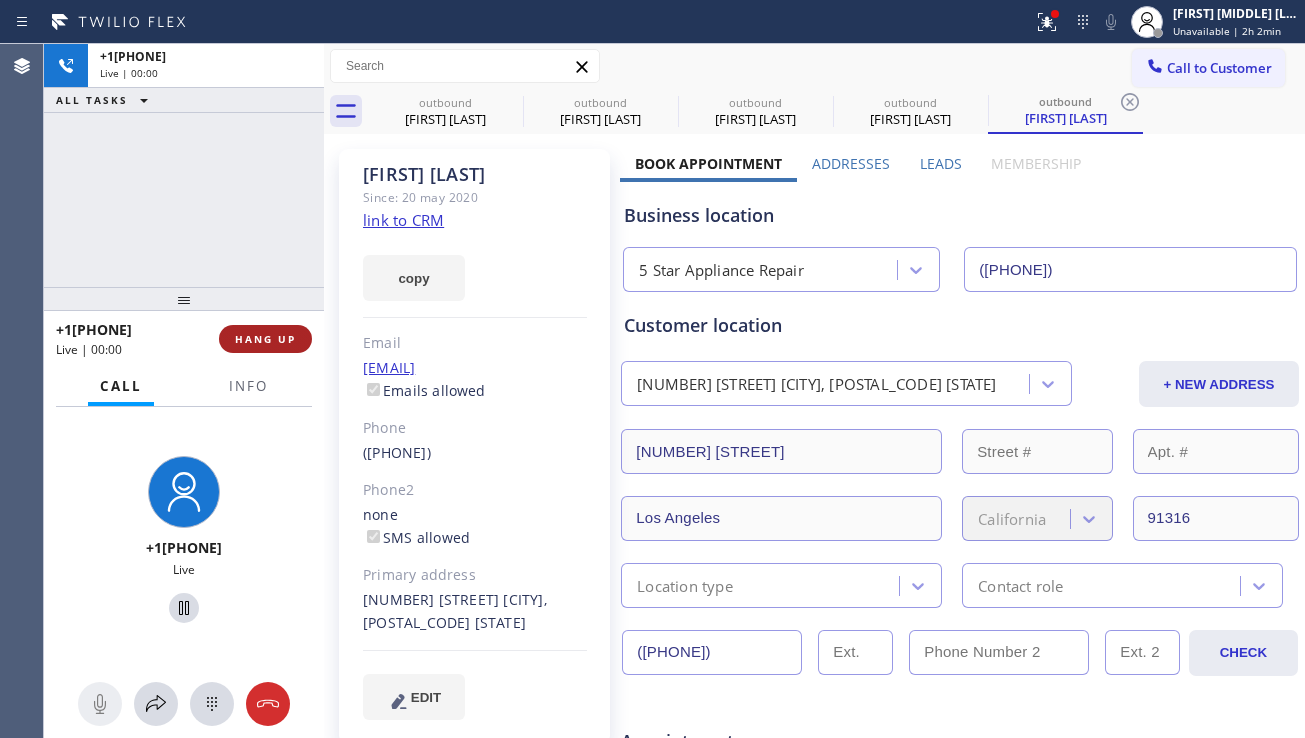 click on "HANG UP" at bounding box center (265, 339) 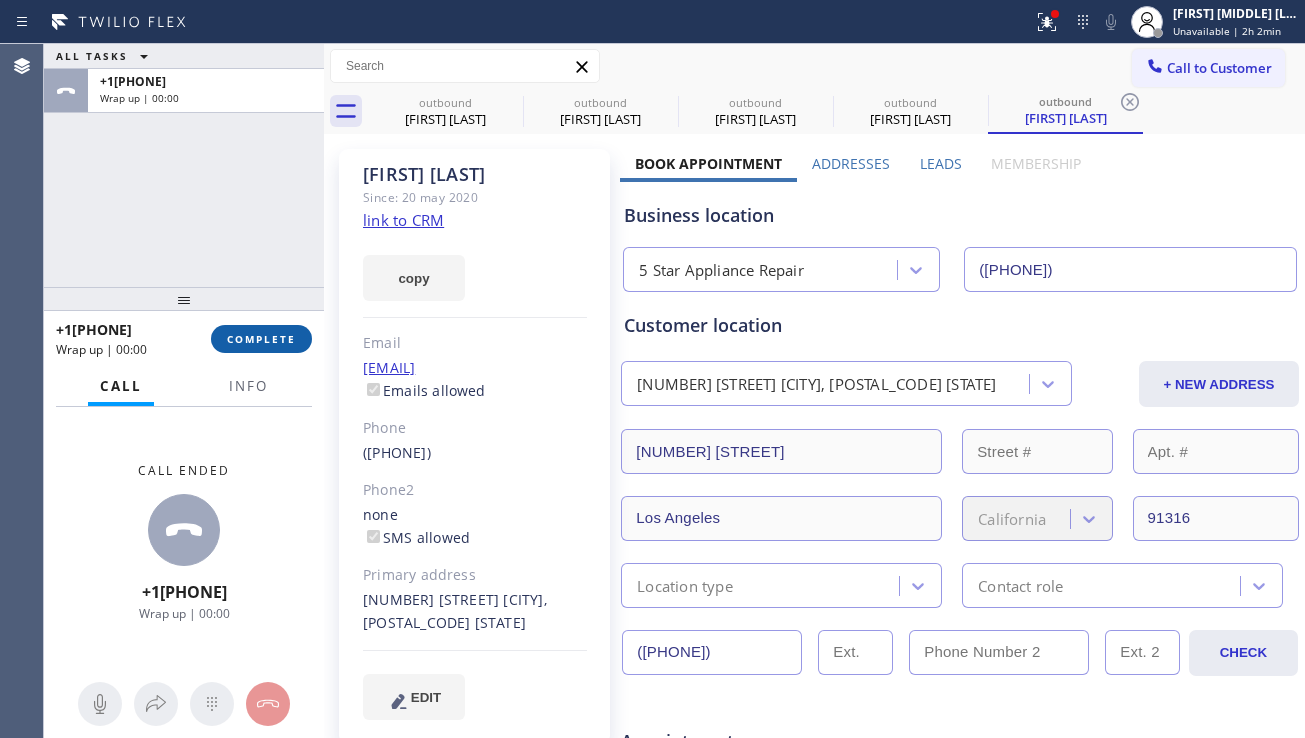 click on "COMPLETE" at bounding box center (261, 339) 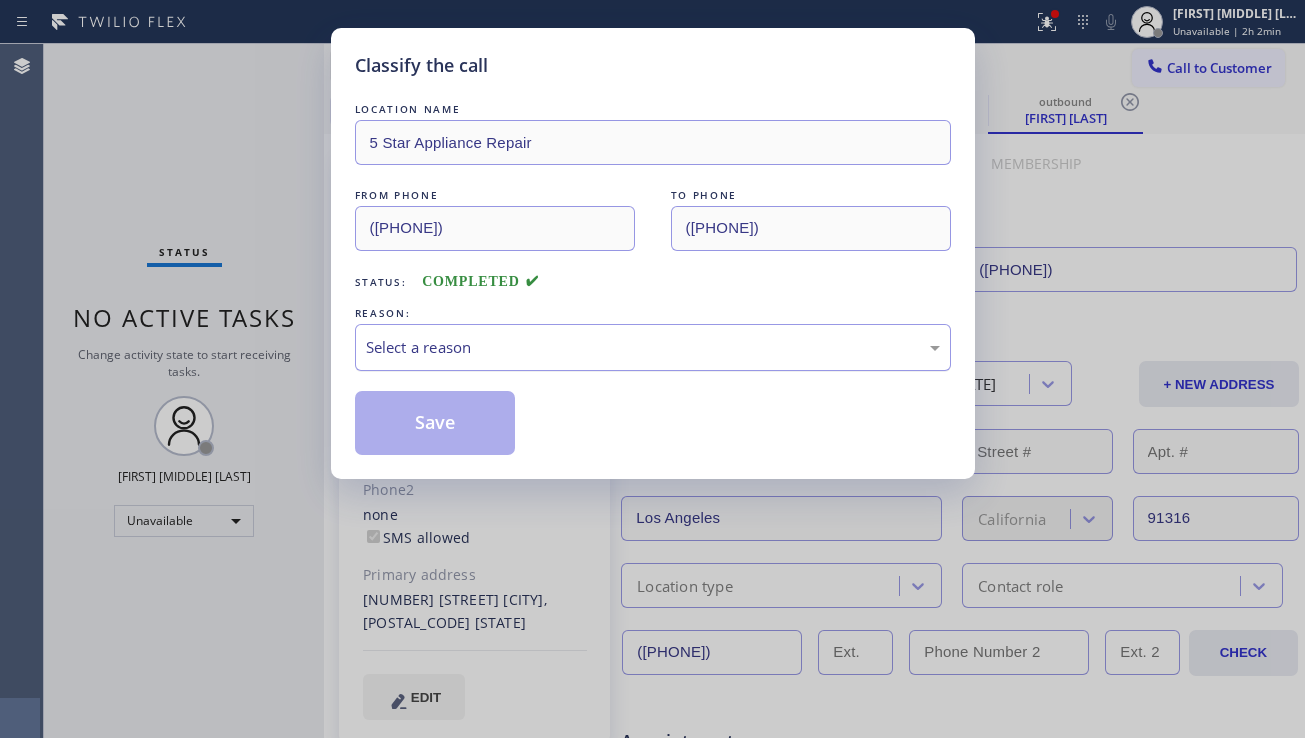 click on "Select a reason" at bounding box center (653, 347) 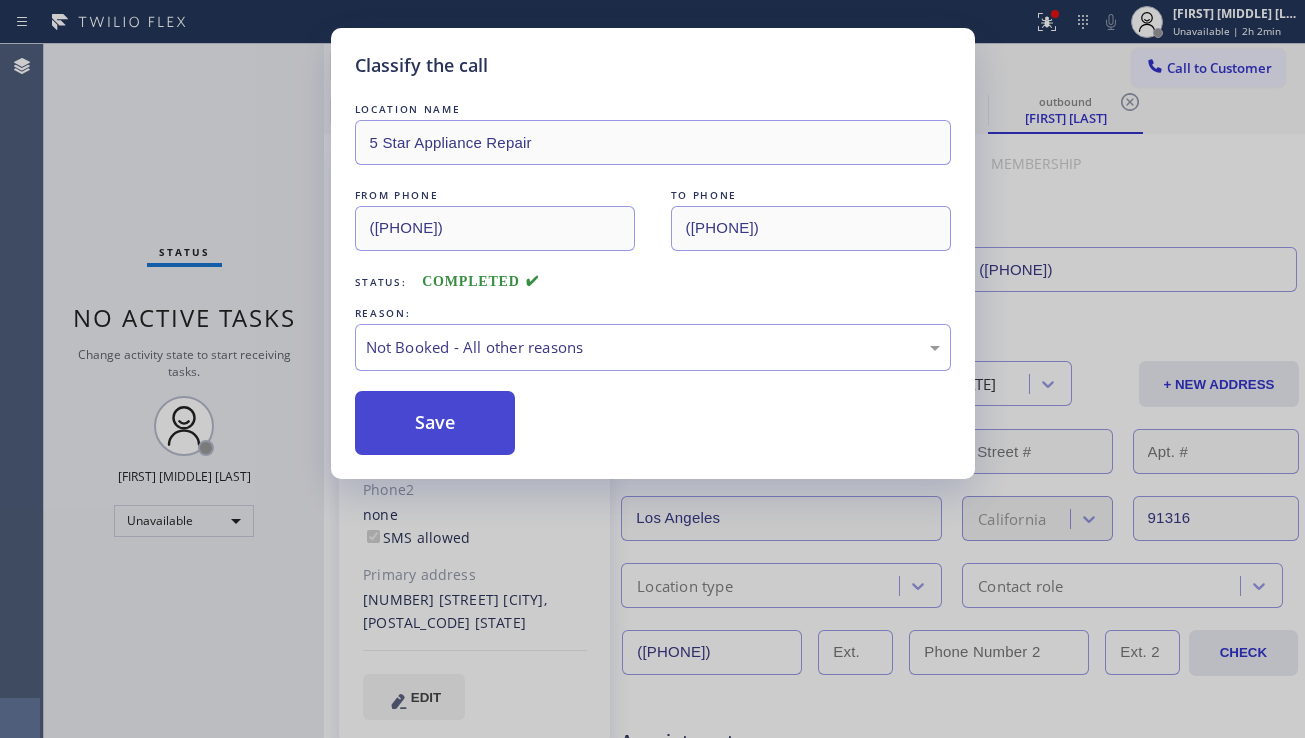 click on "Save" at bounding box center [435, 423] 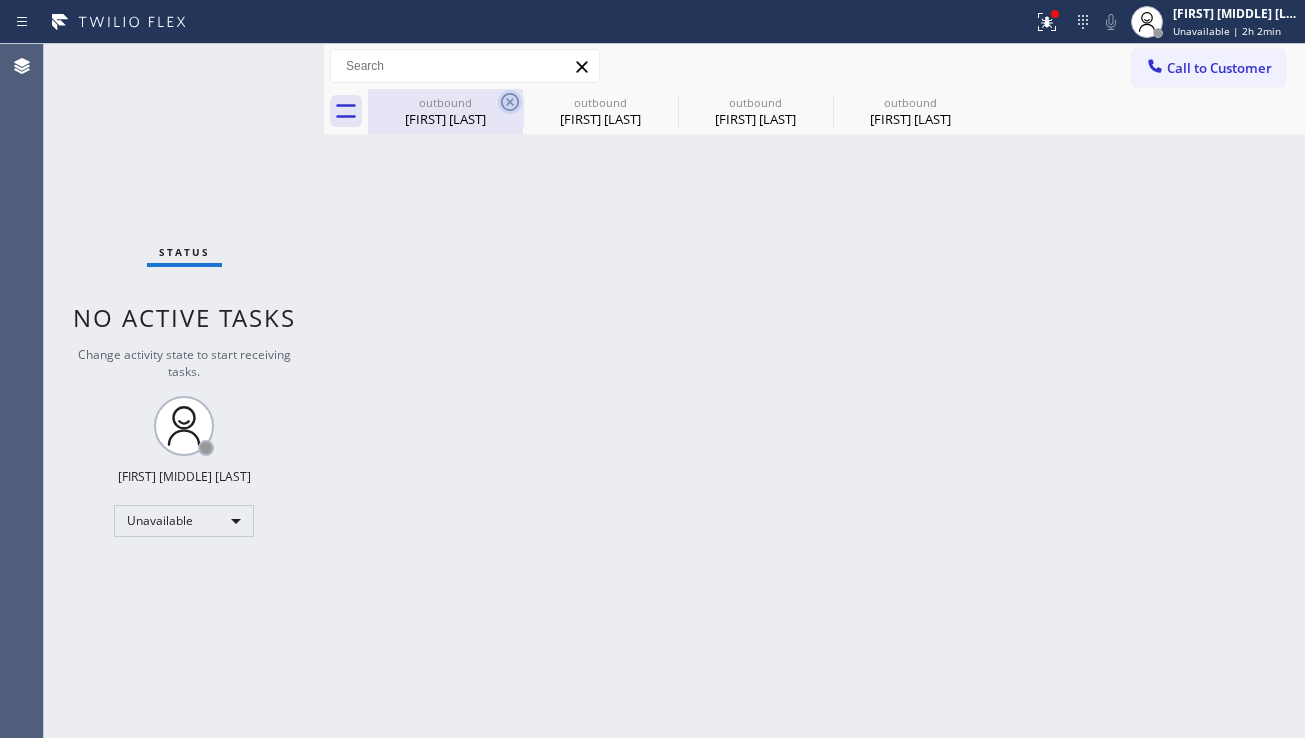 click 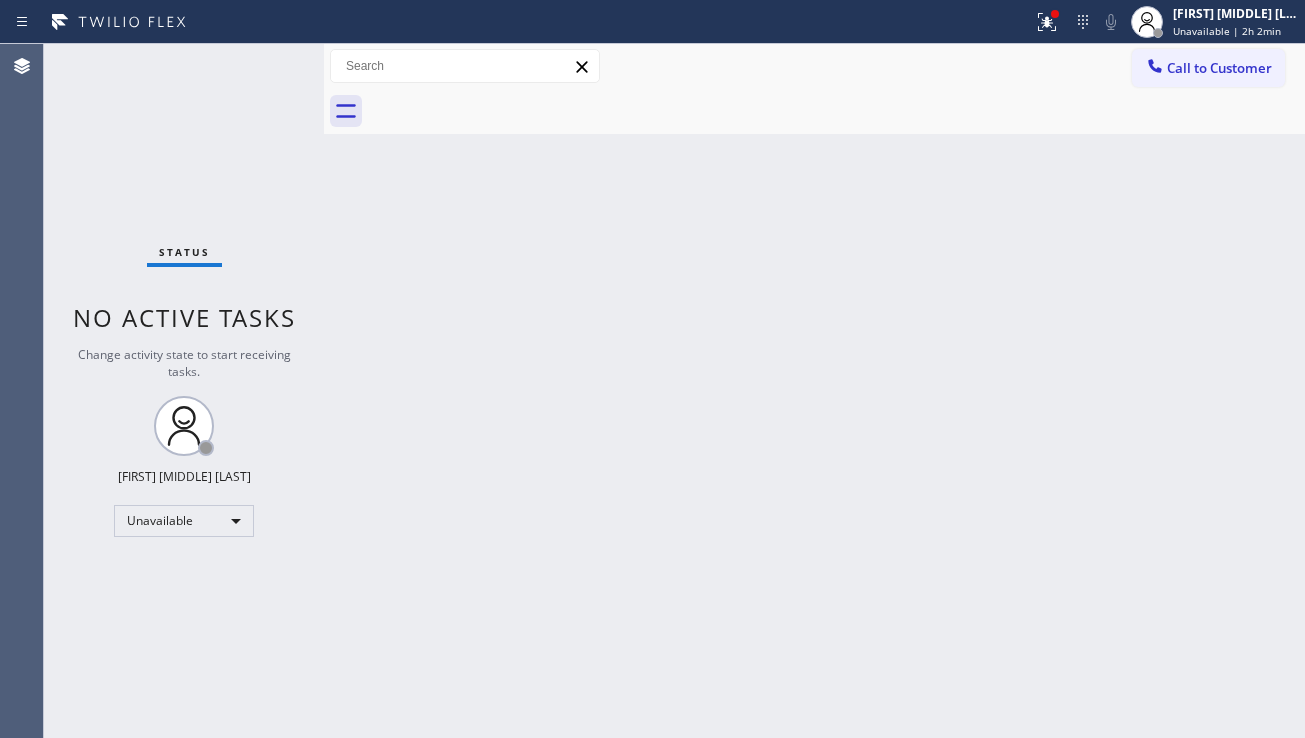 click at bounding box center (836, 111) 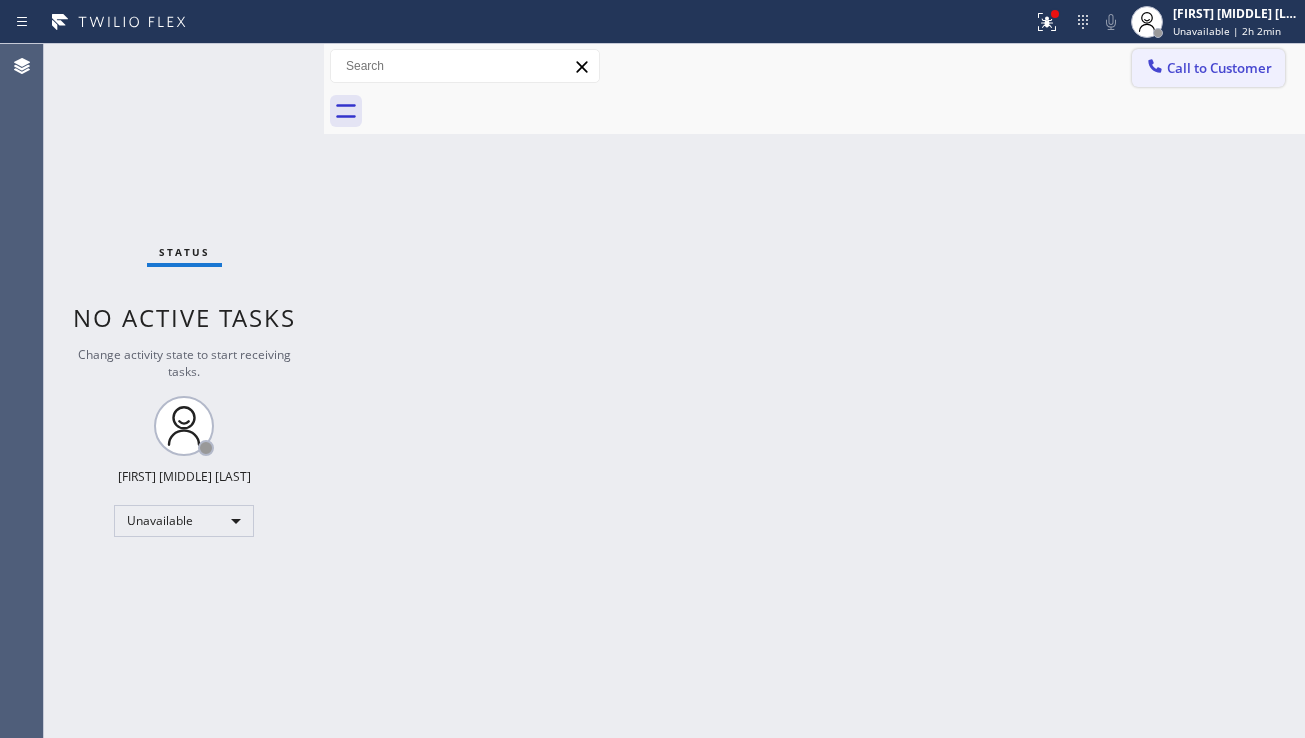 click on "Call to Customer" at bounding box center (1208, 68) 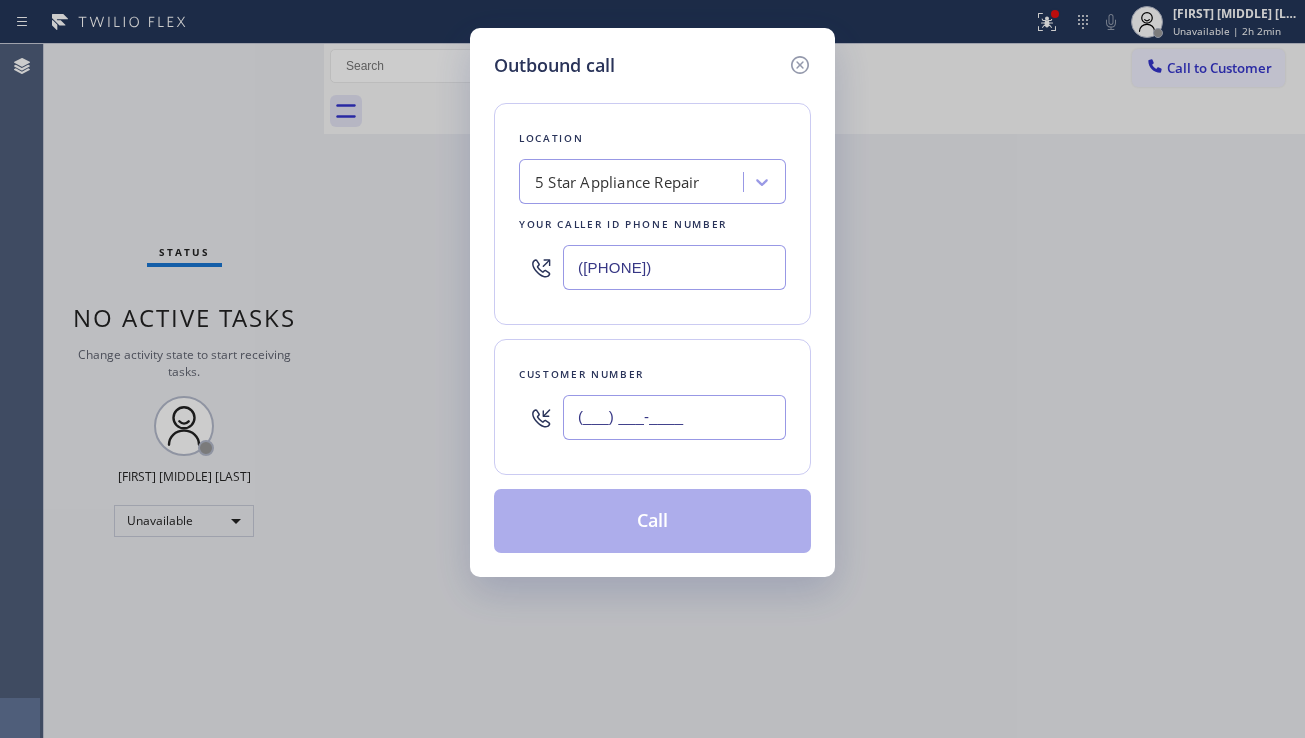 click on "(___) ___-____" at bounding box center [674, 417] 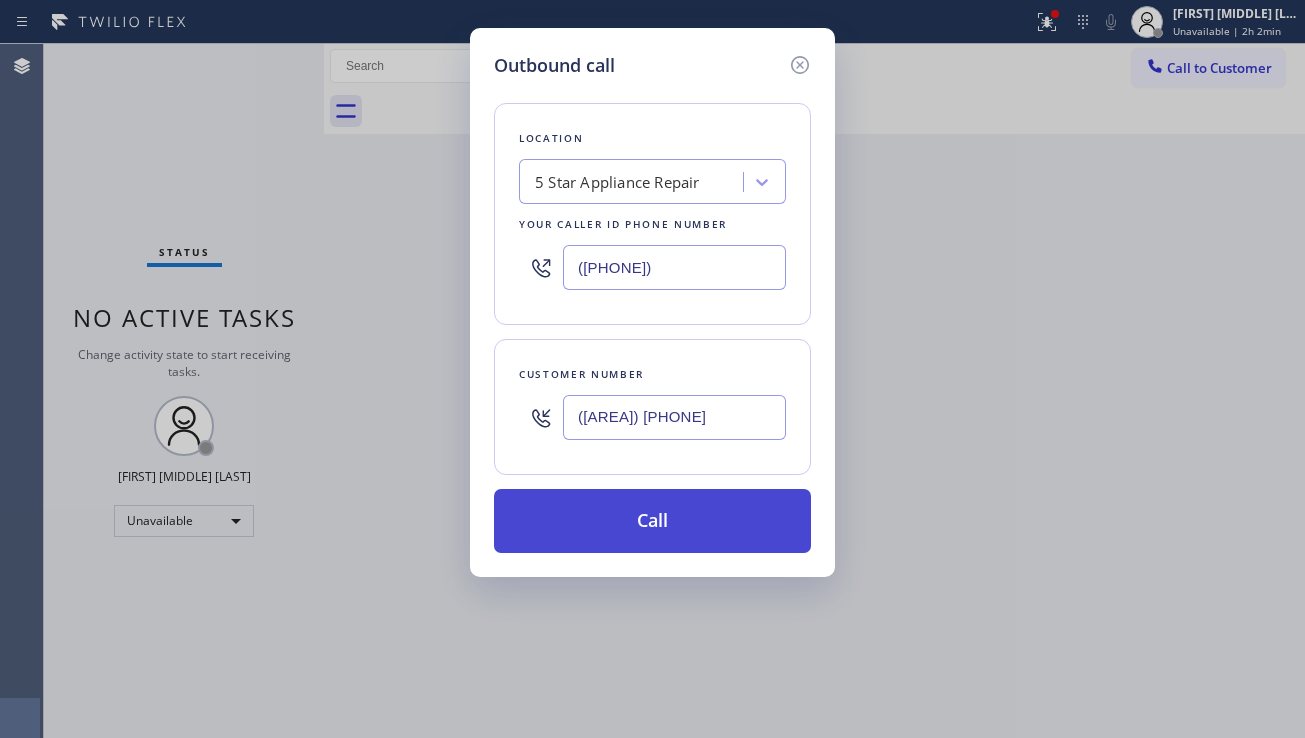 type on "([AREA]) [PHONE]" 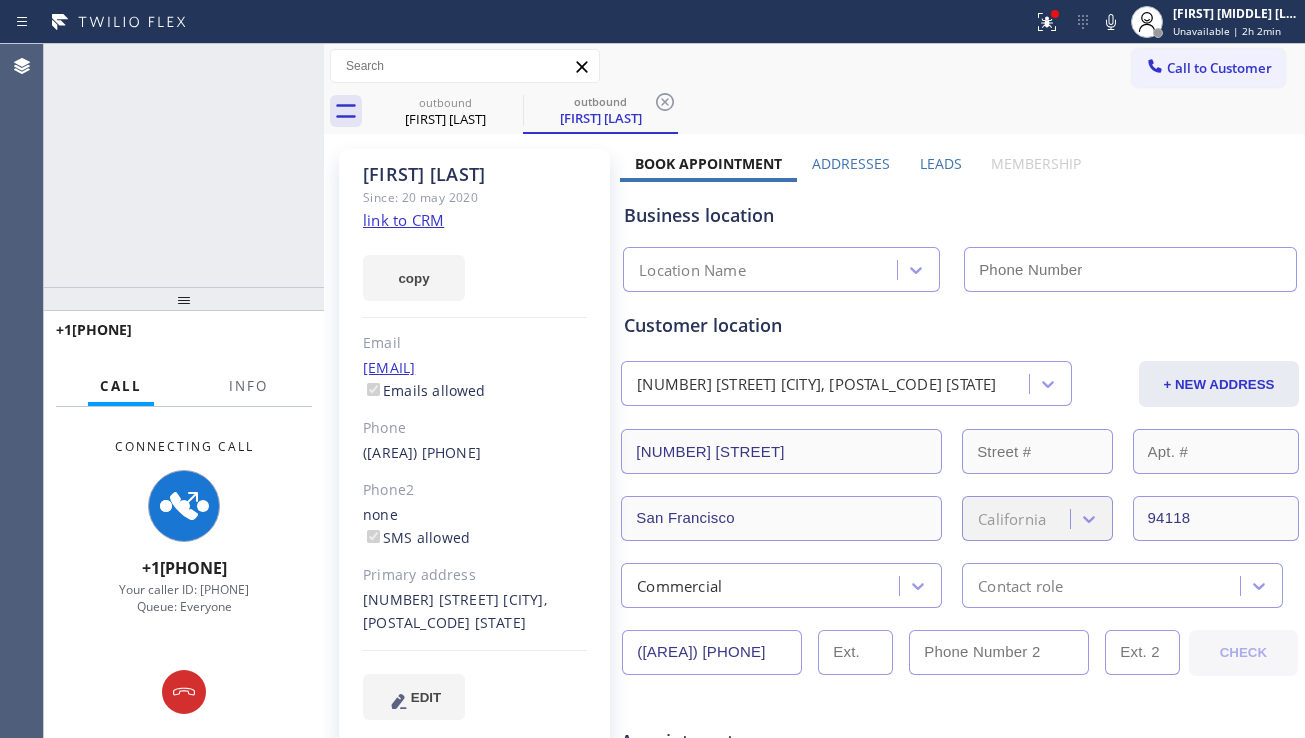 type on "([PHONE])" 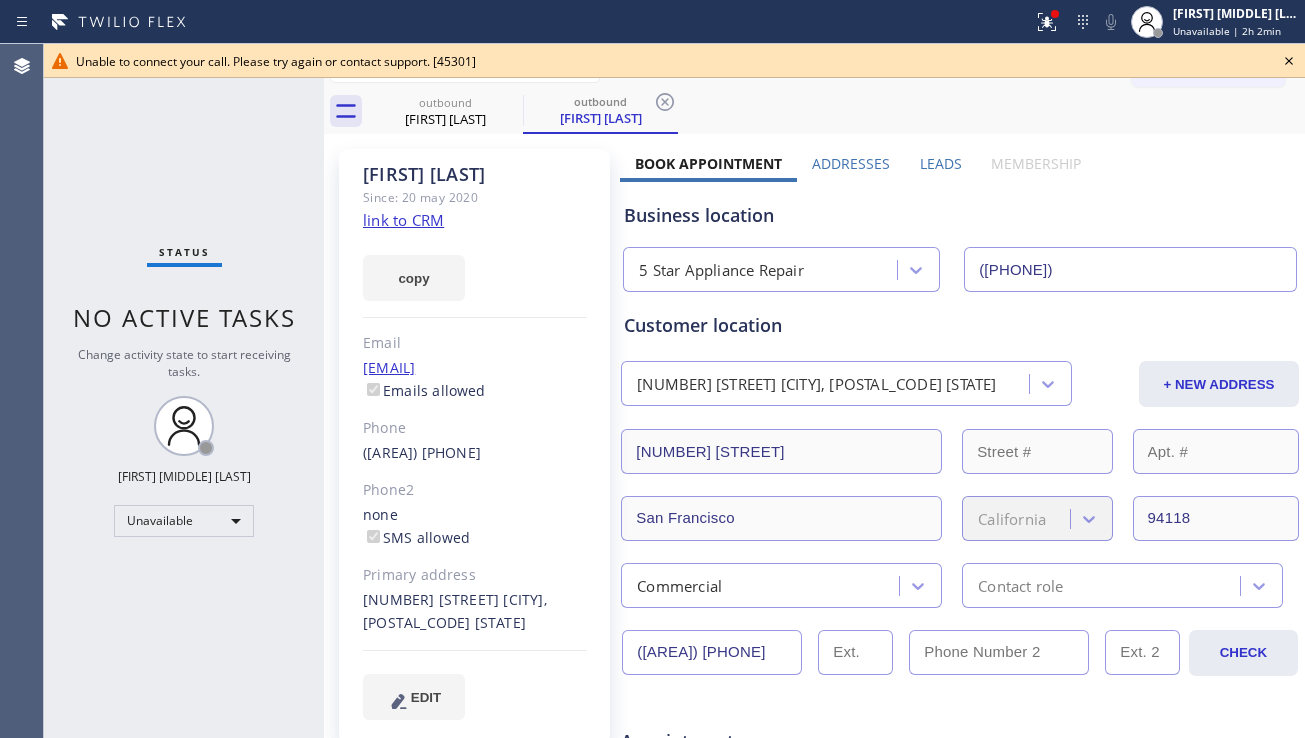 click 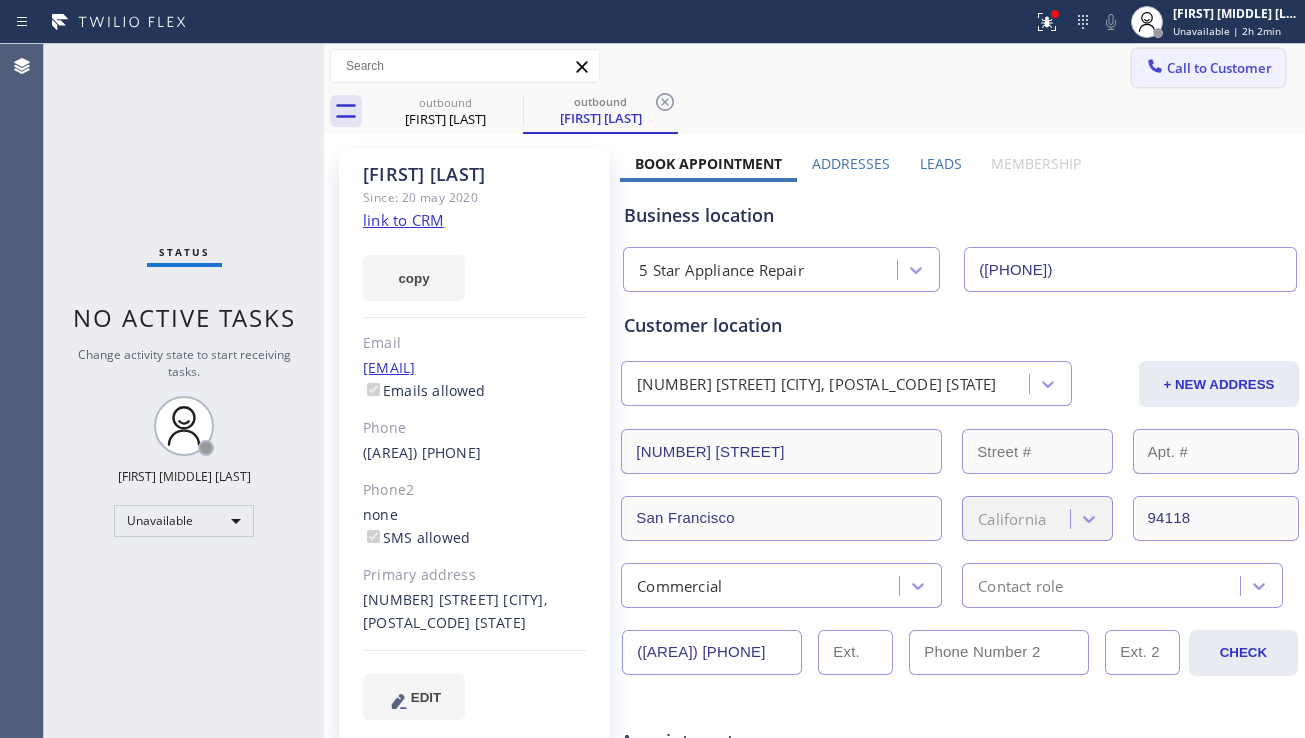 click at bounding box center (1155, 68) 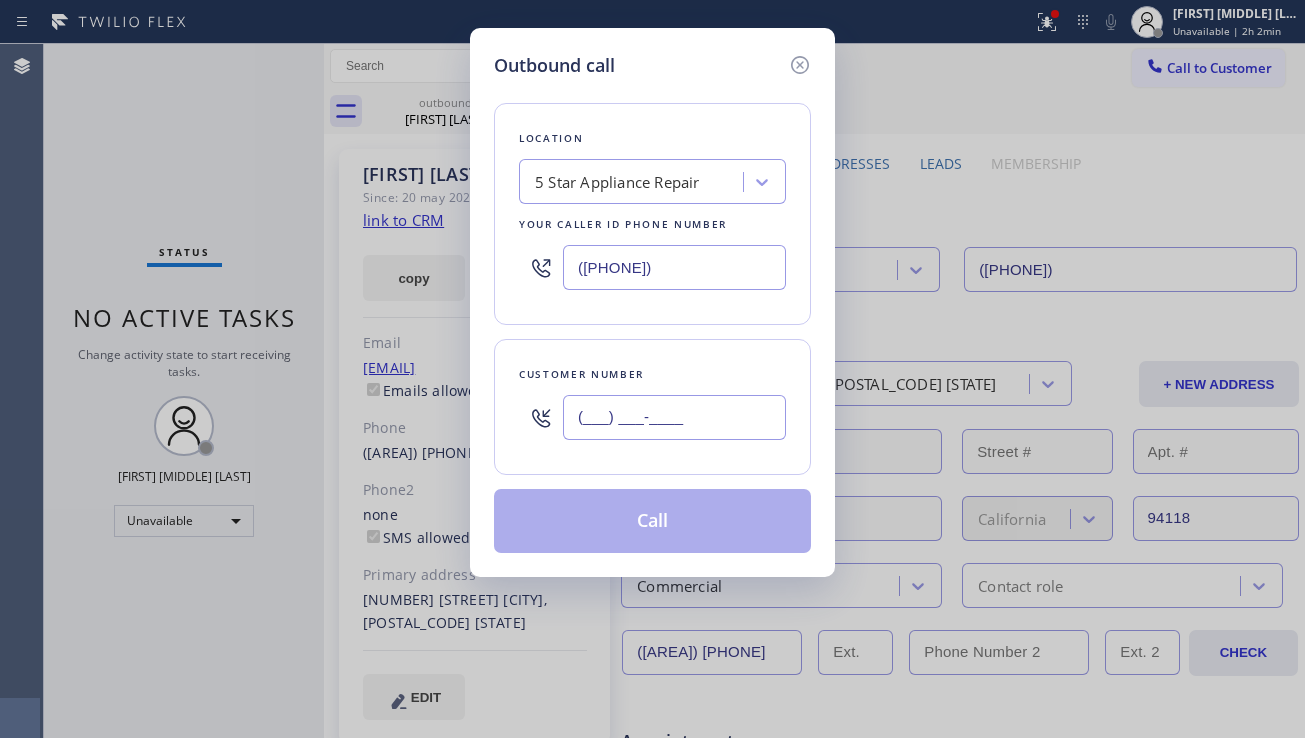 click on "(___) ___-____" at bounding box center (674, 417) 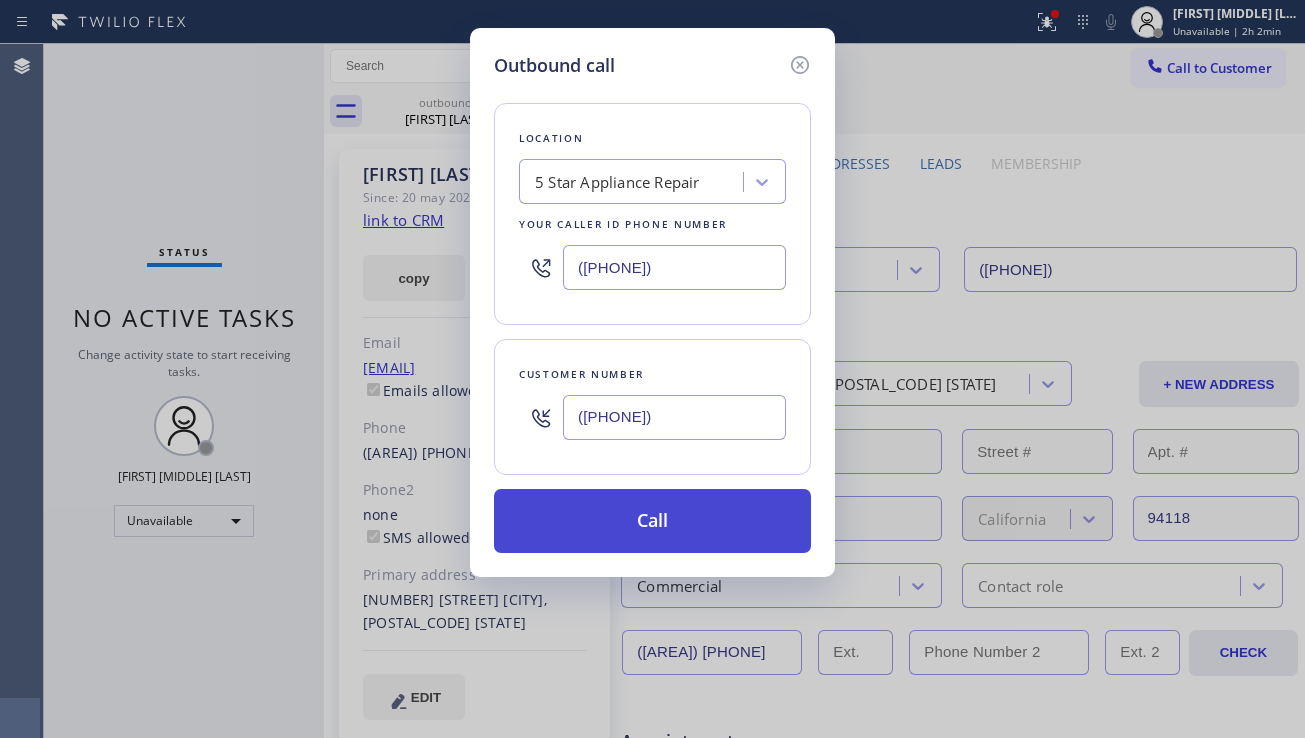 type on "([PHONE])" 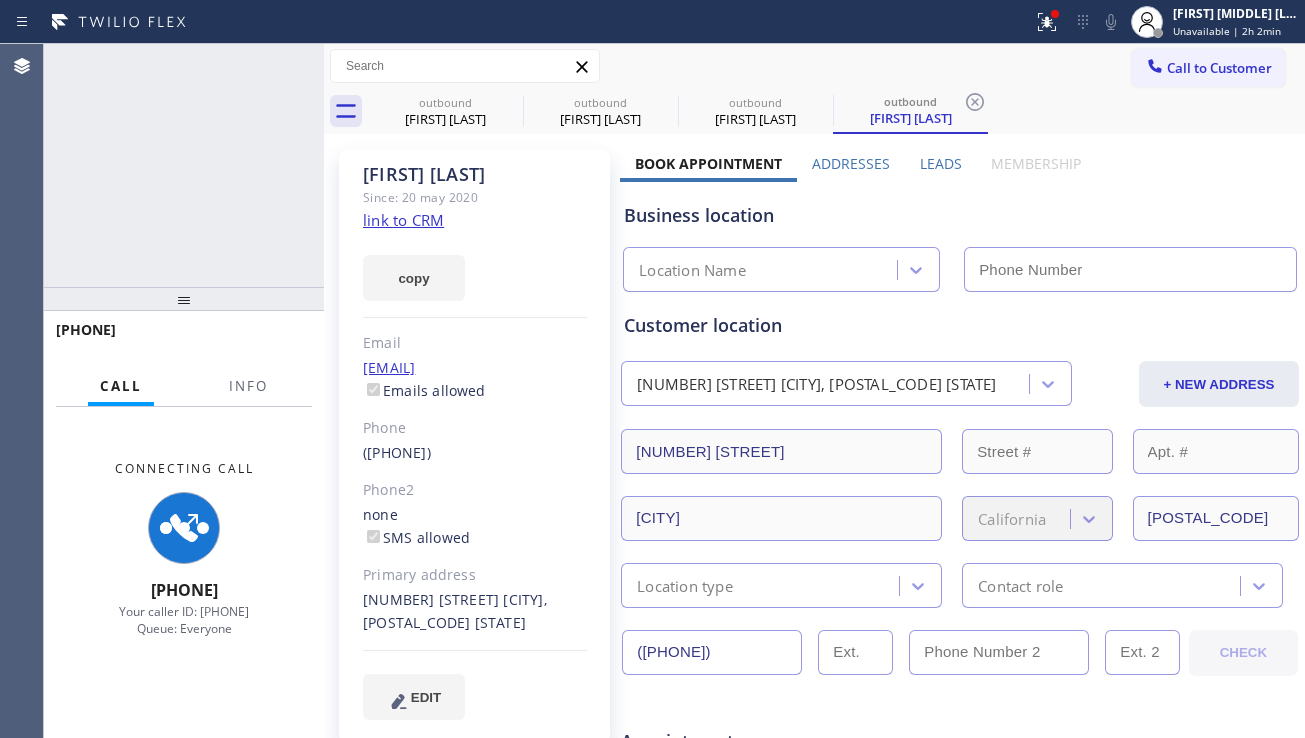 type on "([PHONE])" 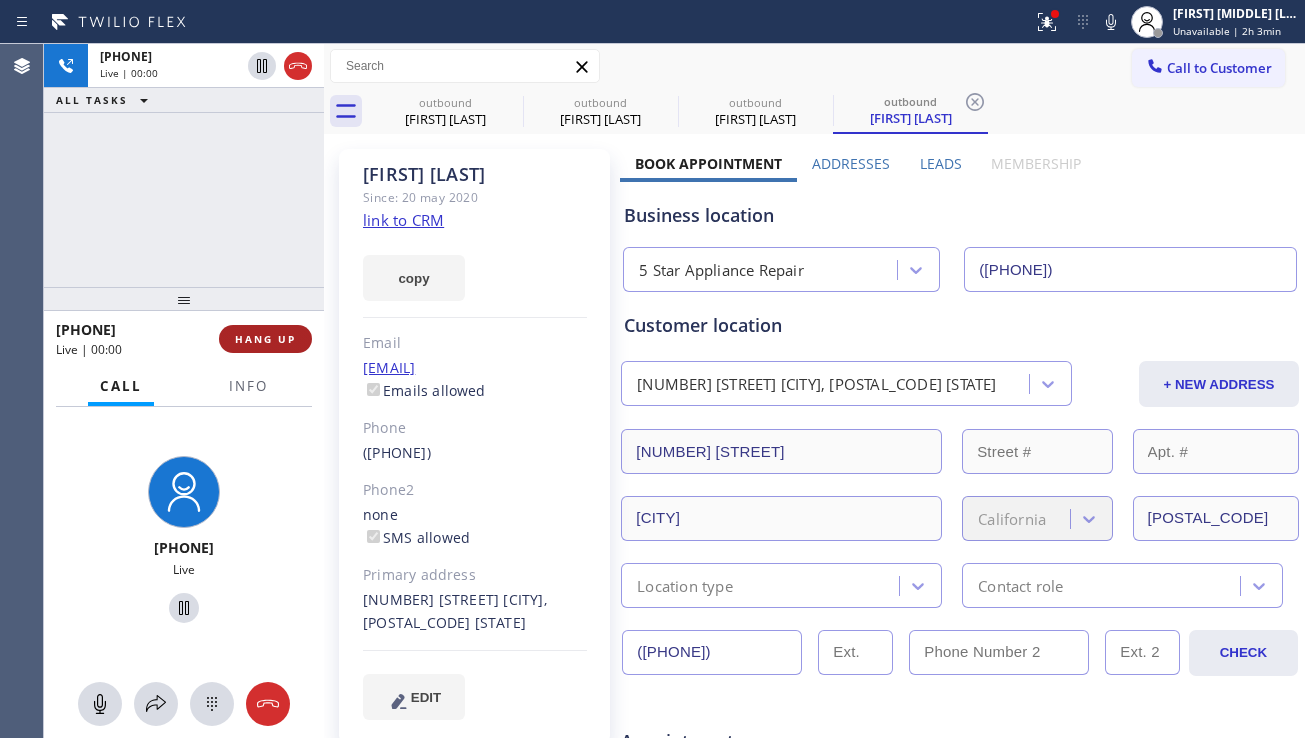 click on "HANG UP" at bounding box center [265, 339] 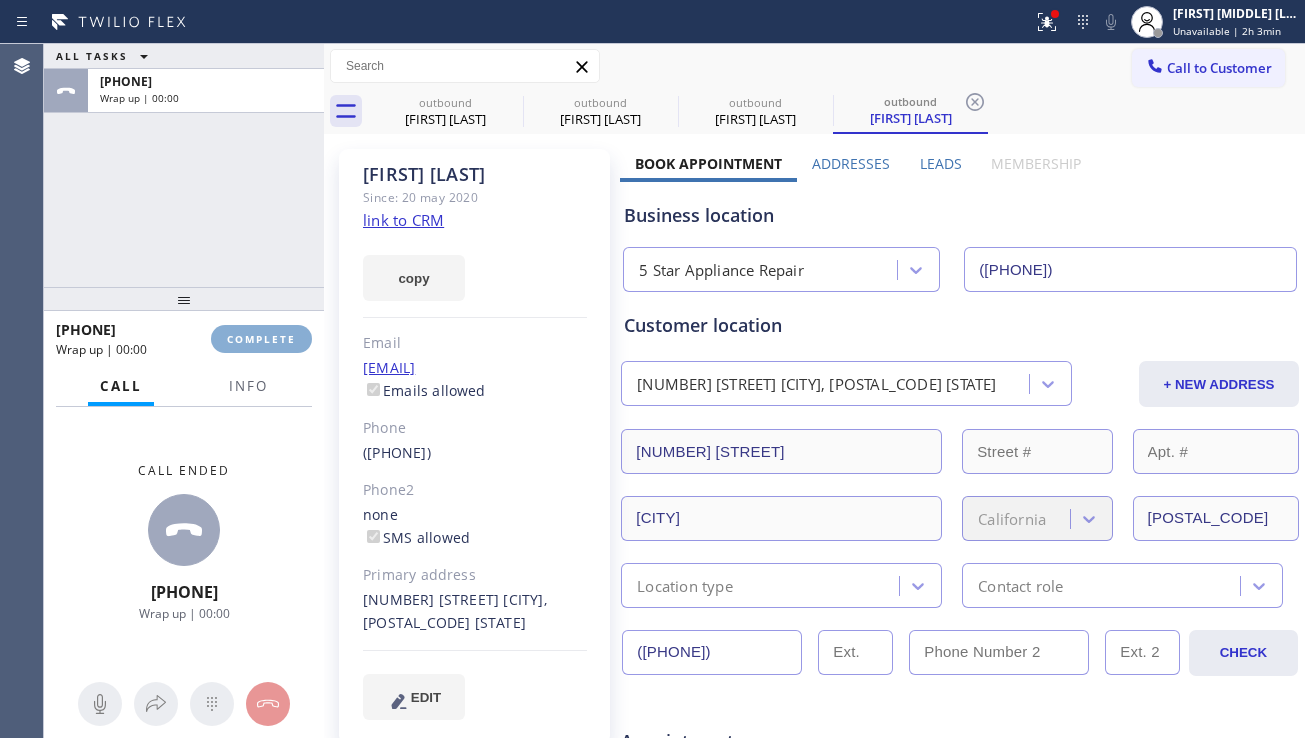 click on "COMPLETE" at bounding box center [261, 339] 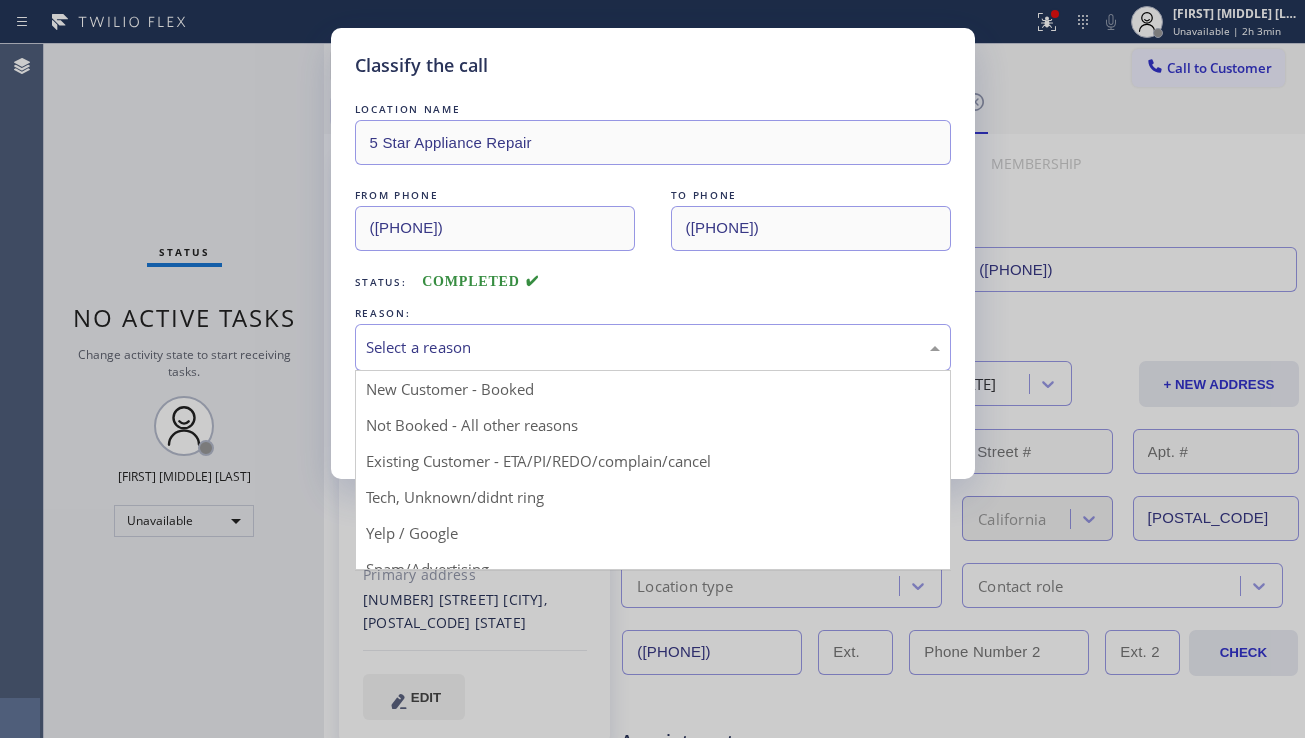 click on "Select a reason" at bounding box center (653, 347) 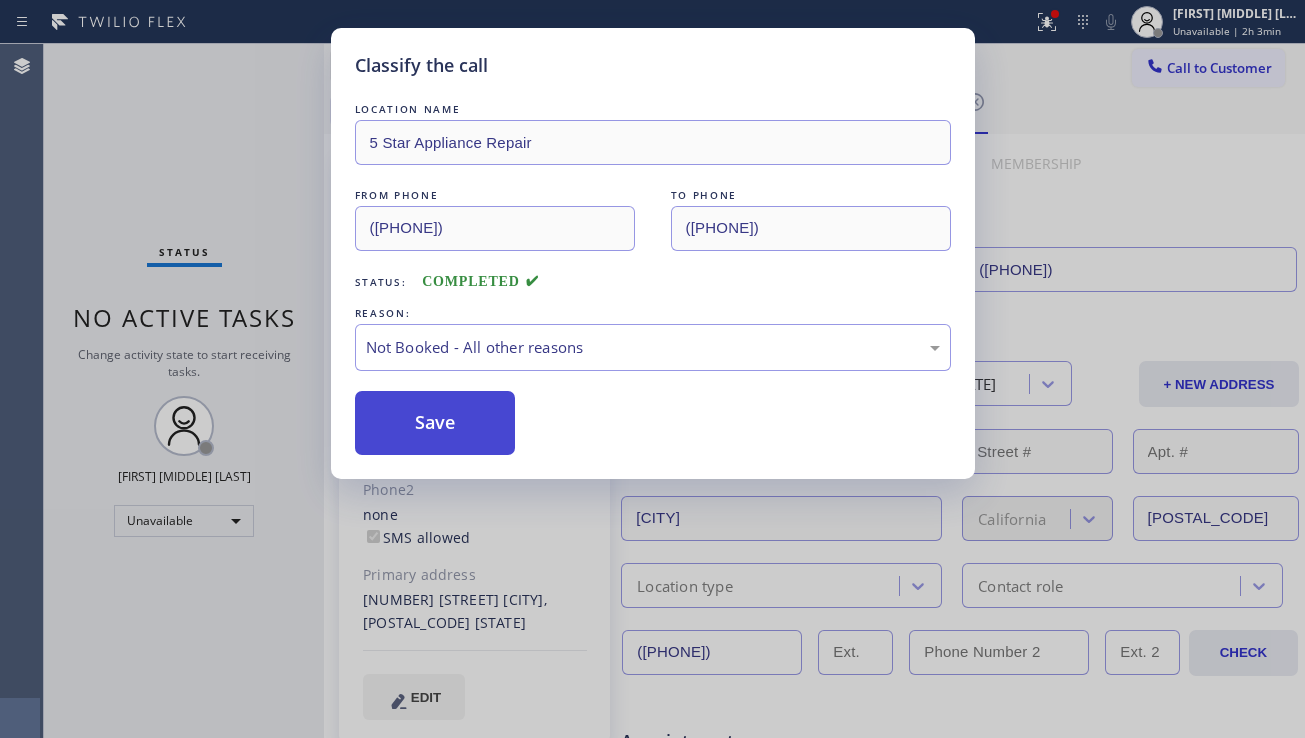click on "Save" at bounding box center (435, 423) 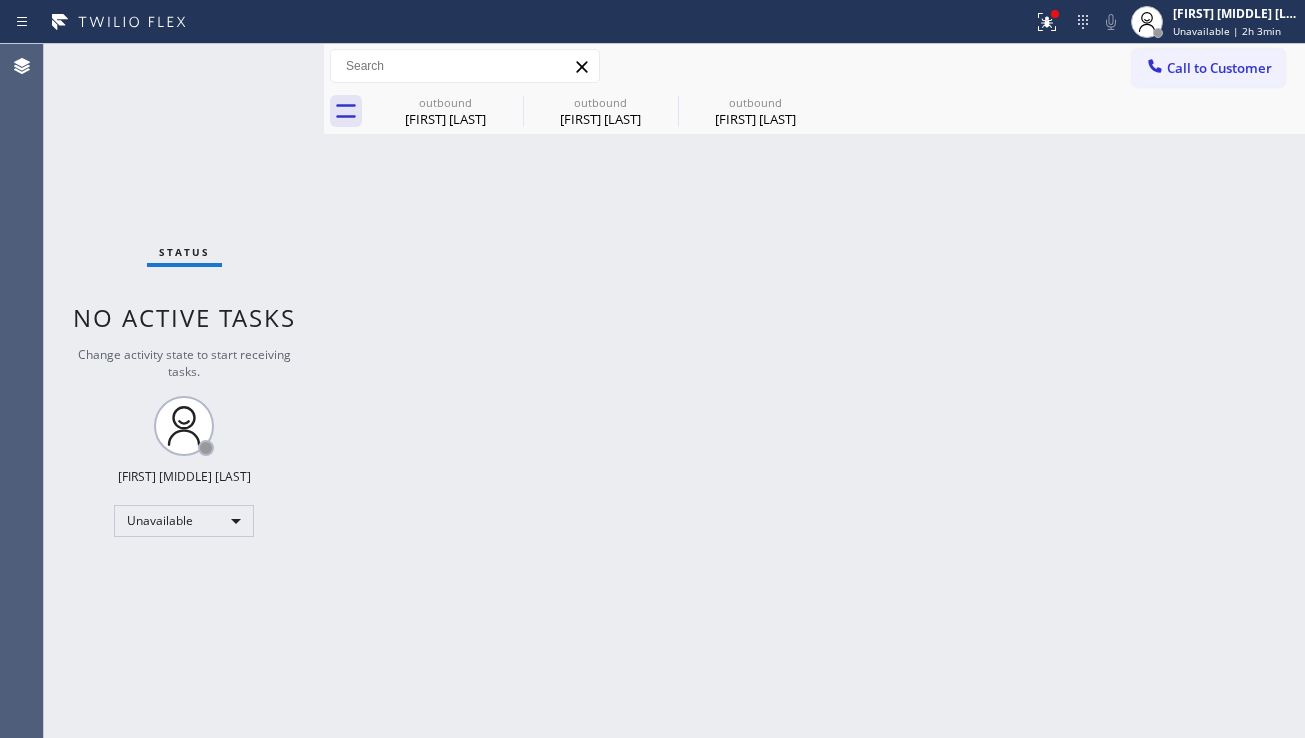 click on "Back to Dashboard Change Sender ID Customers Technicians Select a contact Outbound call Location Search location Your caller id phone number Customer number Call Customer info Name   Phone none Address none Change Sender ID HVAC +1[PHONE] 5 Star Appliance +1[PHONE] Appliance Repair +1[PHONE] Plumbing +1[PHONE] Air Duct Cleaning +1[PHONE]  Electricians +1[PHONE]  Cancel Change Check personal SMS Reset Change outbound [FIRST] [LAST] outbound [FIRST] [LAST] outbound [FIRST] [LAST] Call to Customer Outbound call Location 5 Star Appliance Repair Your caller id phone number +1[PHONE] Customer number Call Outbound call Technician Search Technician Your caller id phone number Your caller id phone number Call outbound [FIRST] [LAST] outbound [FIRST] [LAST] outbound [FIRST] [LAST] [FIRST]   [LAST] Since: [DATE] link to CRM copy Email [EMAIL]  Emails allowed Phone +1[PHONE] Phone2 none  SMS allowed Primary address  [NUMBER] [STREET] [CITY], [ZIP] [STATE] EDIT Outbound call Location -" at bounding box center [814, 391] 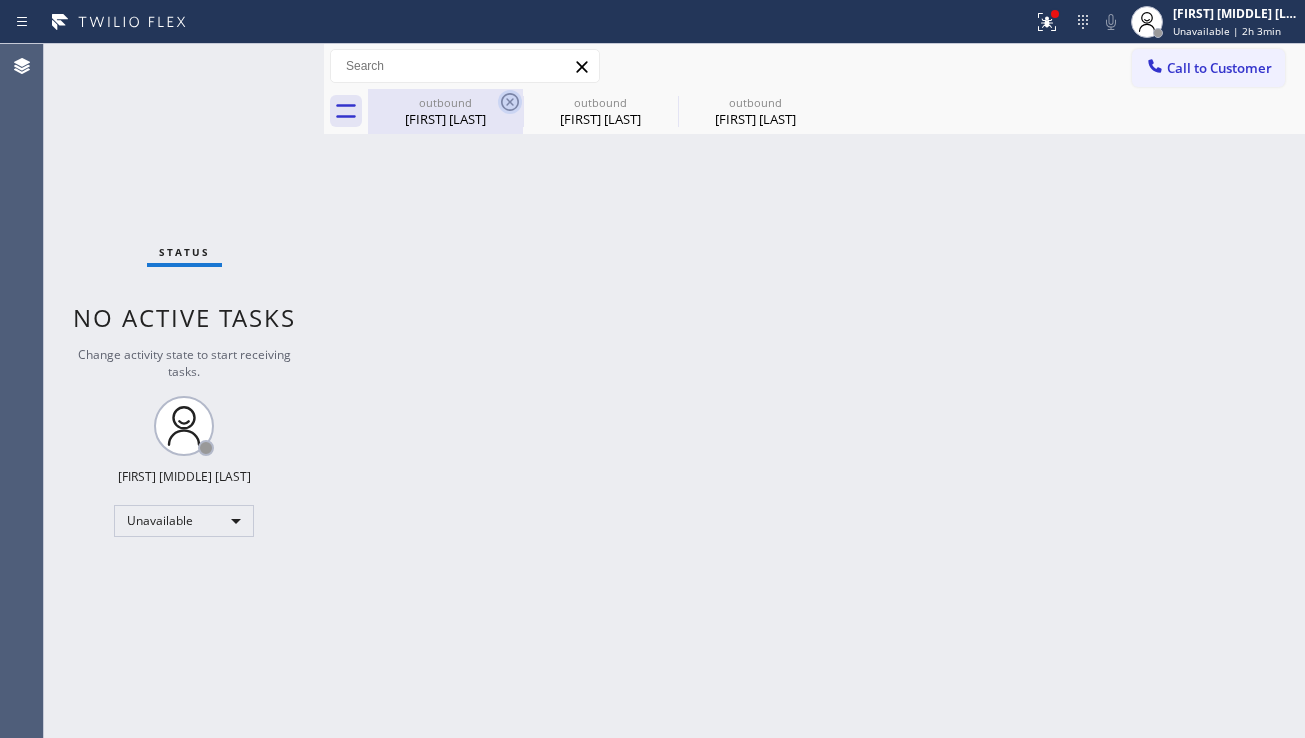 click 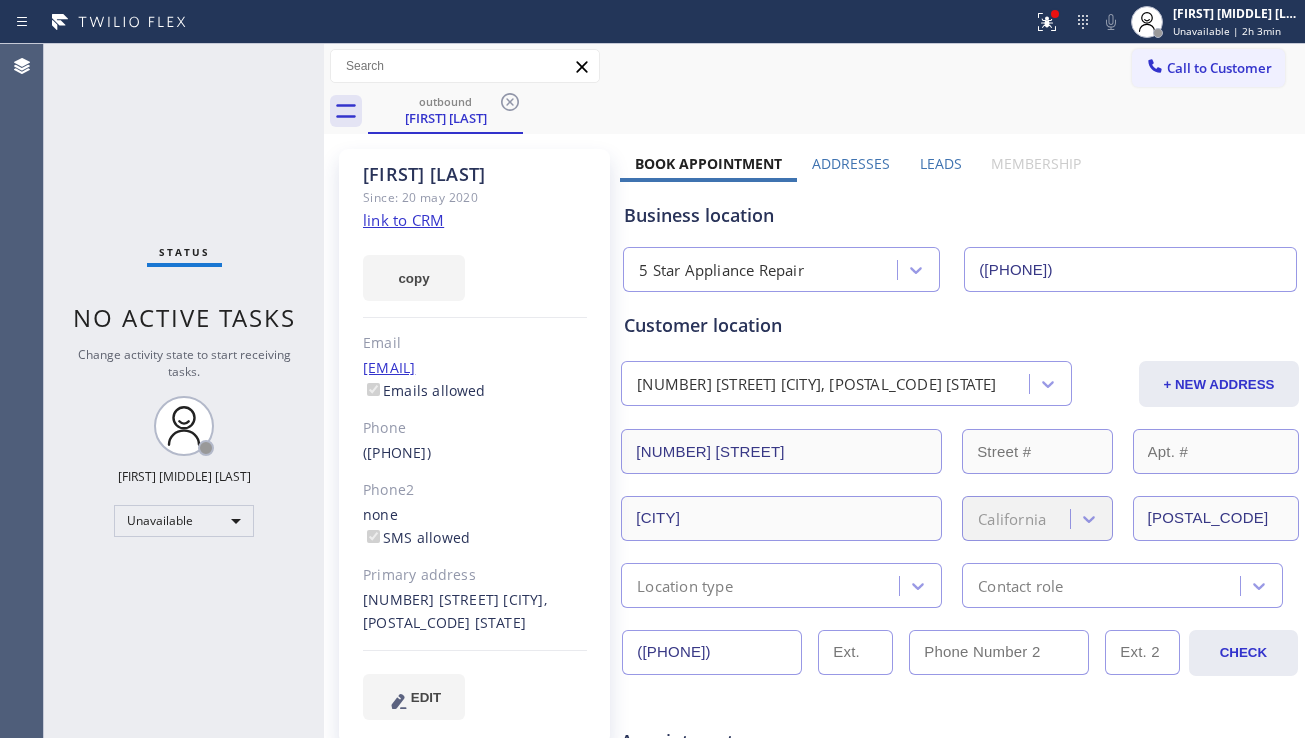 click 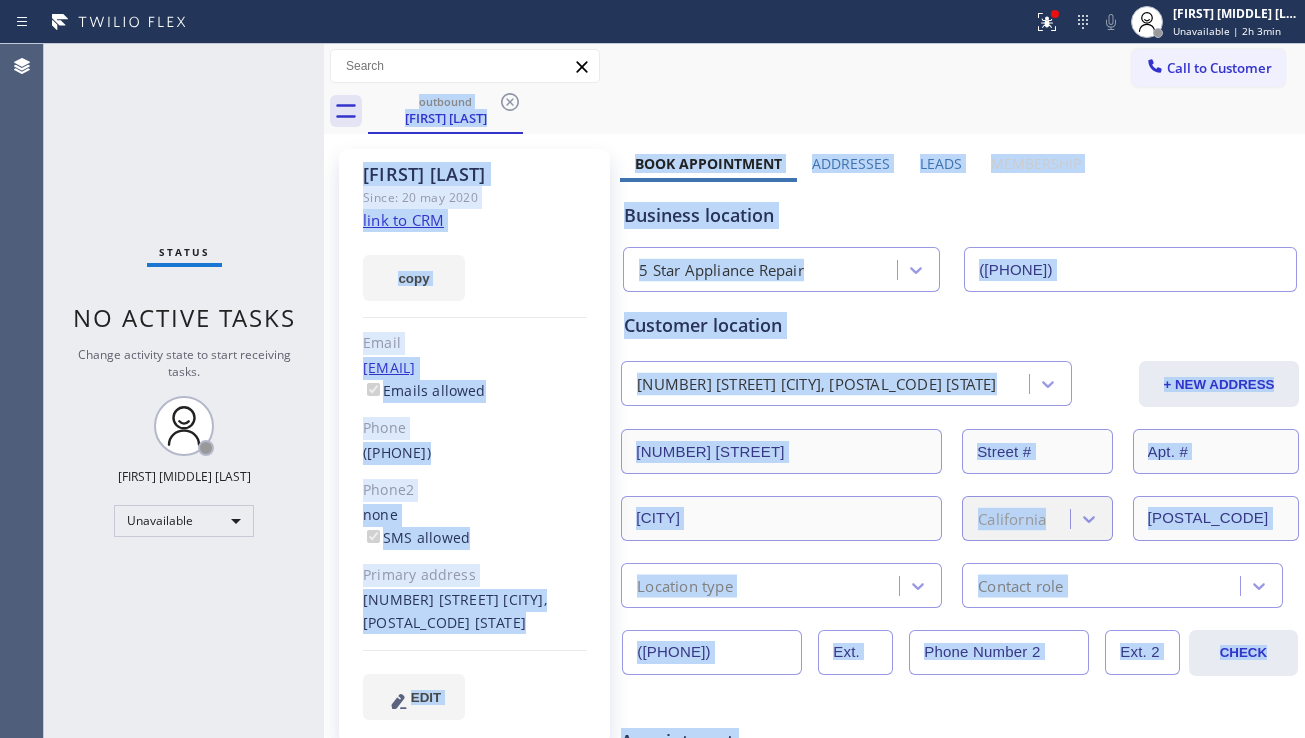 click on "outbound [FIRST] [LAST]" at bounding box center (836, 111) 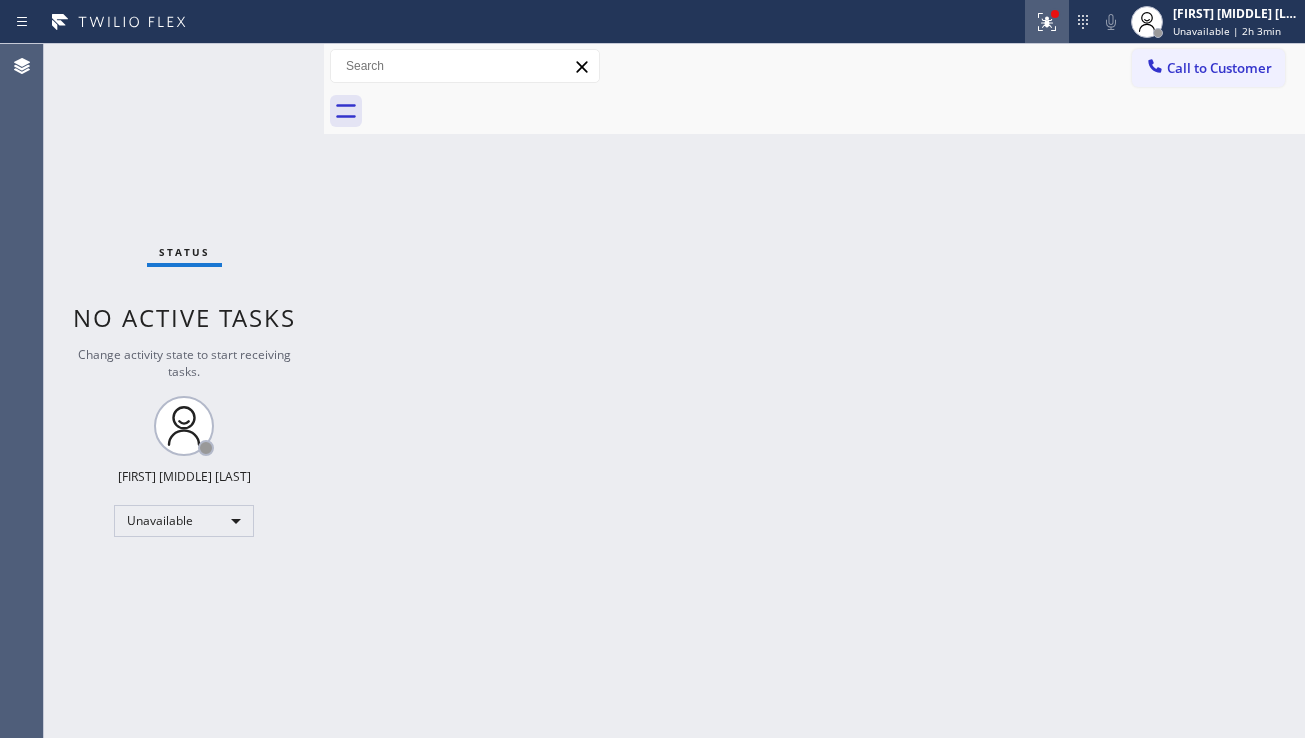 click 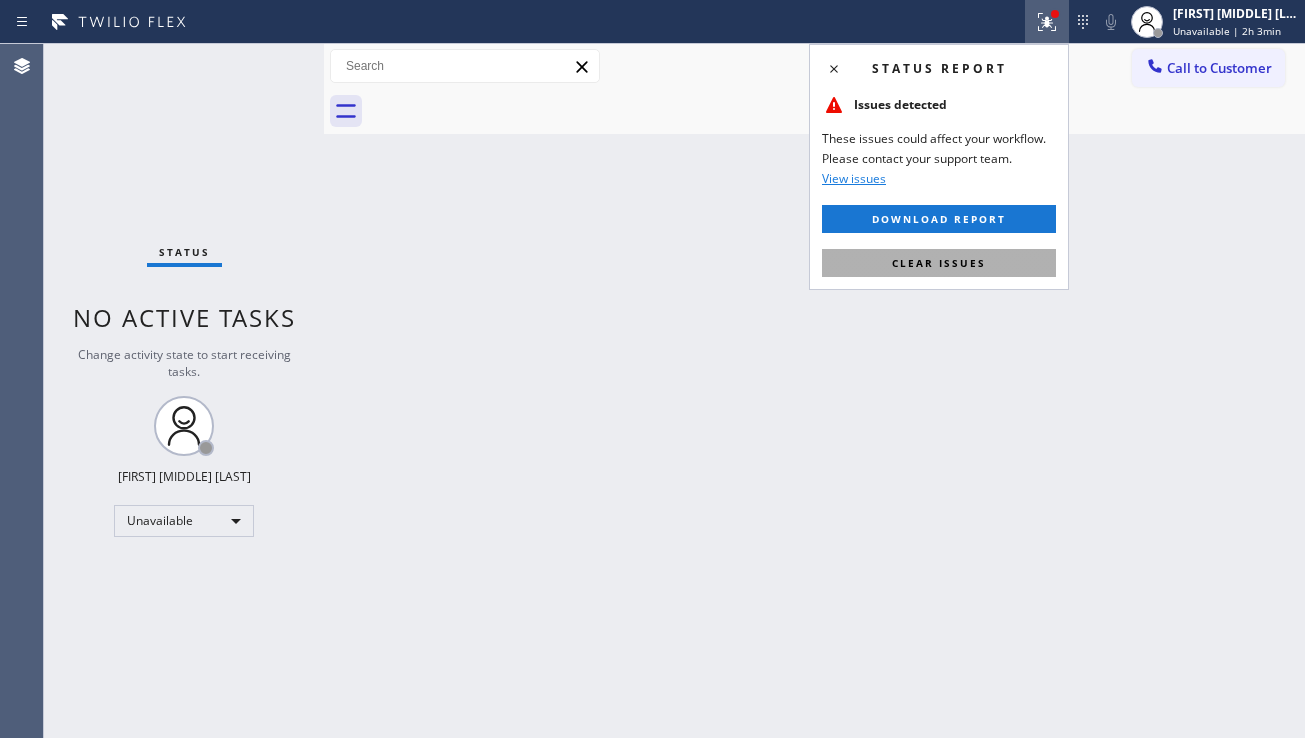 click on "Clear issues" at bounding box center [939, 263] 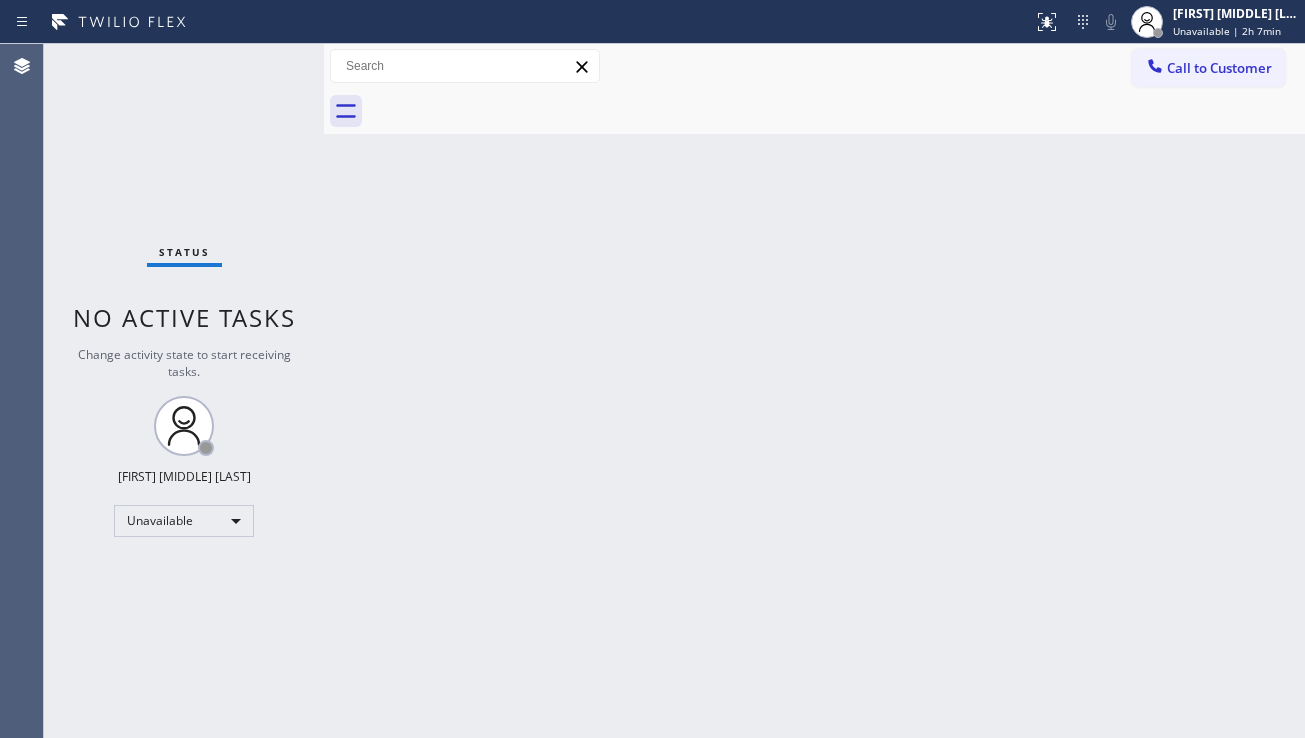 click on "Back to Dashboard Change Sender ID Customers Technicians Select a contact Outbound call Location Search location Your caller id phone number Customer number Call Customer info Name Phone none Address none Change Sender ID HVAC [PHONE] 5 Star Appliance [PHONE] Appliance Repair [PHONE] Plumbing [PHONE] Air Duct Cleaning [PHONE] Electricians [PHONE] Cancel Change Check personal SMS Reset Change No tabs Call to Customer Outbound call Location 5 Star Appliance Repair Your caller id phone number ([PHONE]) Customer number Call Outbound call Technician Search Technician Your caller id phone number Your caller id phone number Call" at bounding box center [814, 391] 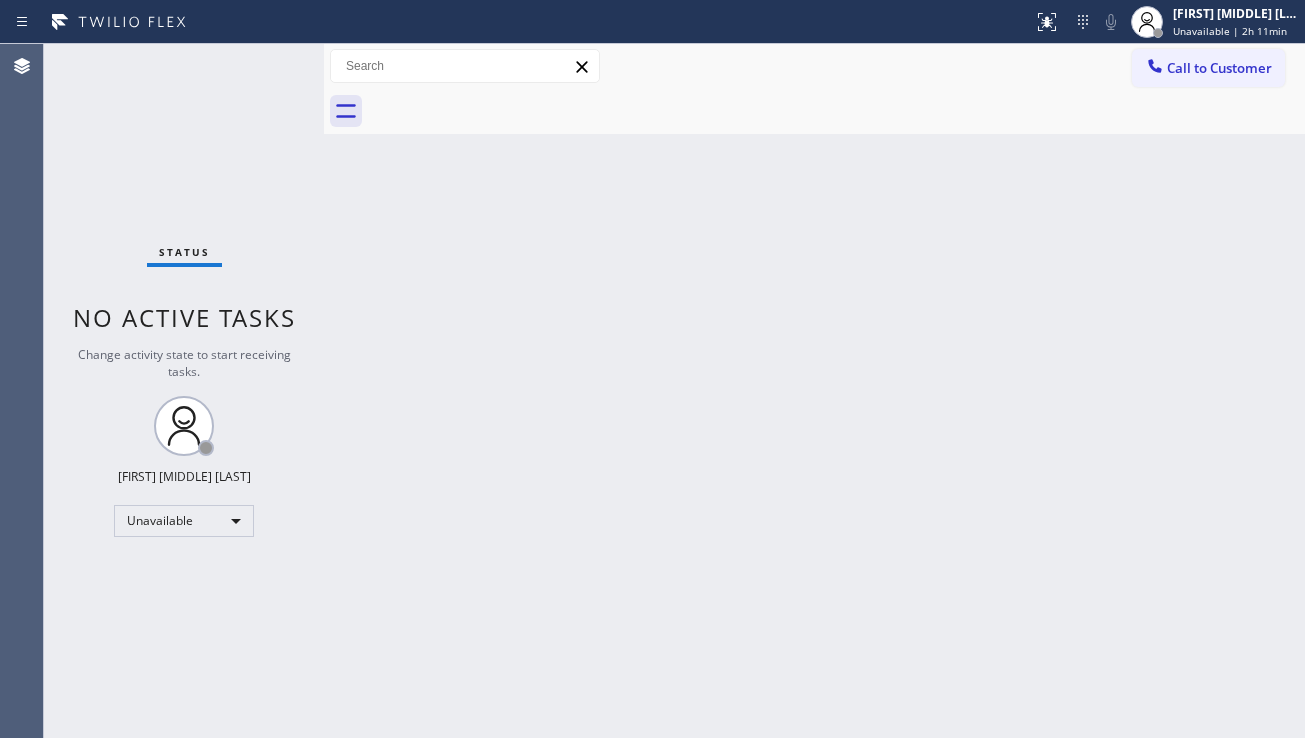 click 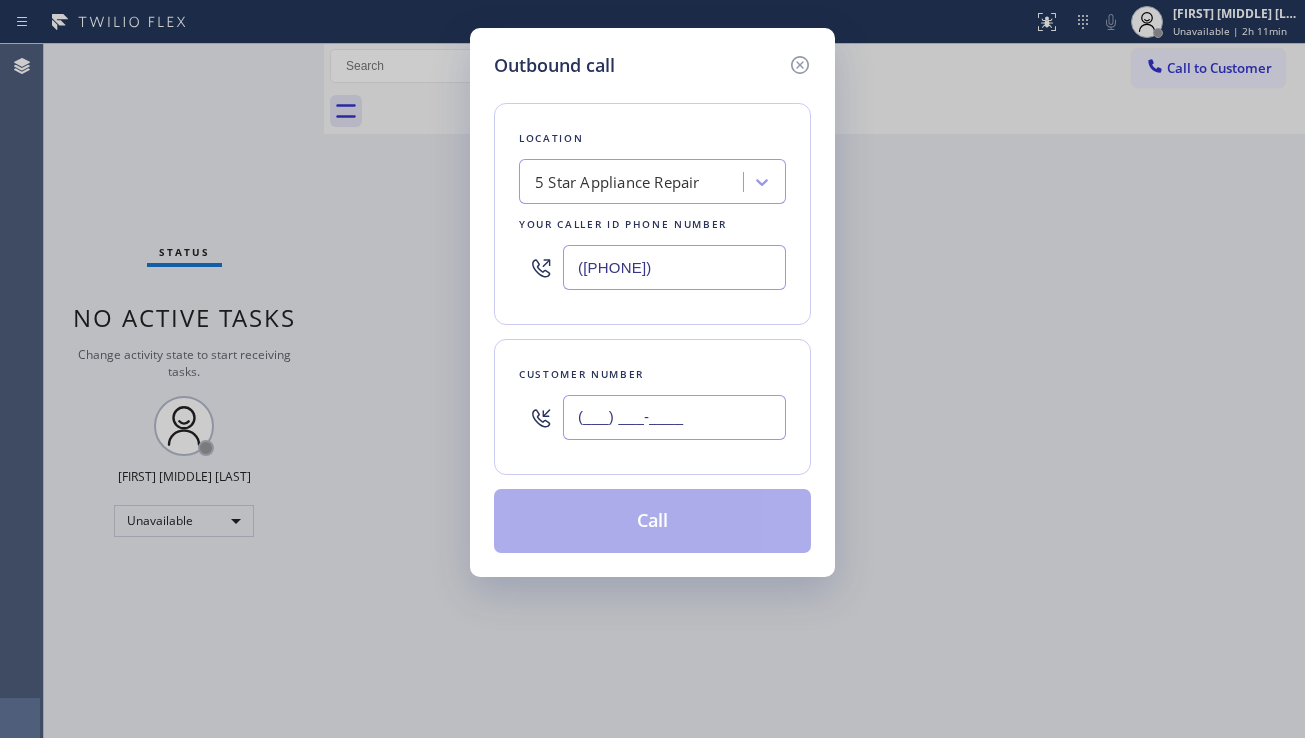 click on "(___) ___-____" at bounding box center (674, 417) 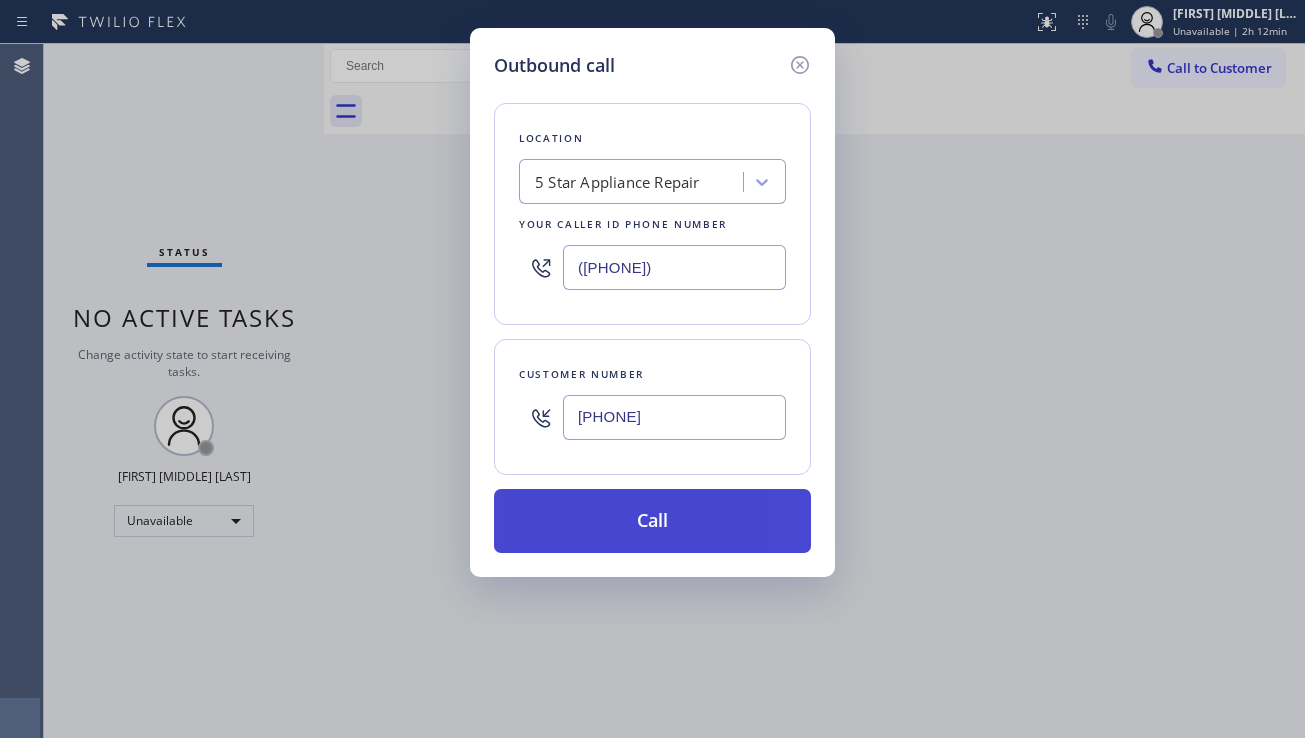 type on "[PHONE]" 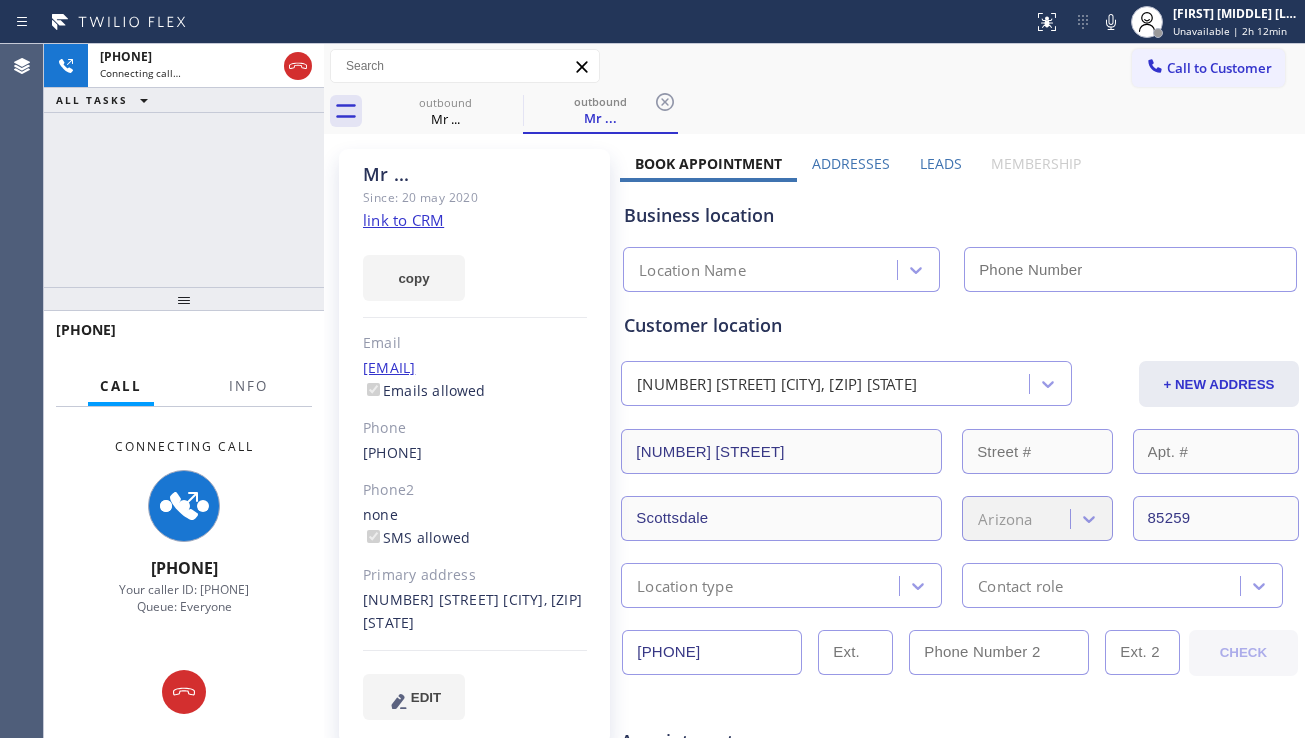 click on "Leads" at bounding box center (941, 163) 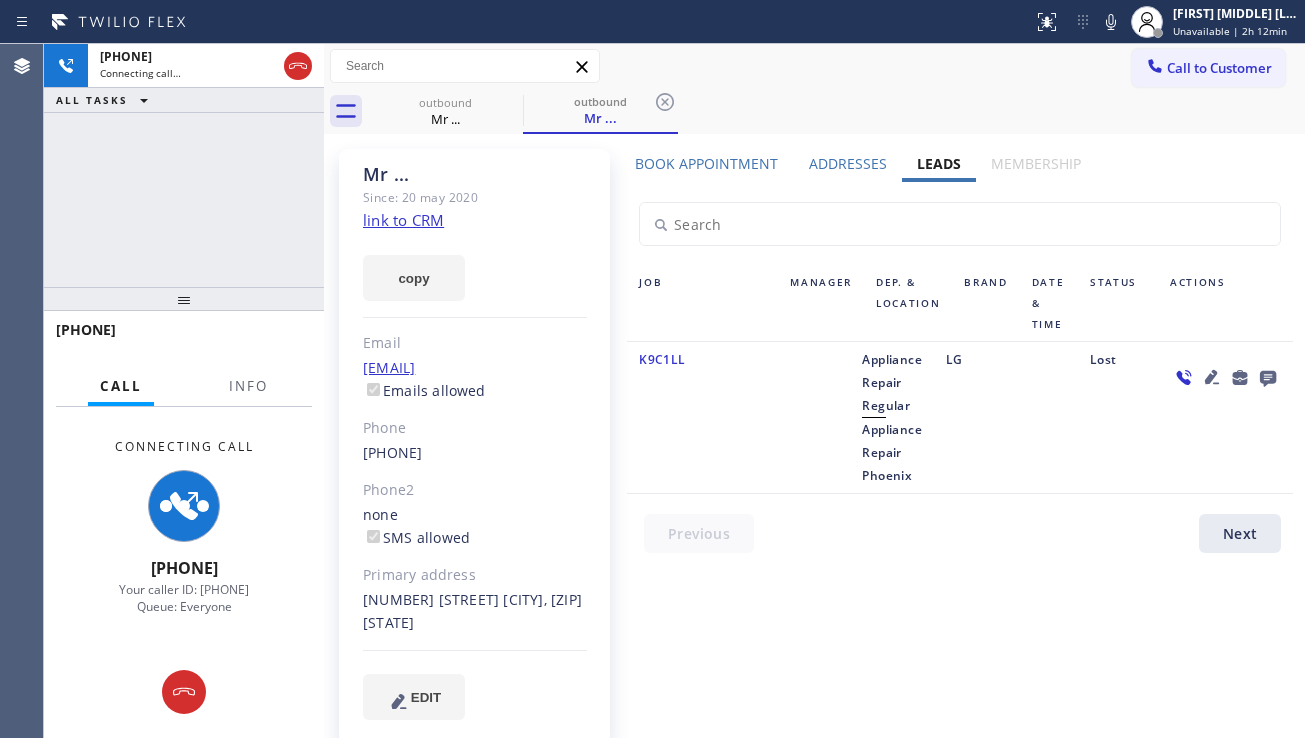 click 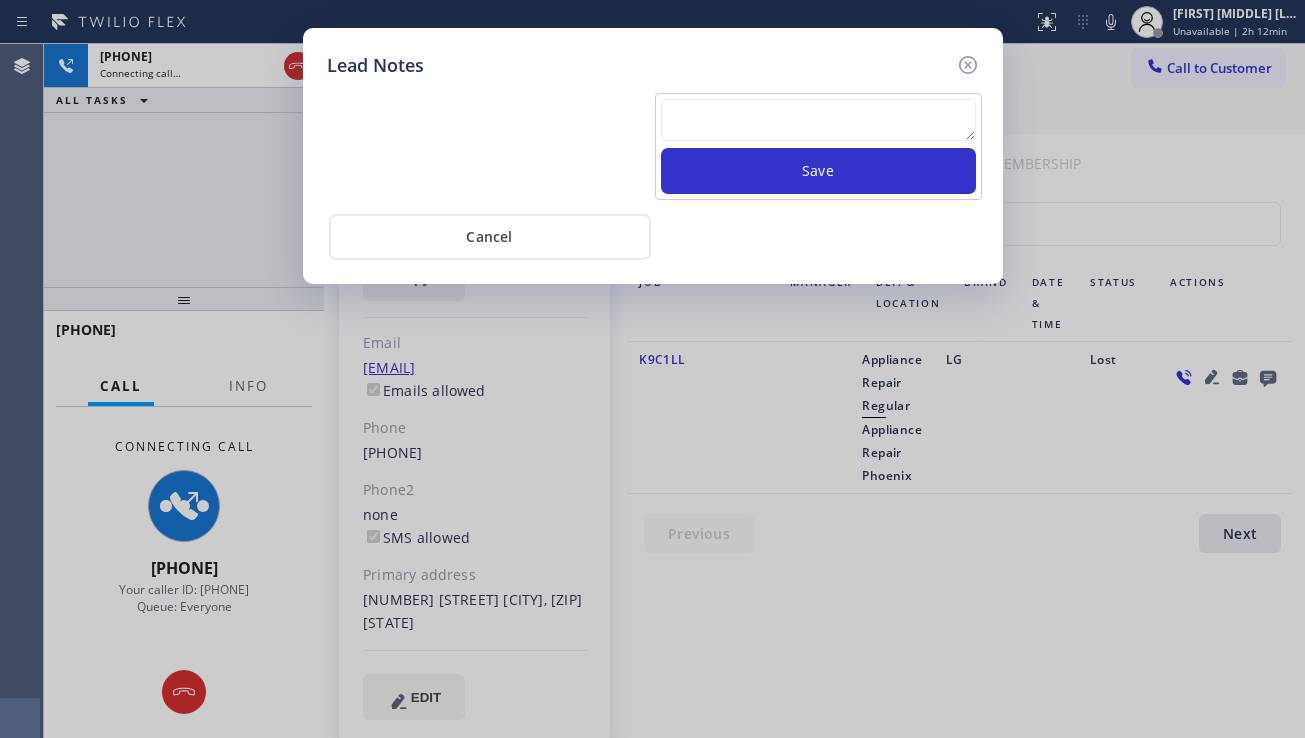 click at bounding box center [818, 120] 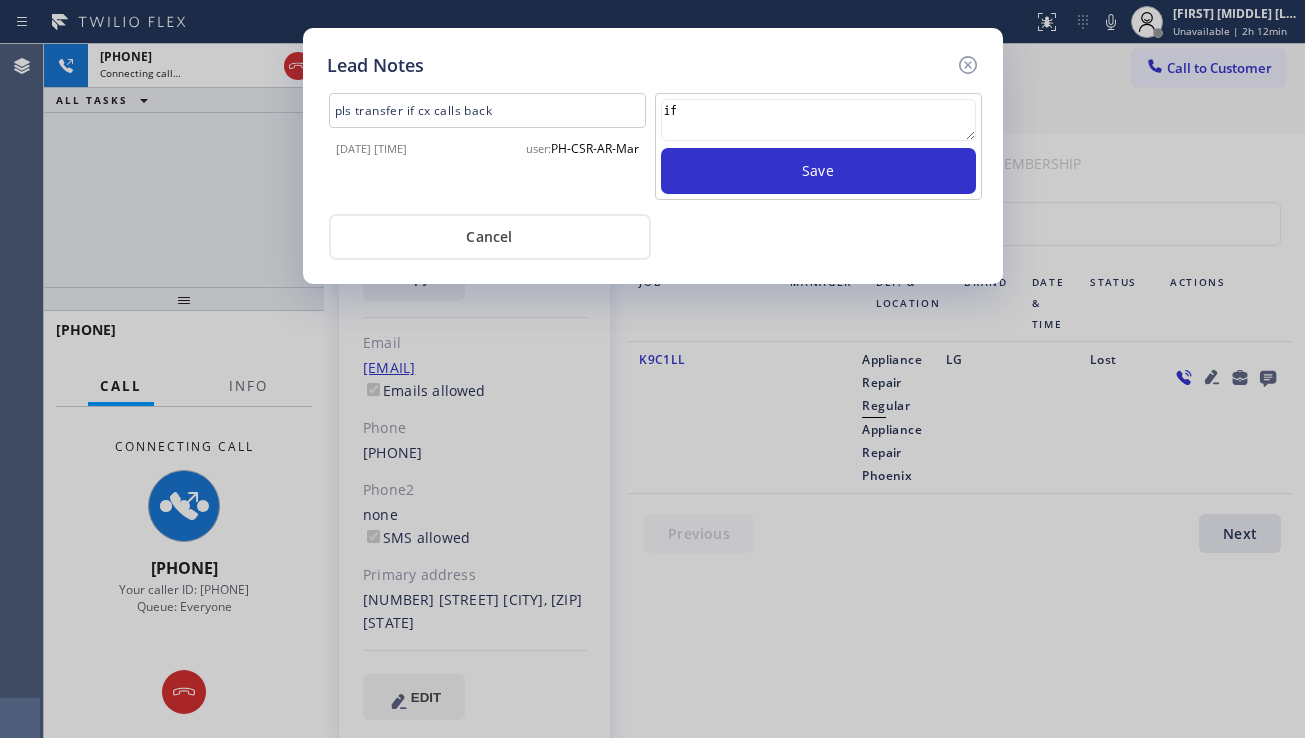 type on "i" 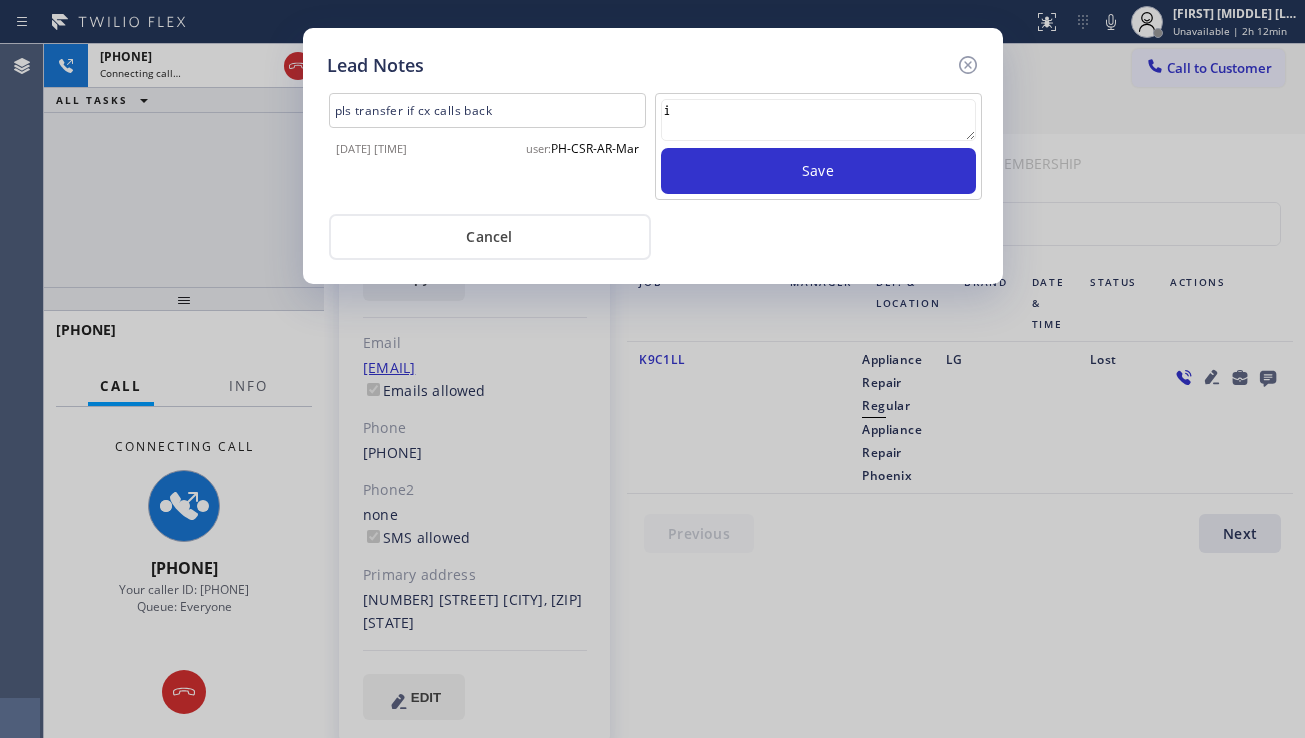 type 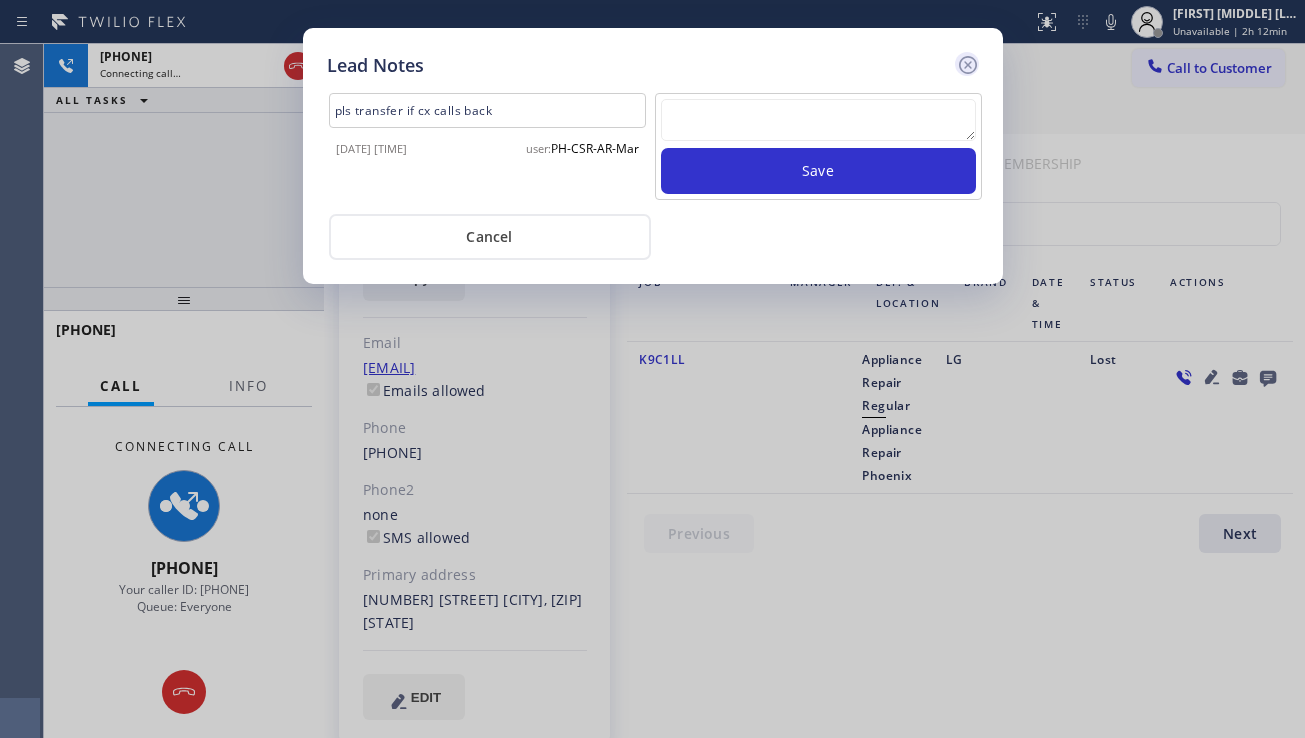click 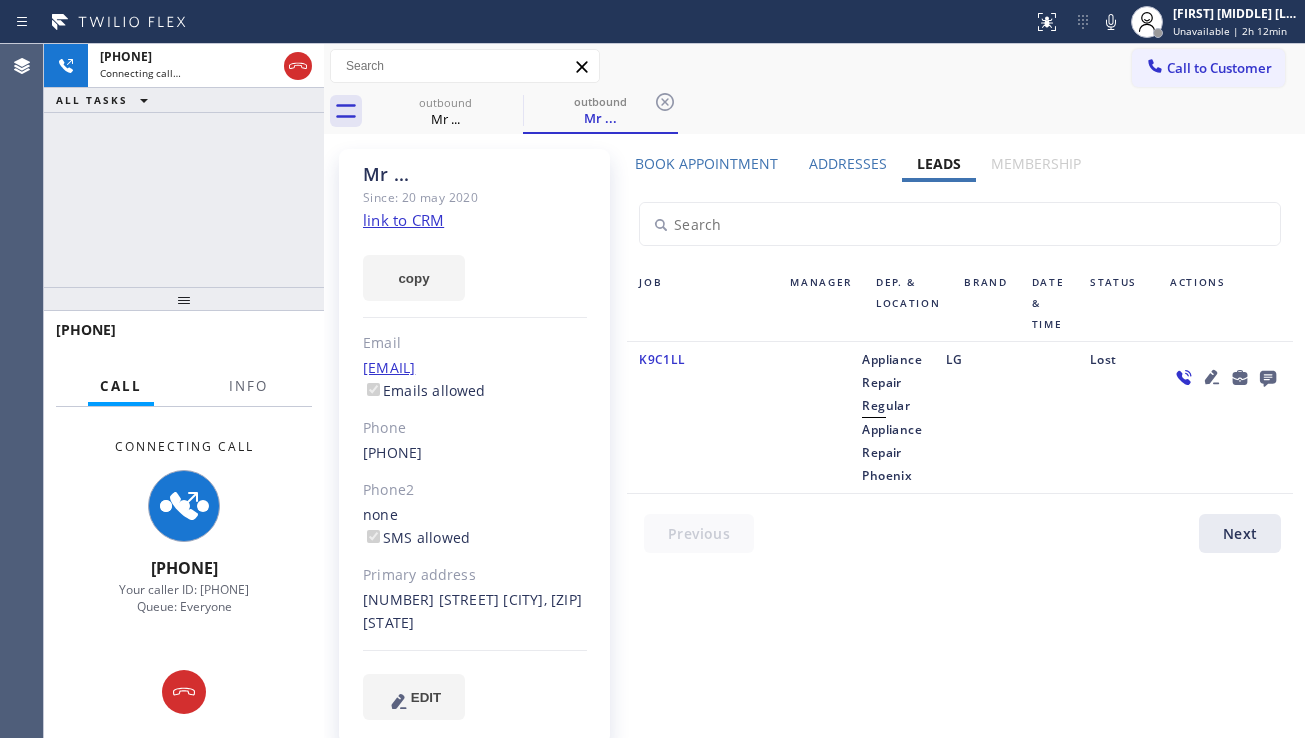click 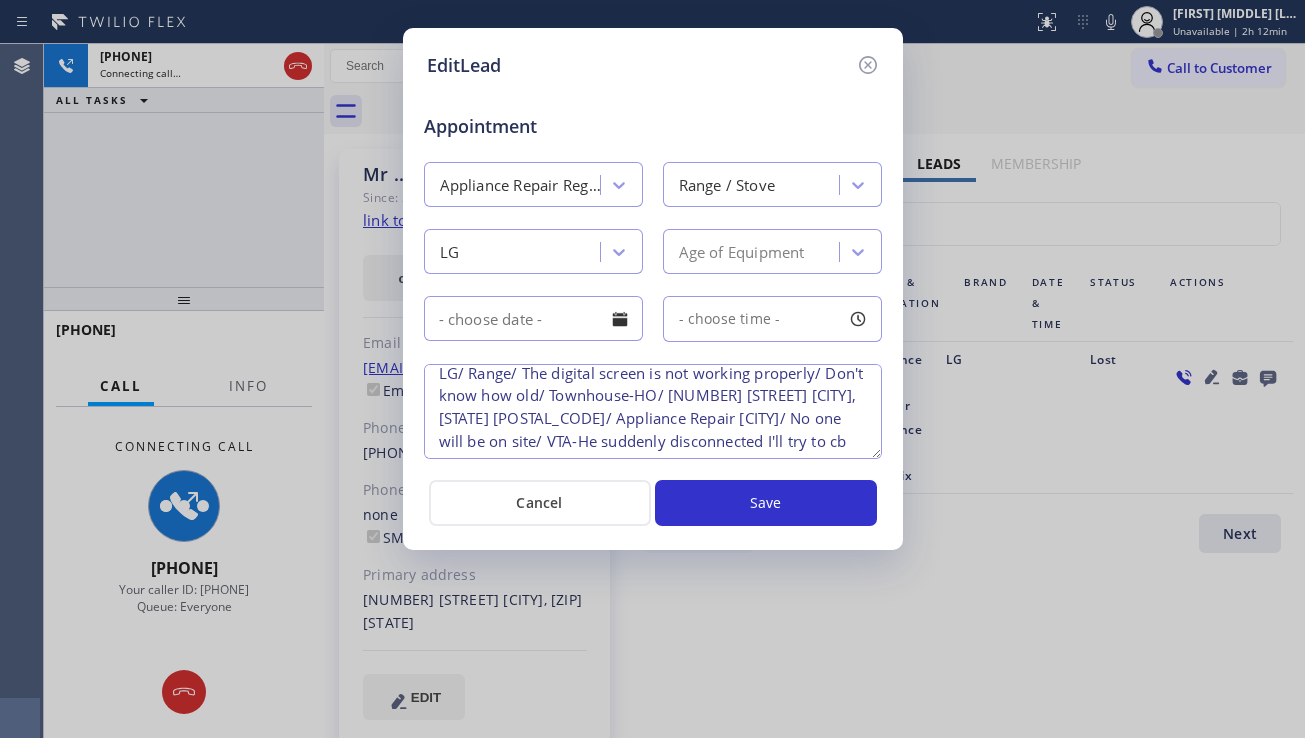 scroll, scrollTop: 0, scrollLeft: 0, axis: both 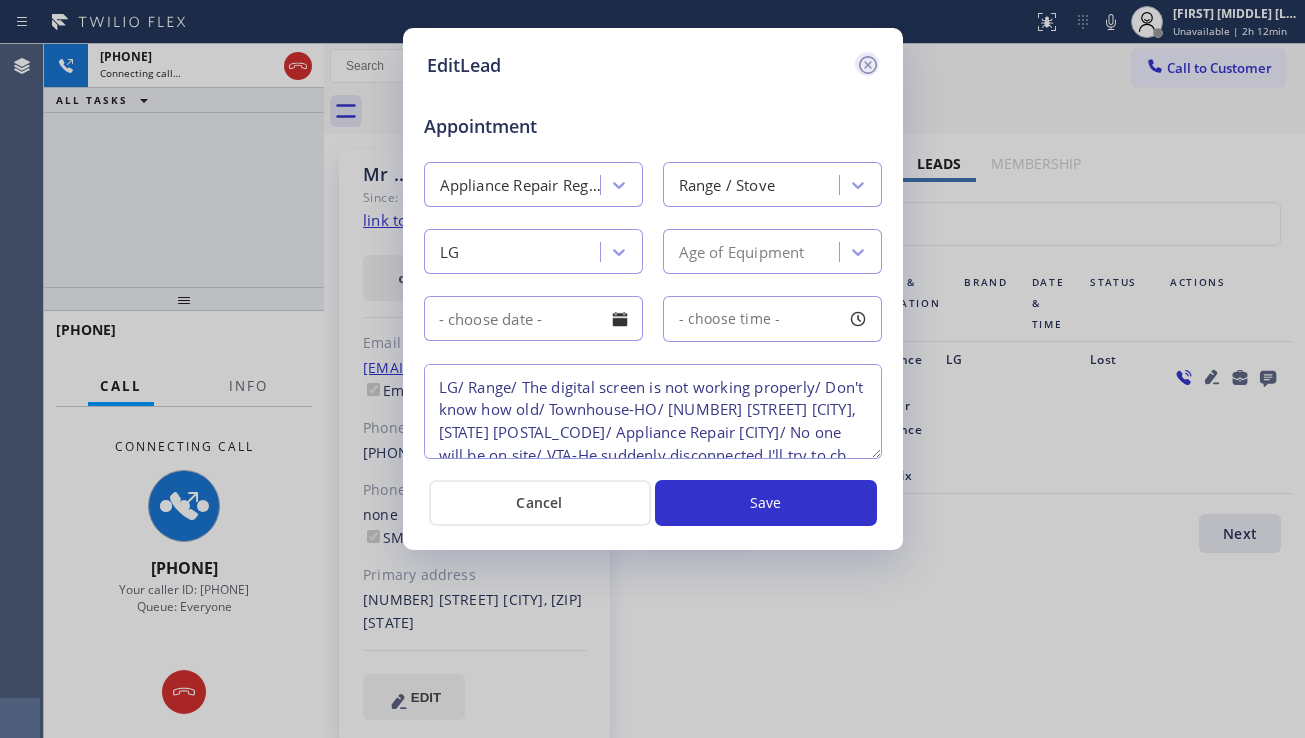 click 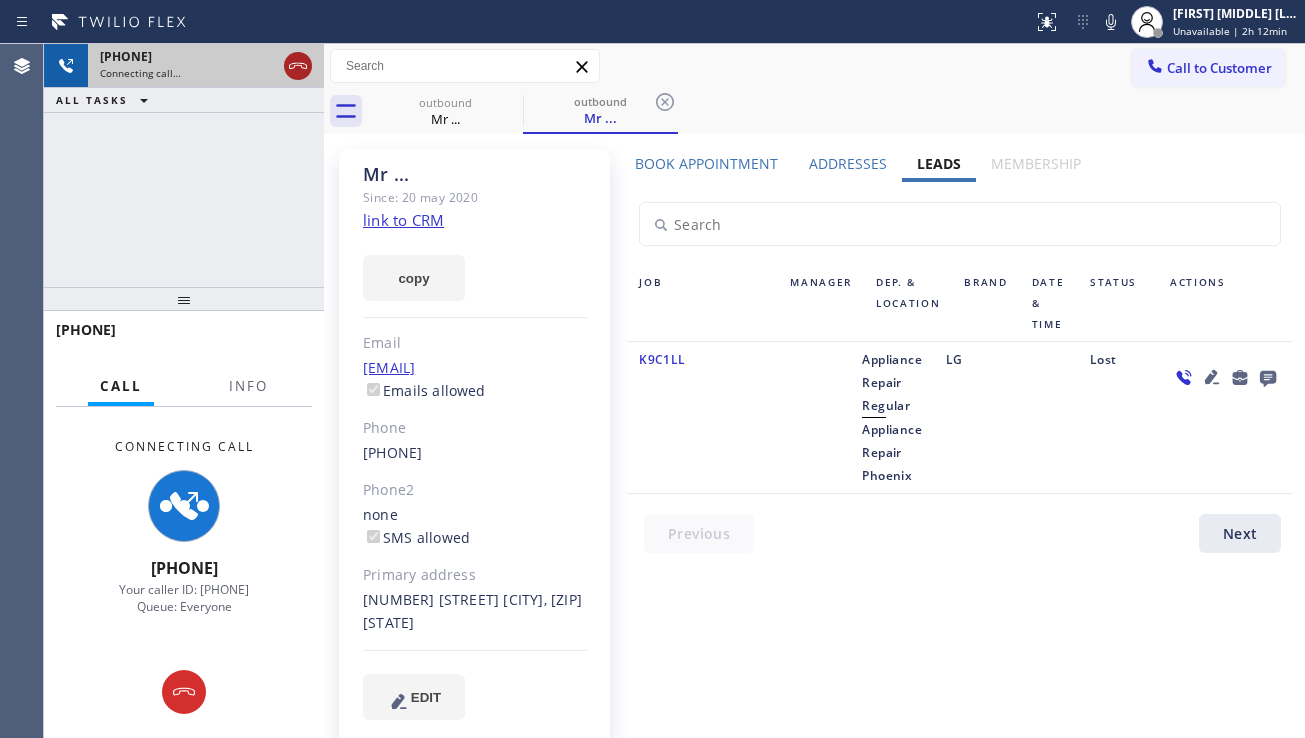 click 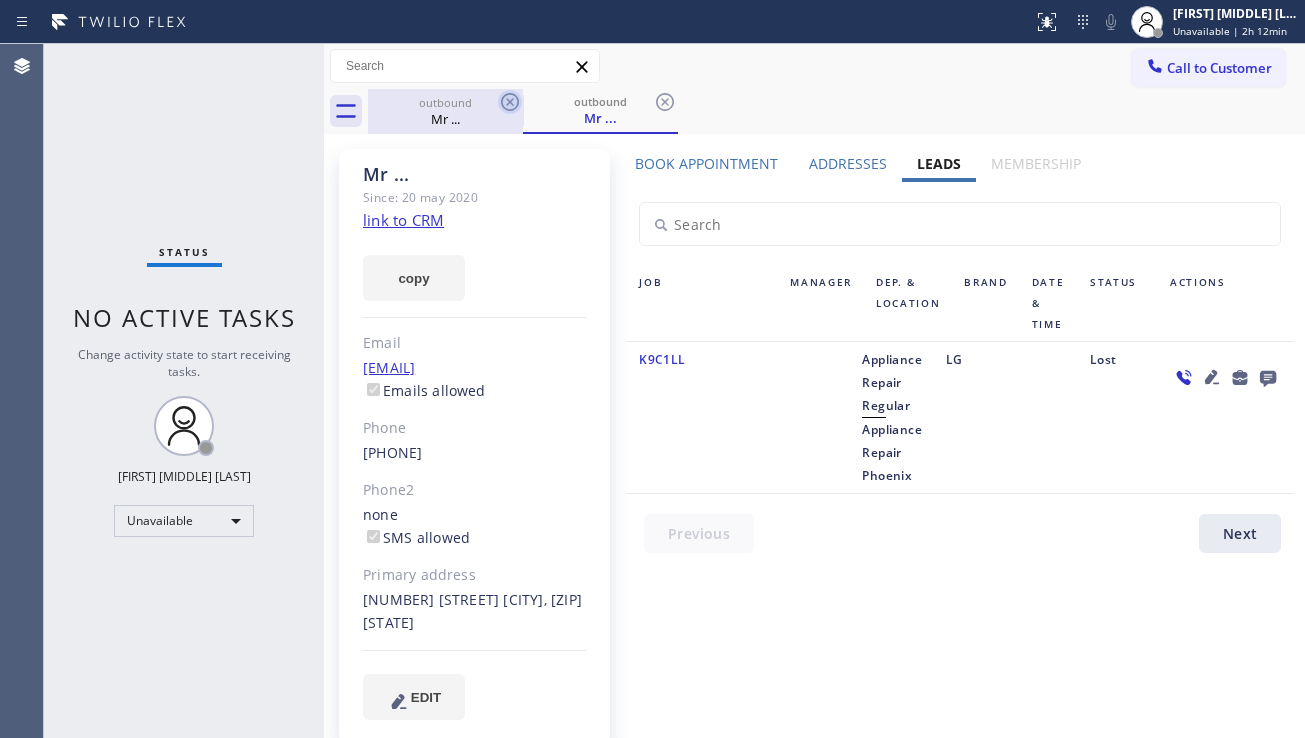 click 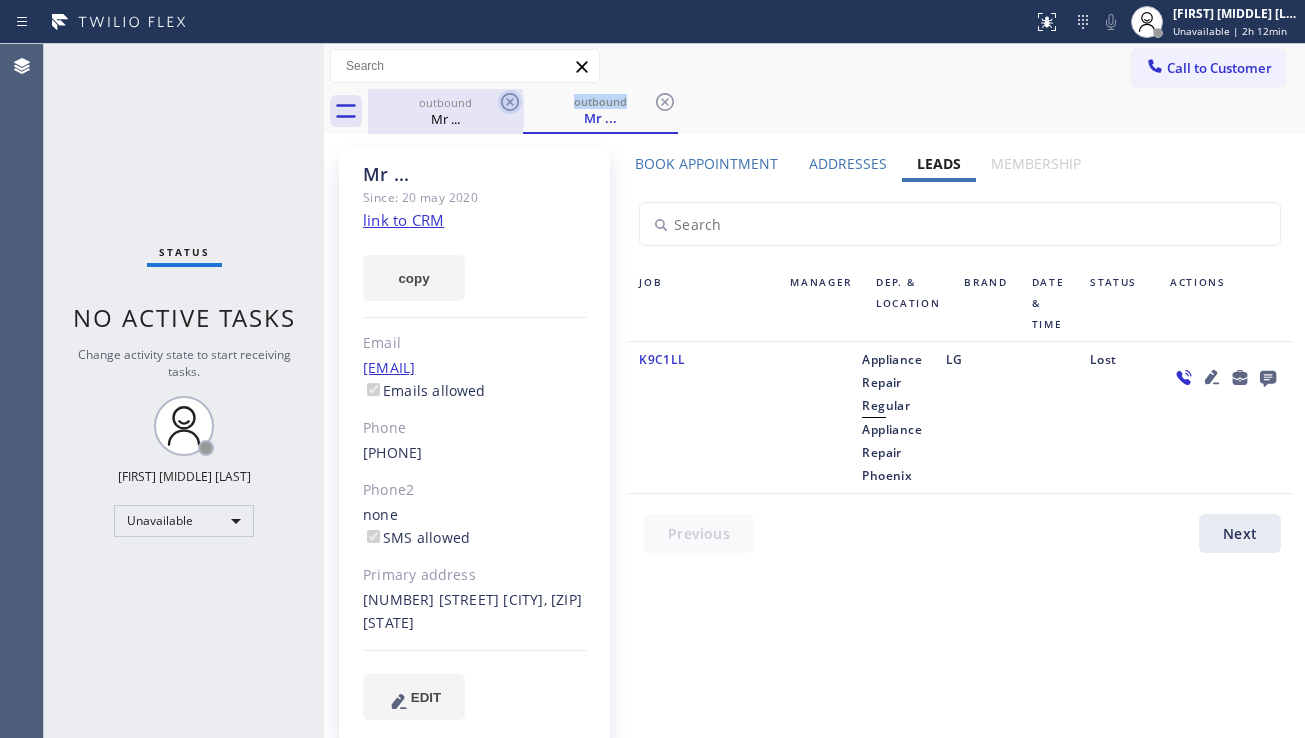 click 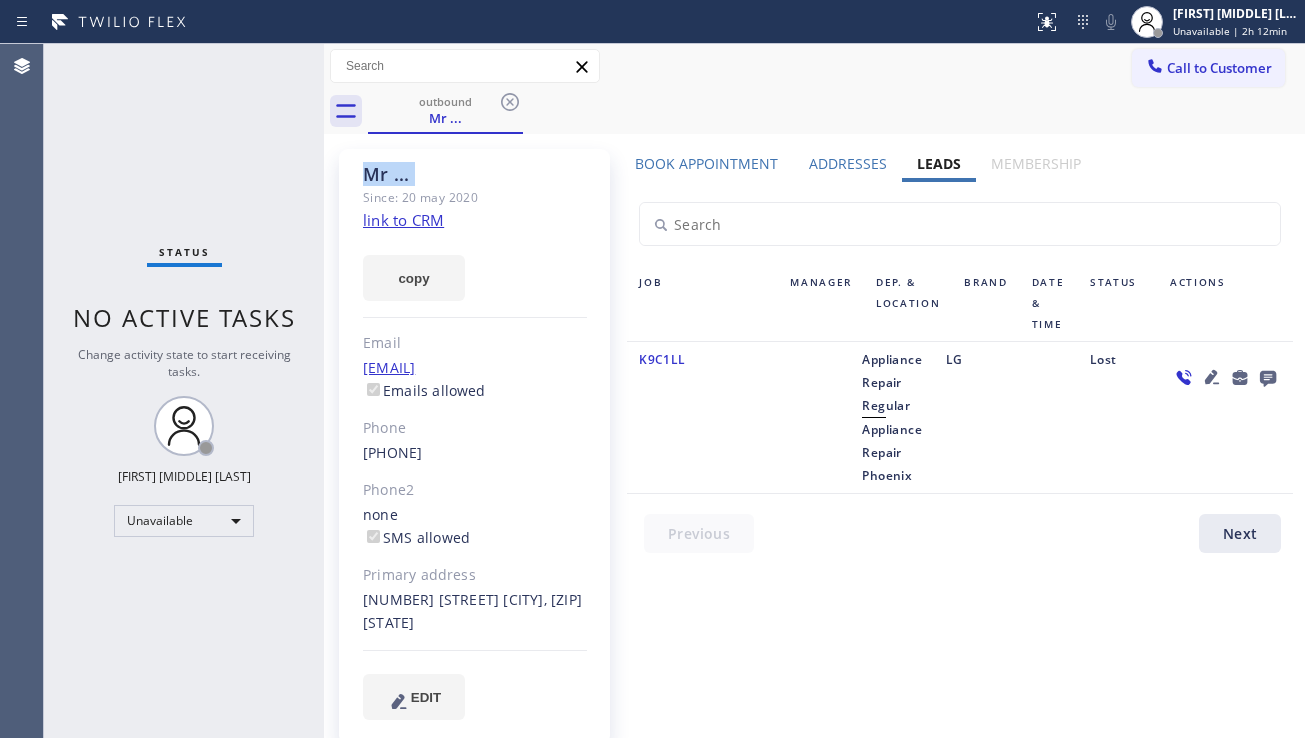 click 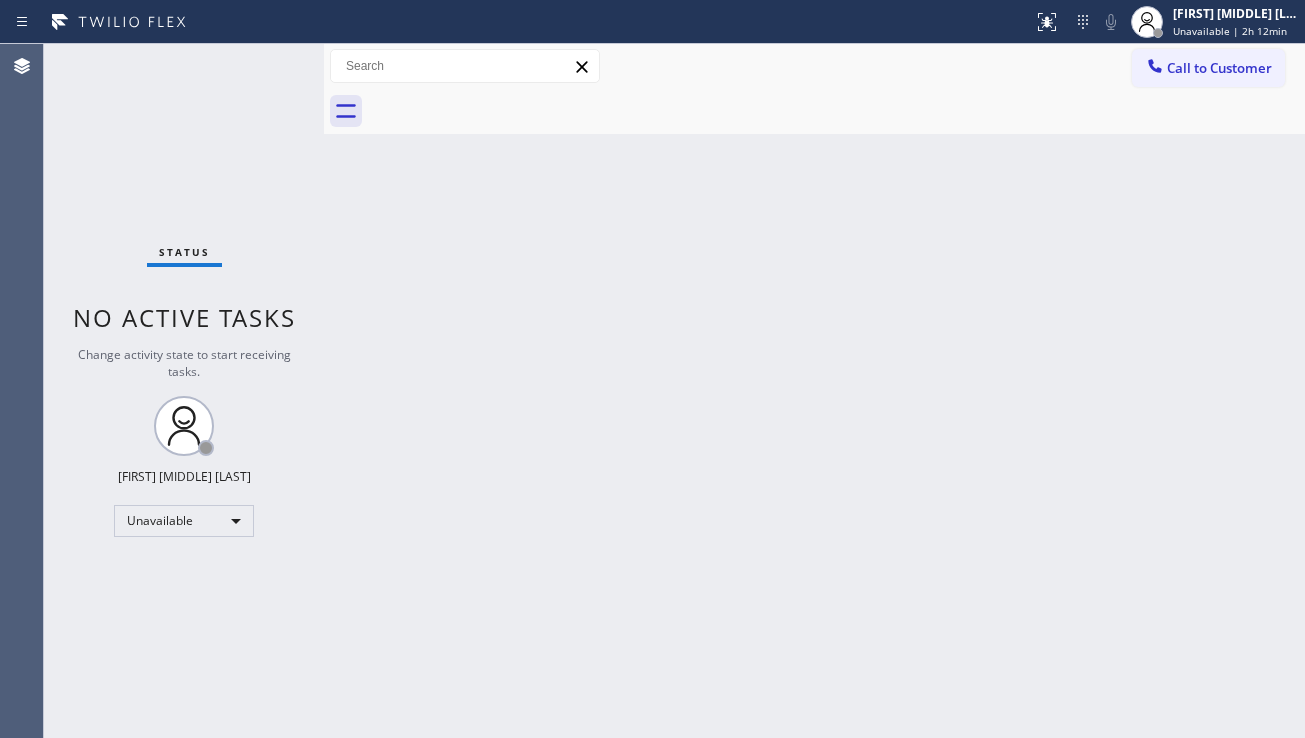 drag, startPoint x: 1230, startPoint y: 513, endPoint x: 1212, endPoint y: 514, distance: 18.027756 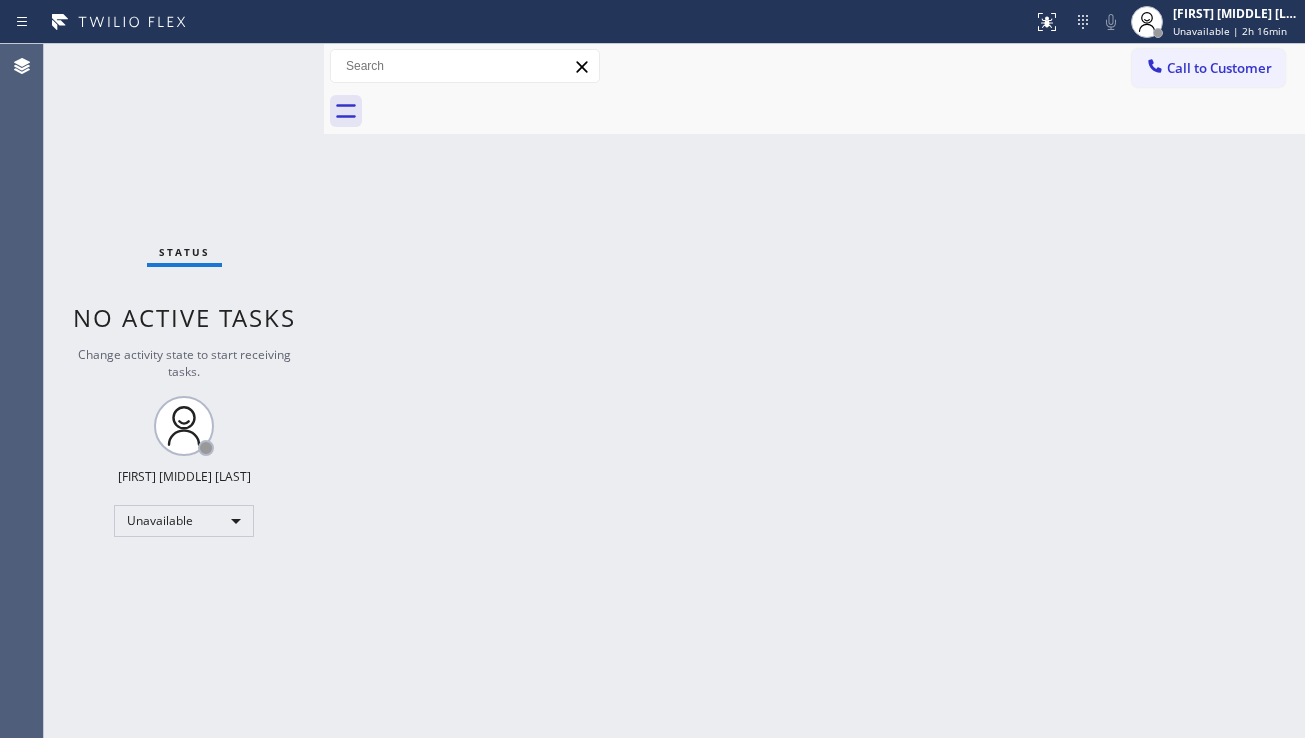 drag, startPoint x: 1172, startPoint y: 77, endPoint x: 1043, endPoint y: 145, distance: 145.82524 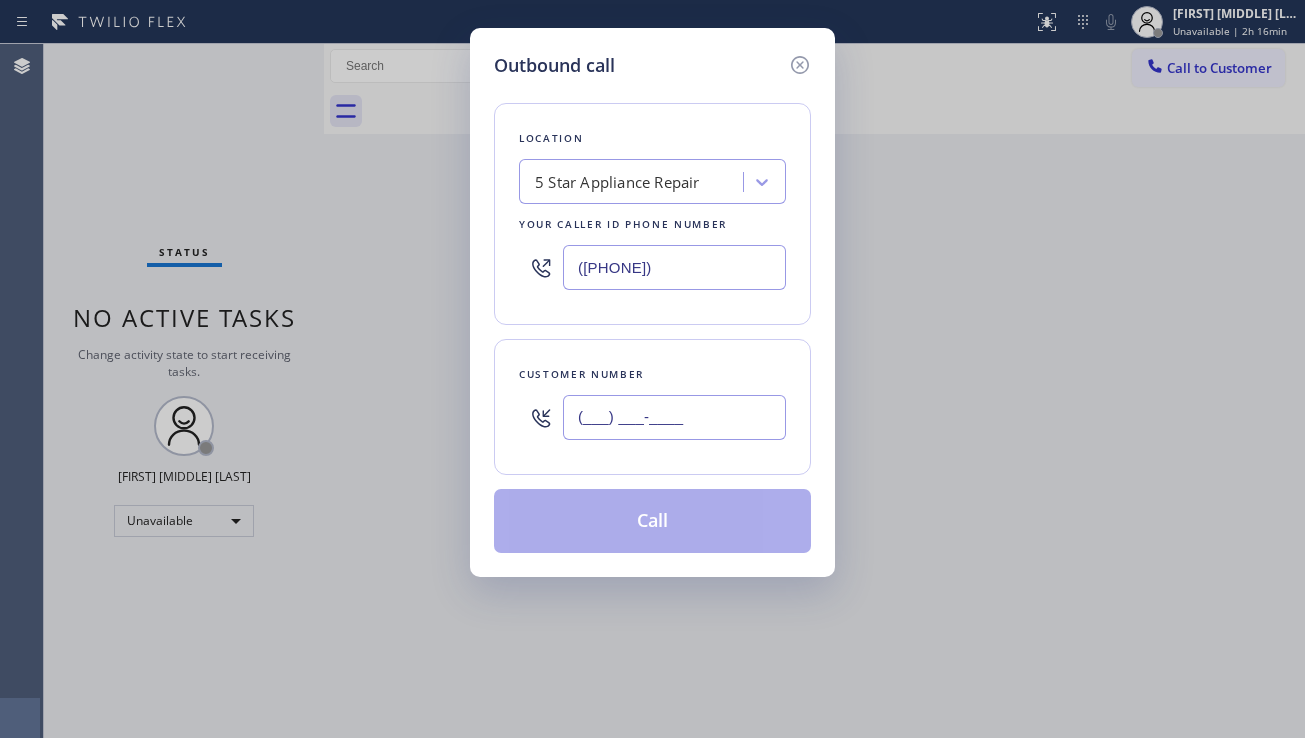 click on "(___) ___-____" at bounding box center (674, 417) 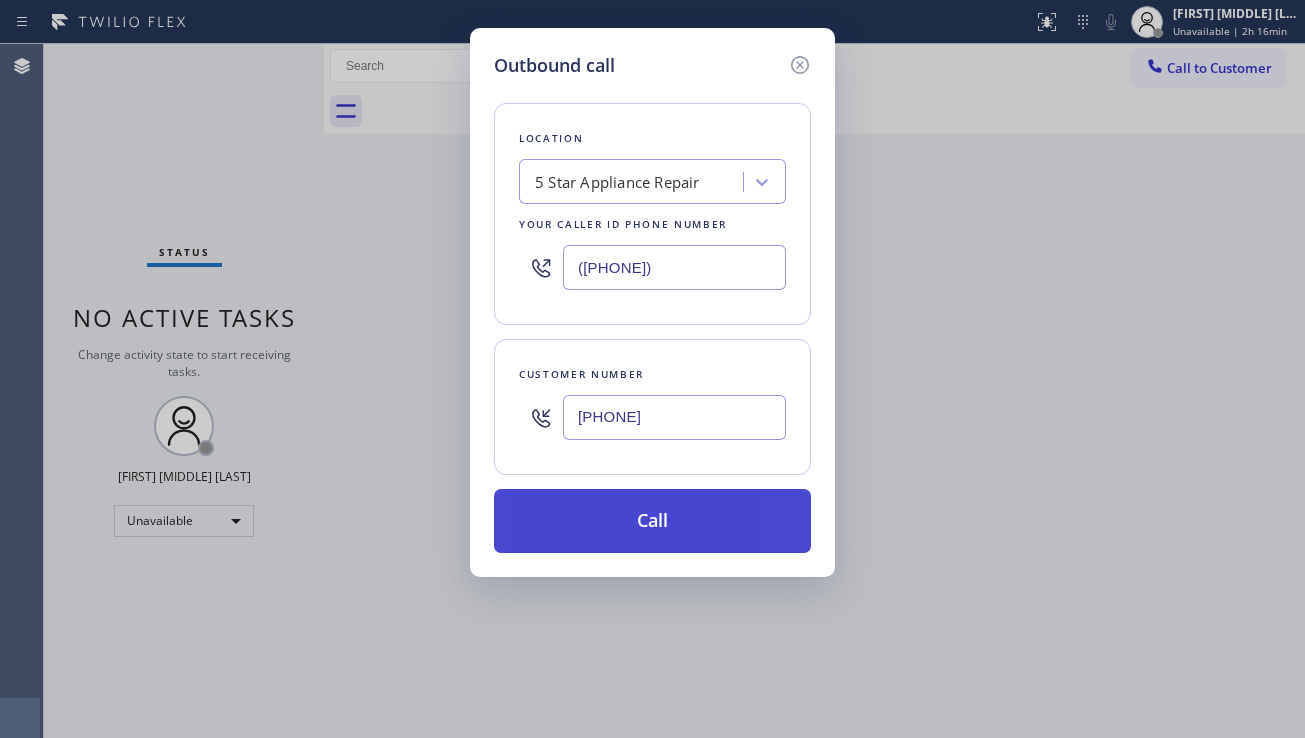 type on "[PHONE]" 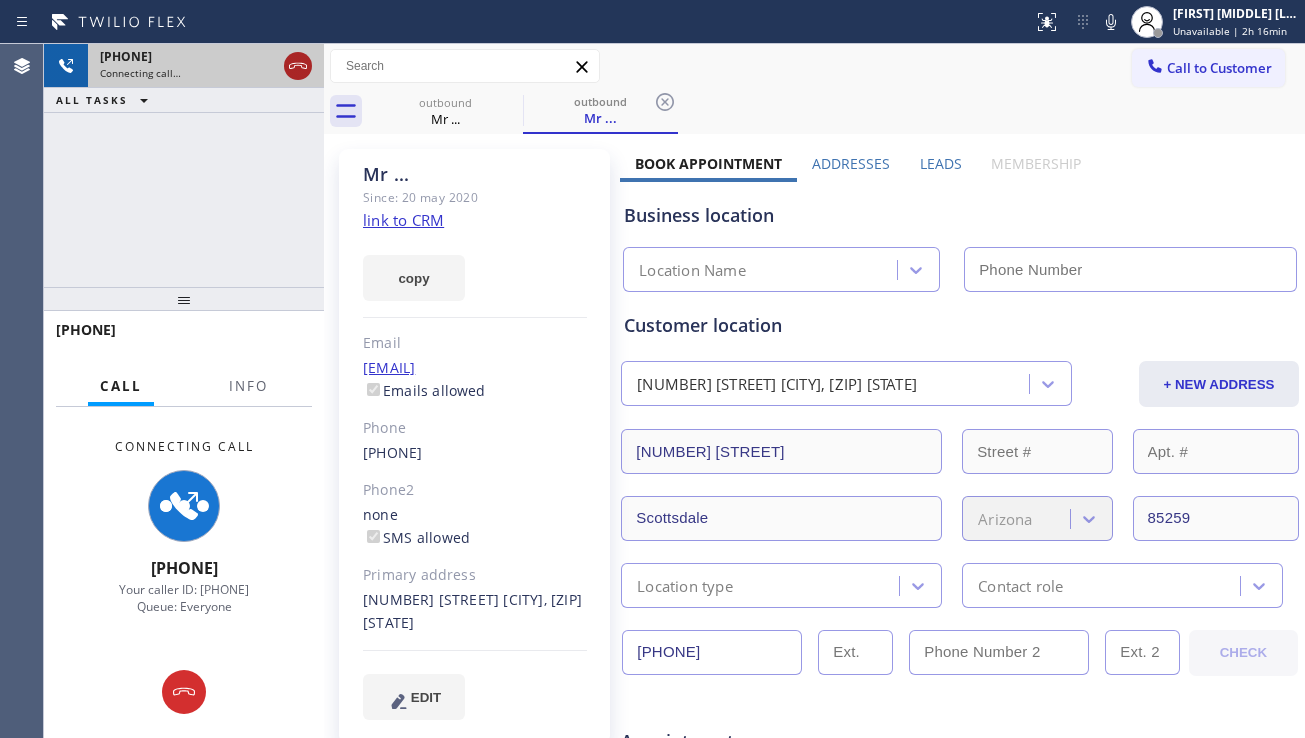 click 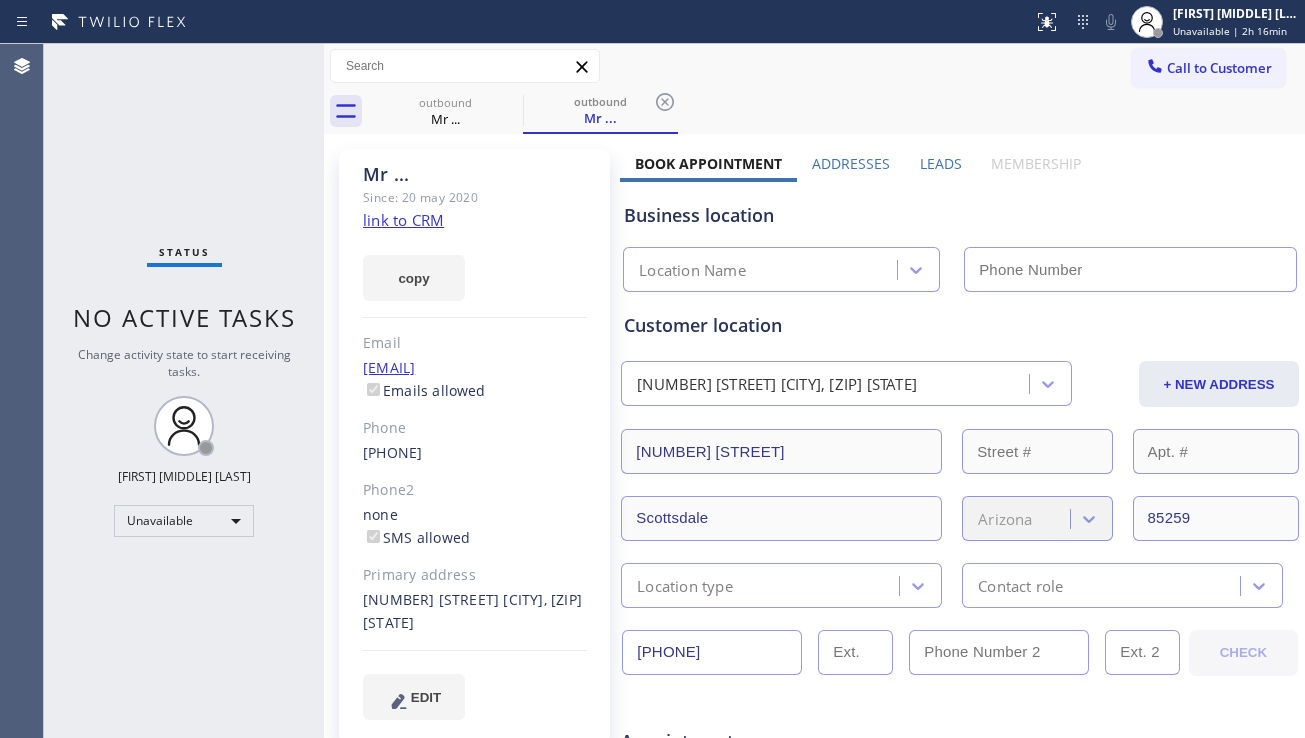 click on "Leads" at bounding box center (941, 163) 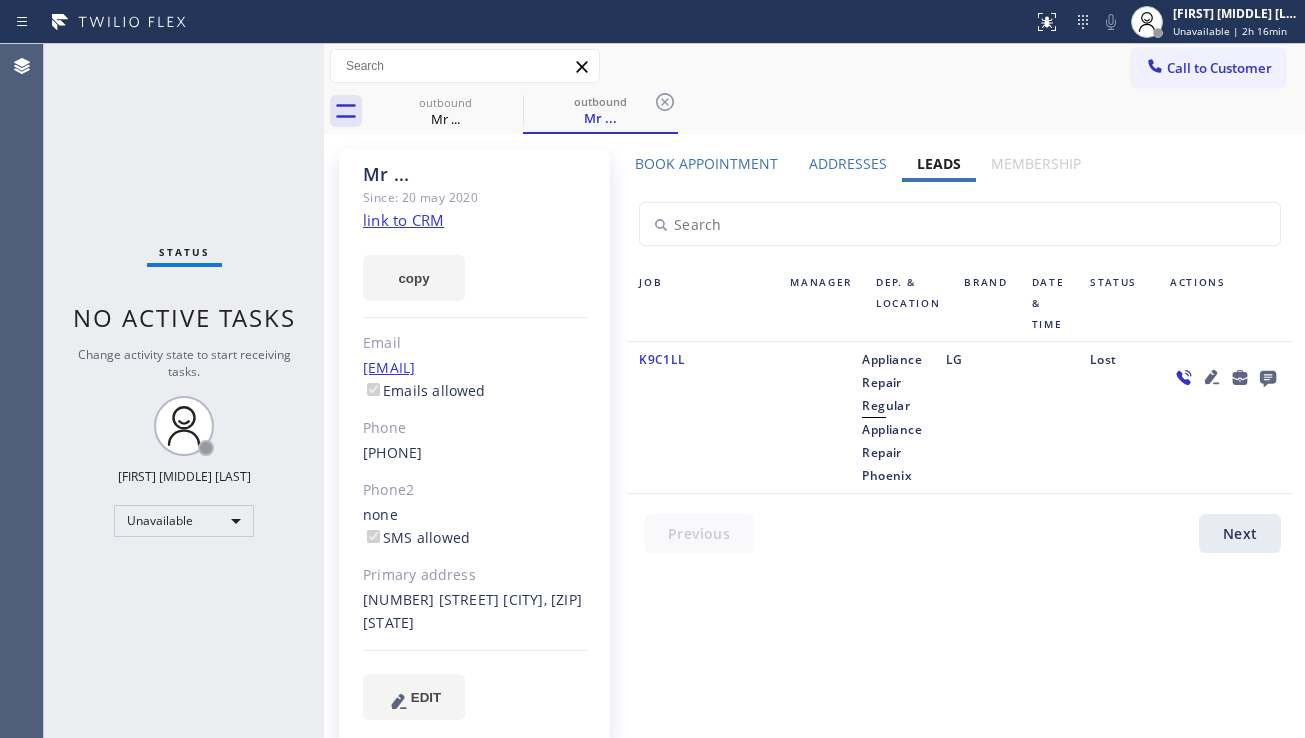 click 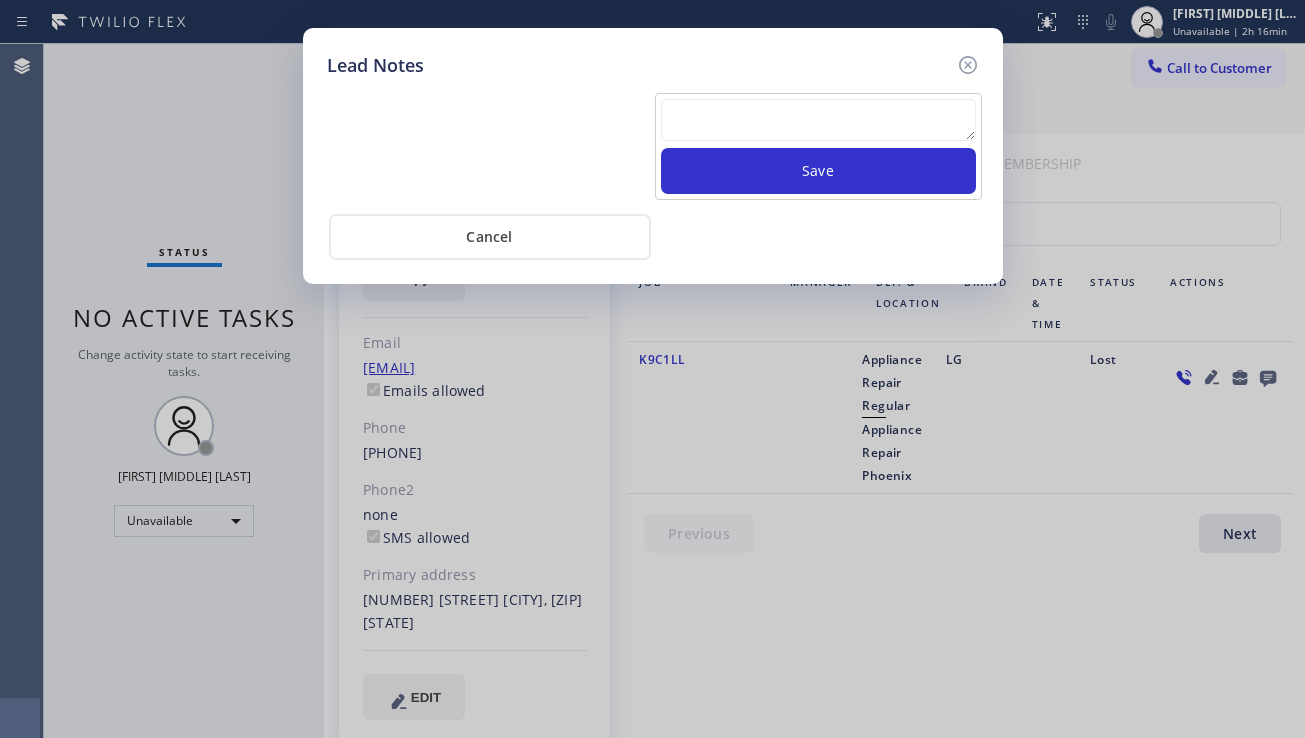 click at bounding box center [818, 120] 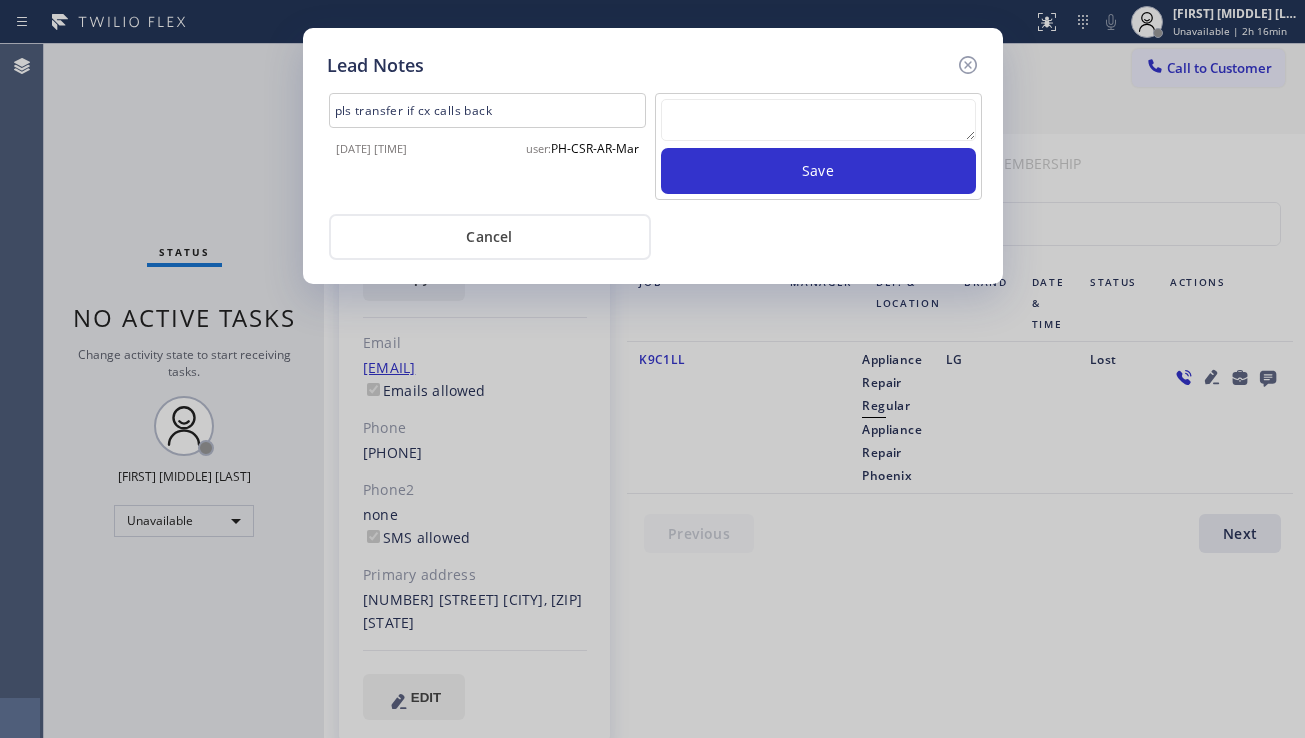 click at bounding box center (818, 120) 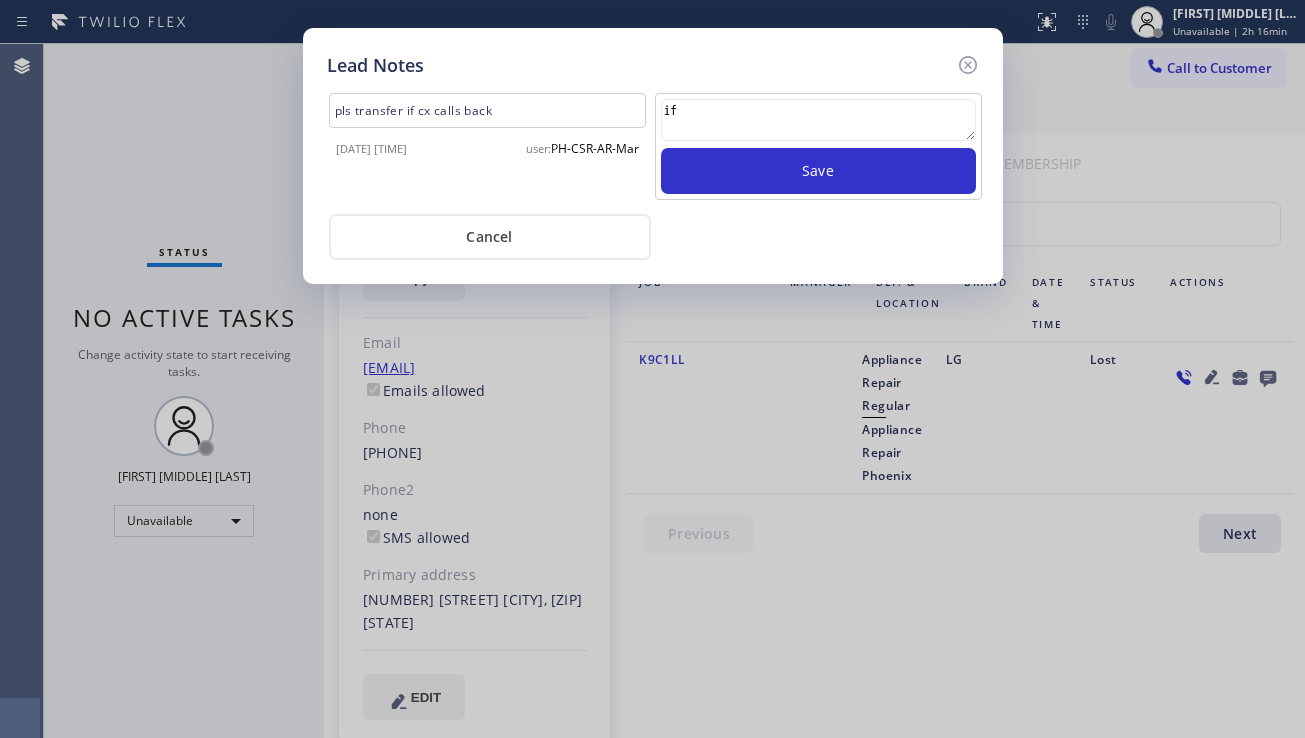 type on "i" 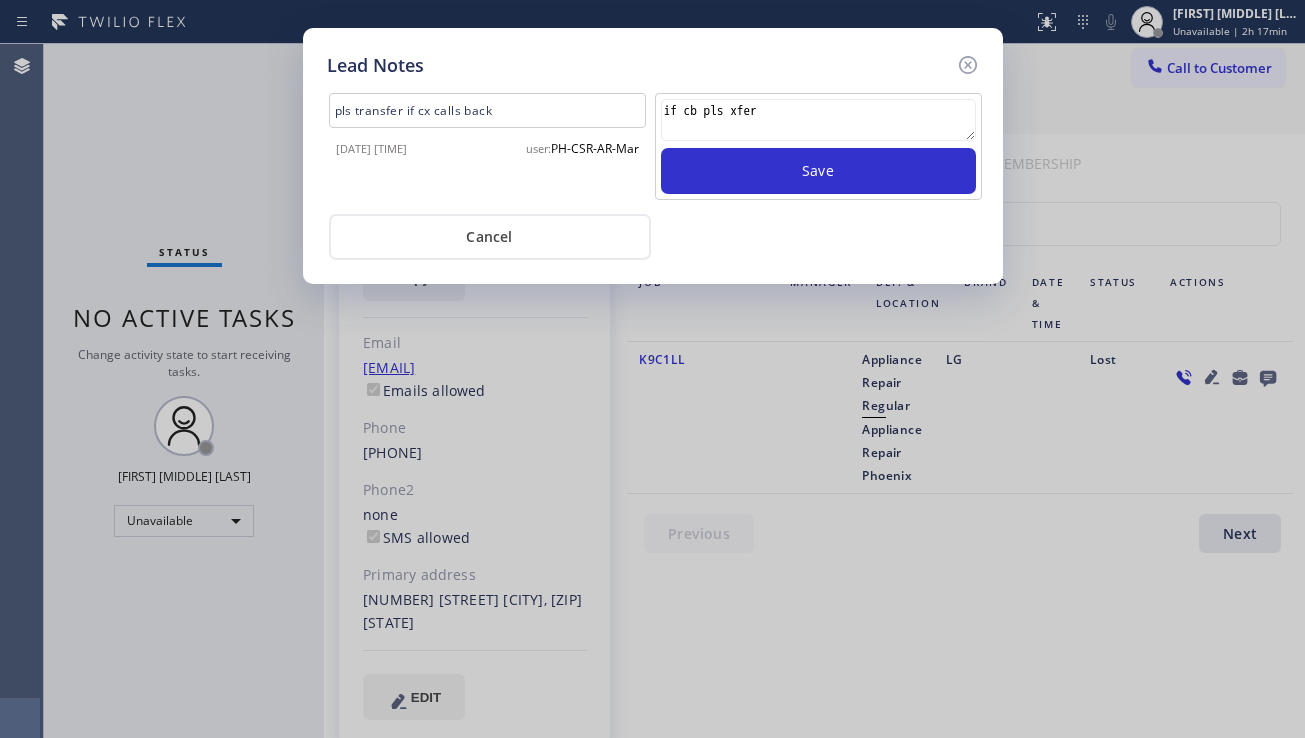 click on "if cb pls xfer" at bounding box center (818, 120) 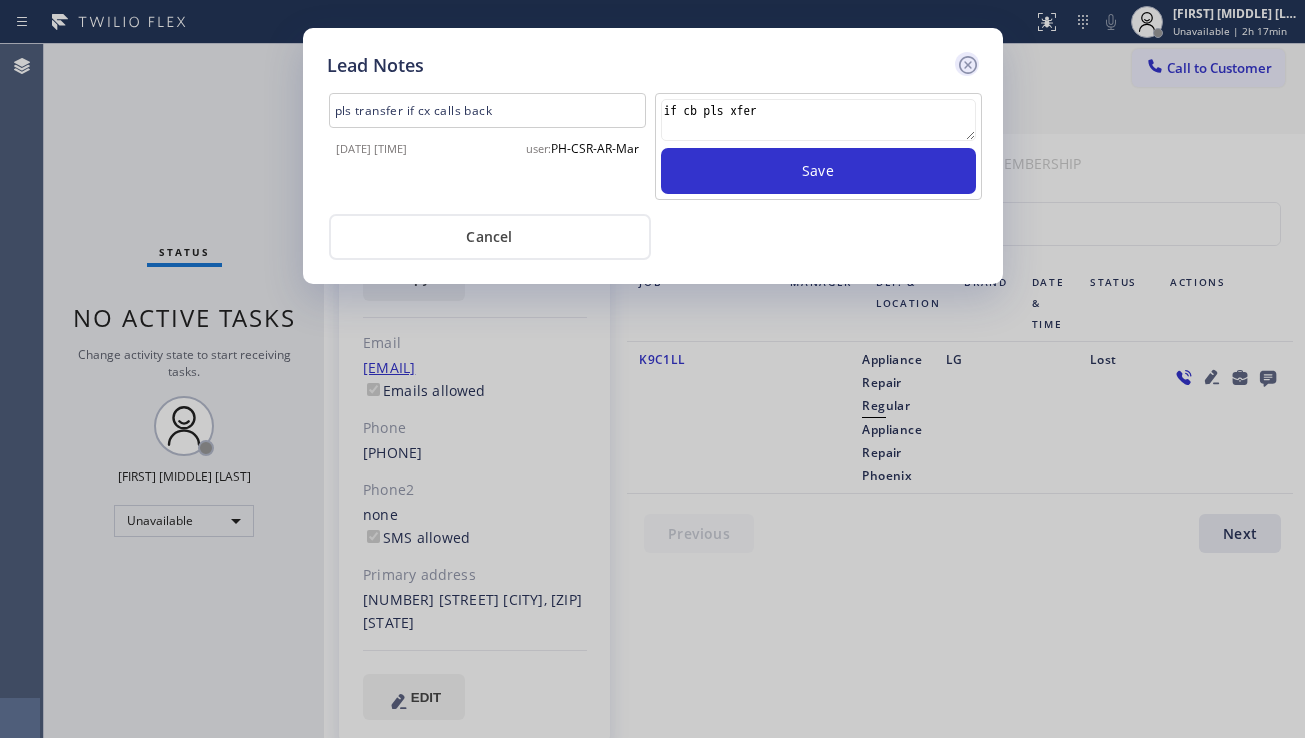 type on "if cb pls xfer" 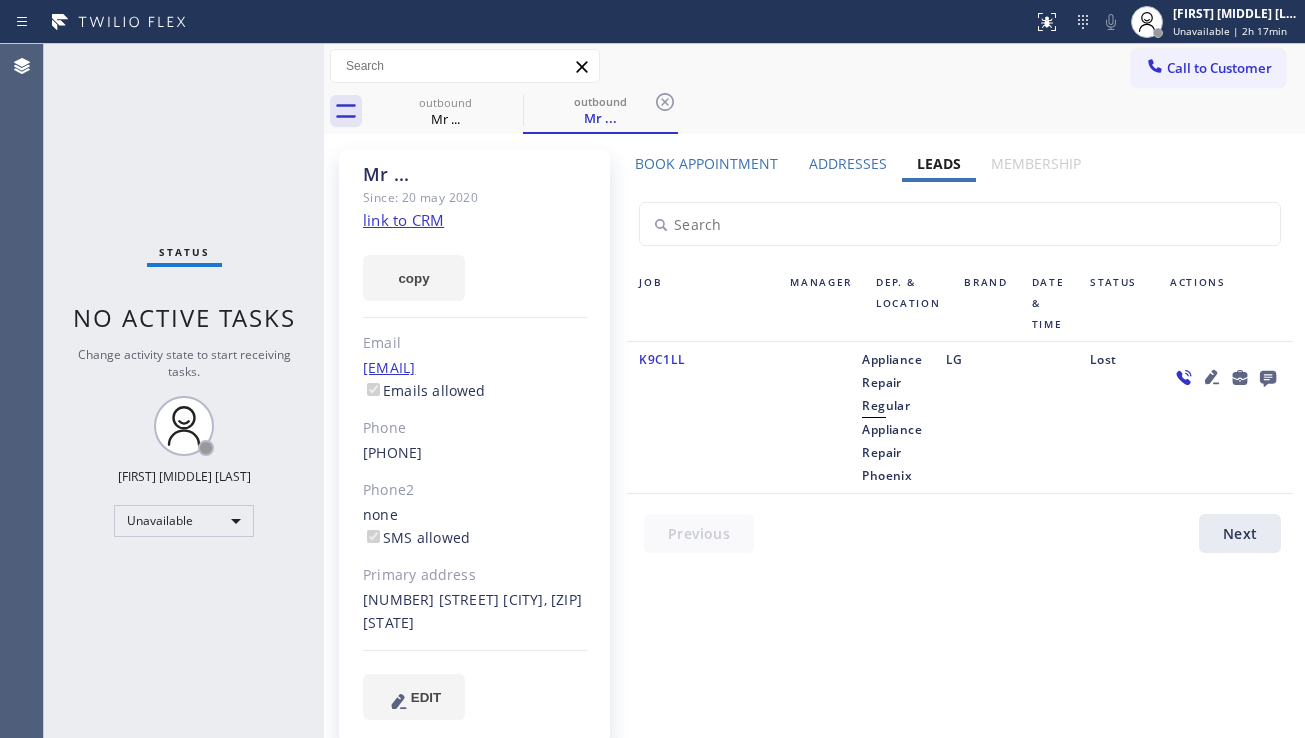 click on "Book Appointment" at bounding box center (706, 163) 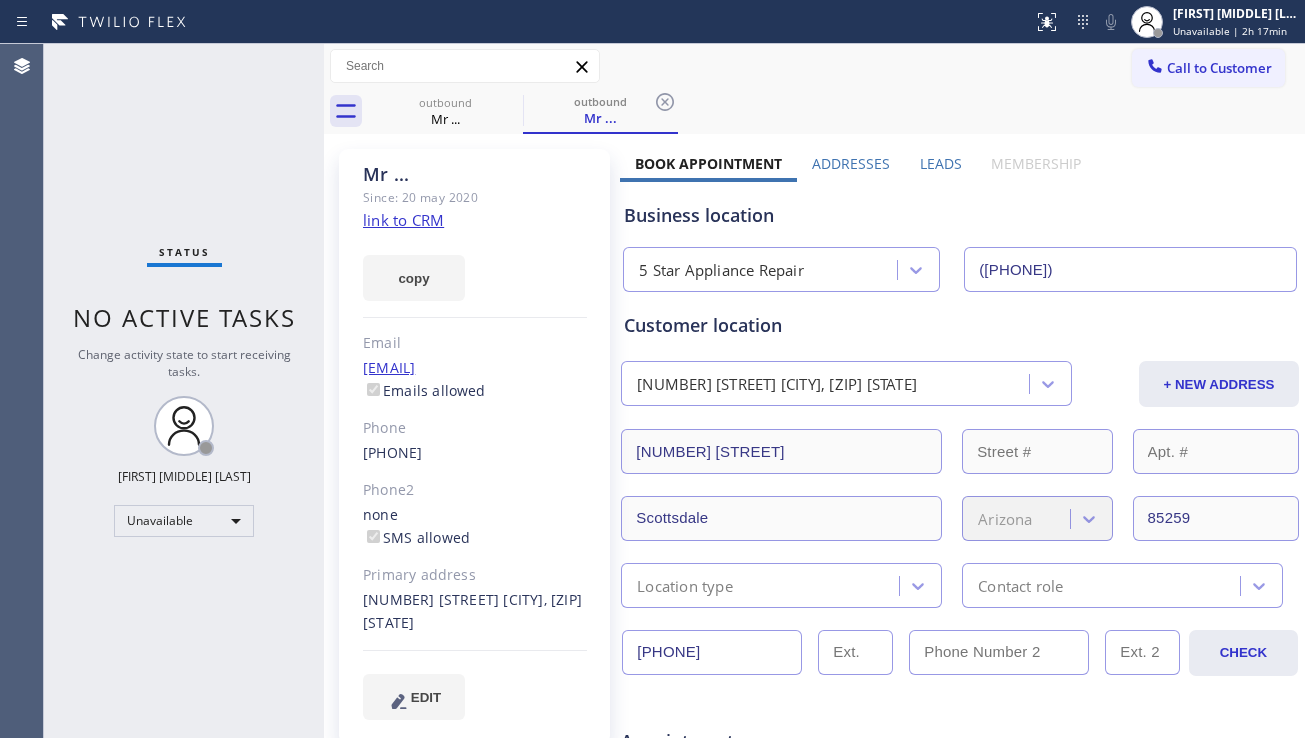 drag, startPoint x: 750, startPoint y: 653, endPoint x: 633, endPoint y: 657, distance: 117.06836 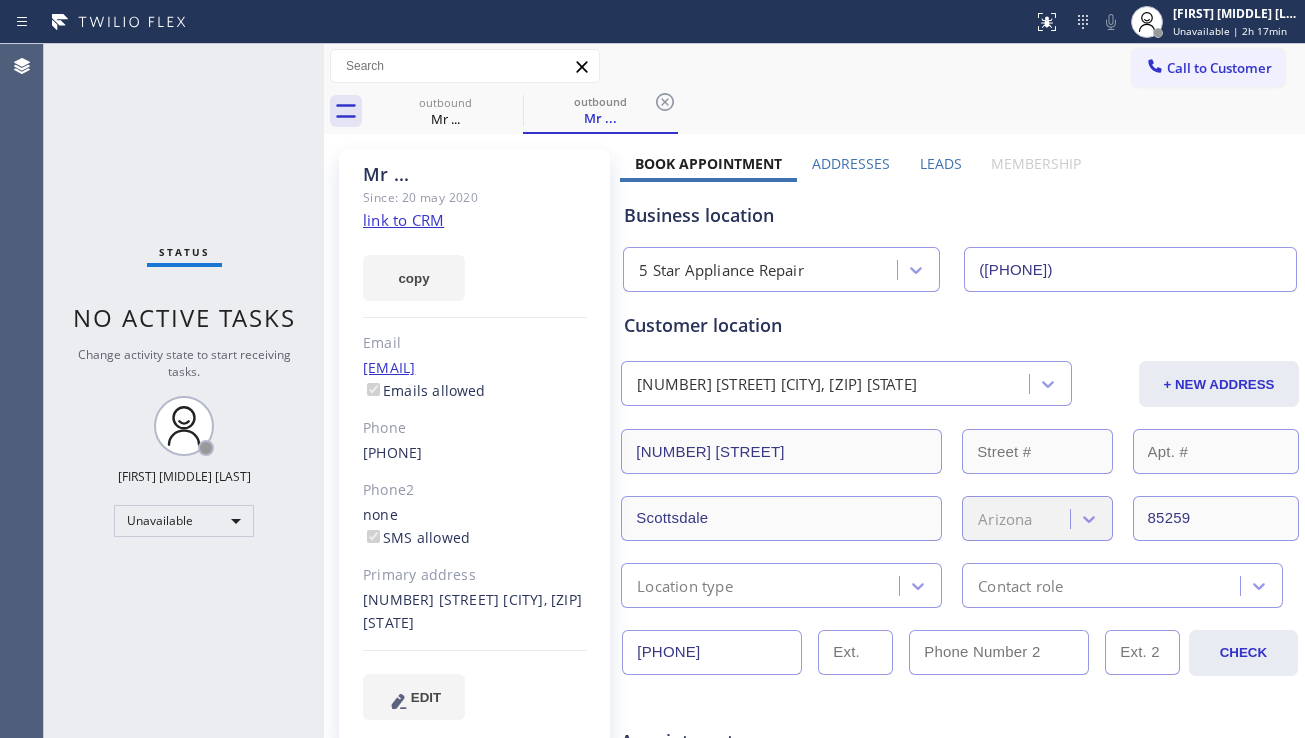 click on "[PHONE]" at bounding box center (712, 652) 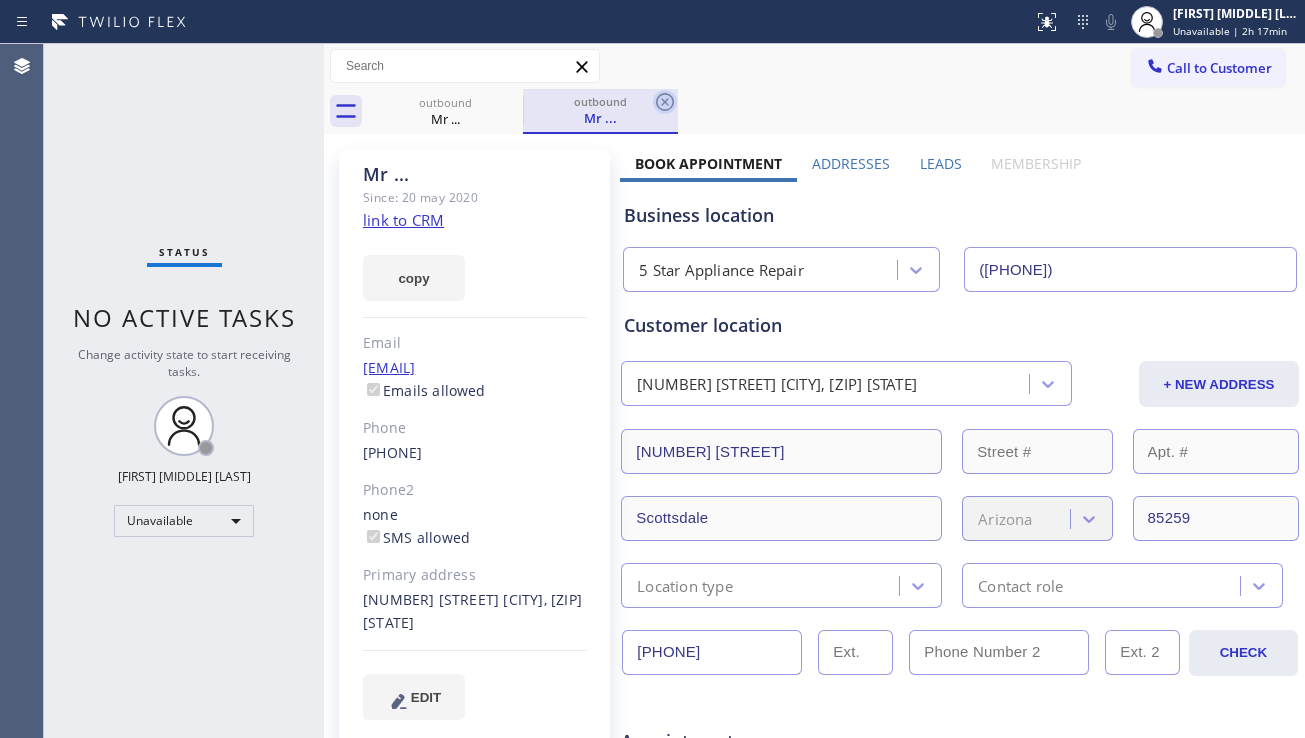 click 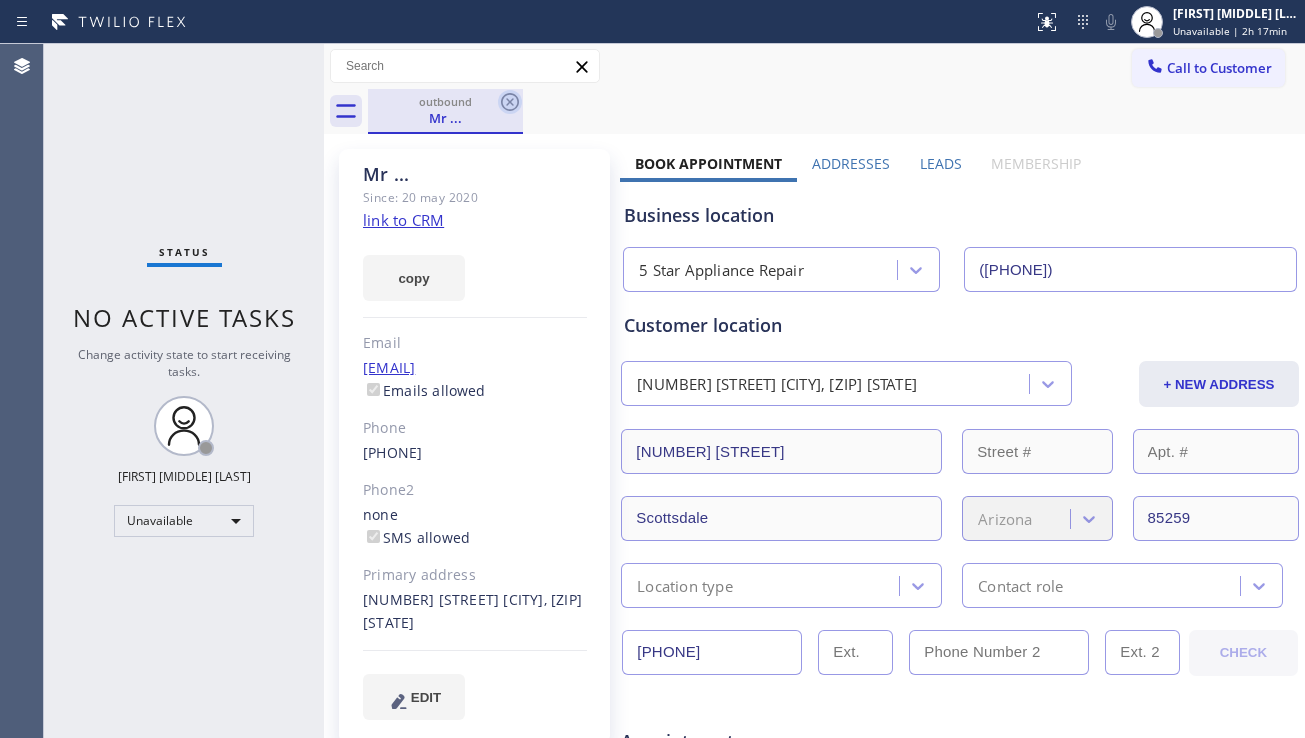 click 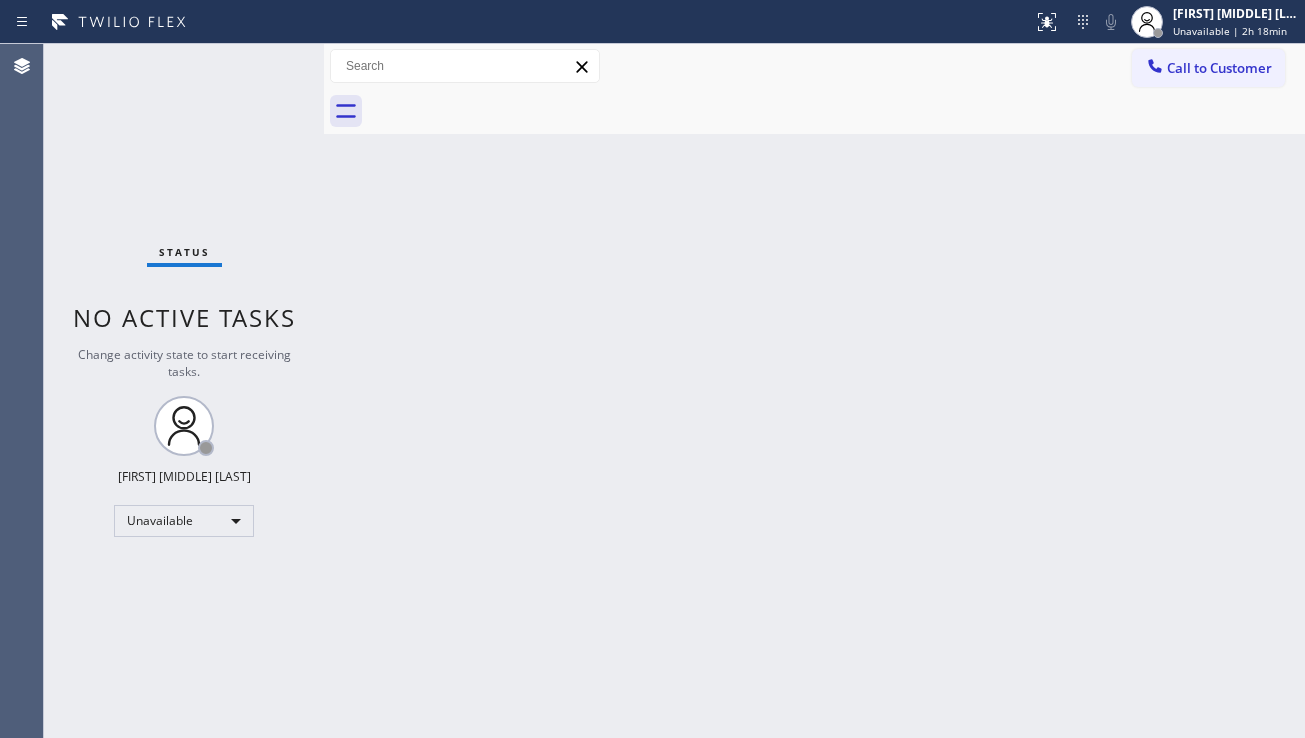 drag, startPoint x: 1199, startPoint y: 78, endPoint x: 1103, endPoint y: 132, distance: 110.145355 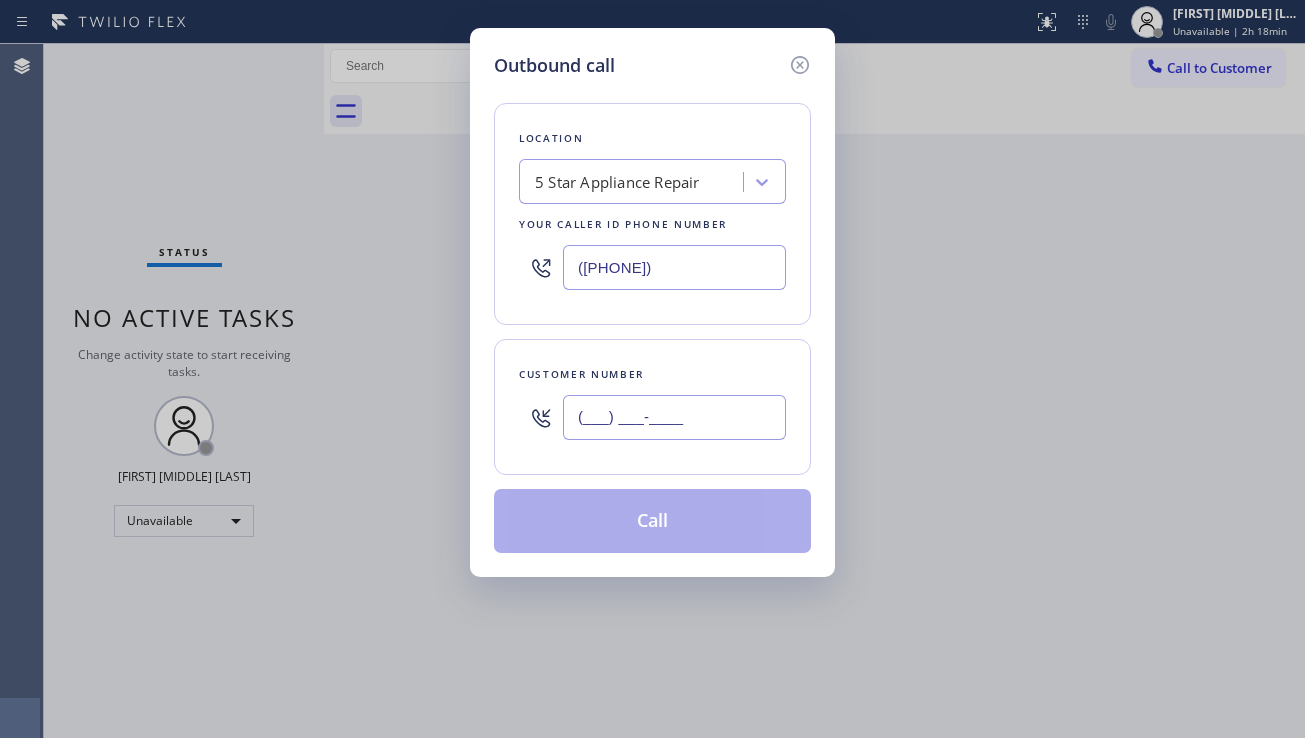 click on "(___) ___-____" at bounding box center [674, 417] 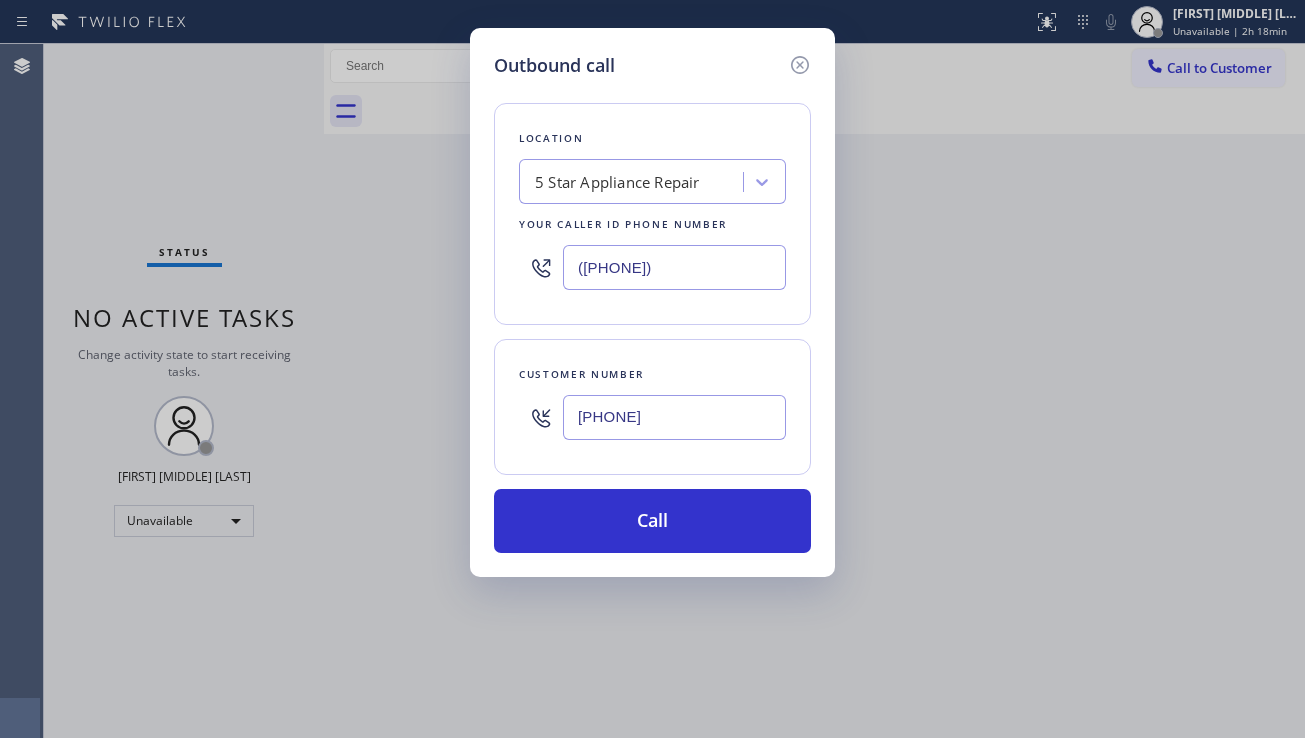 type on "[PHONE]" 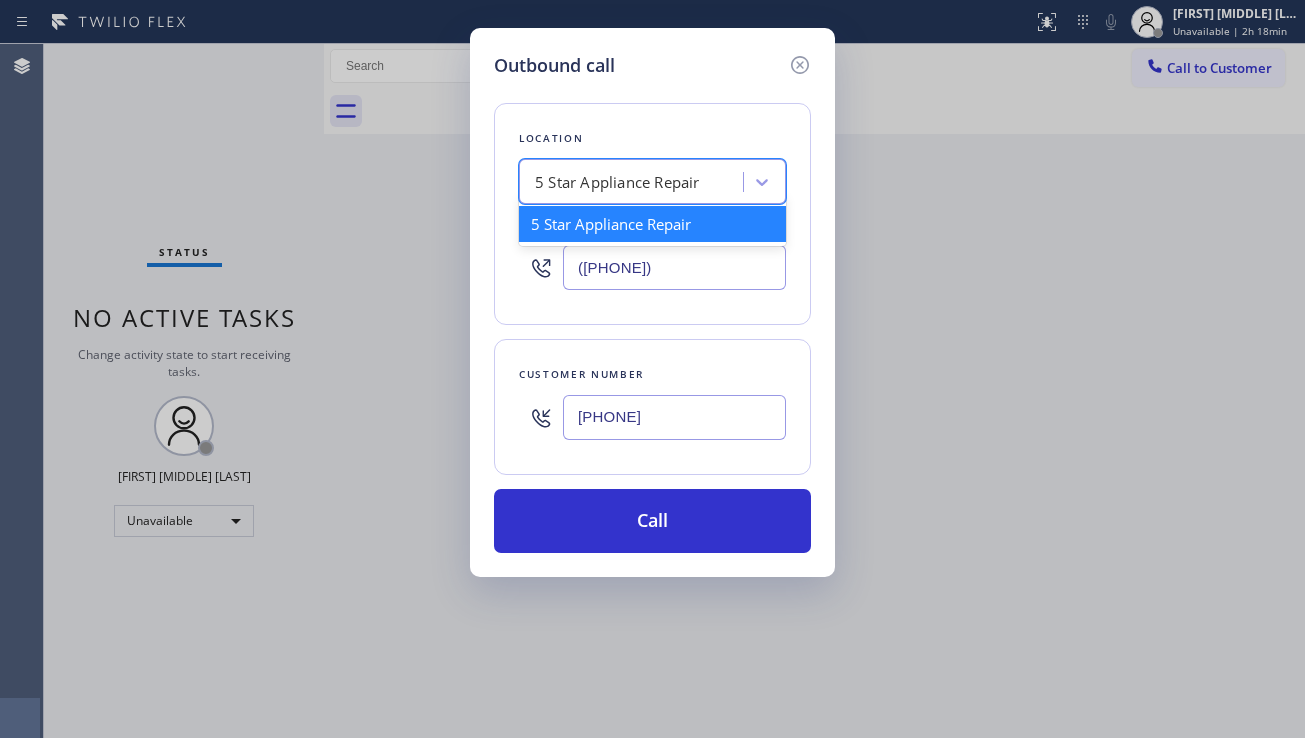 paste on "Appliance Repair Phoenix" 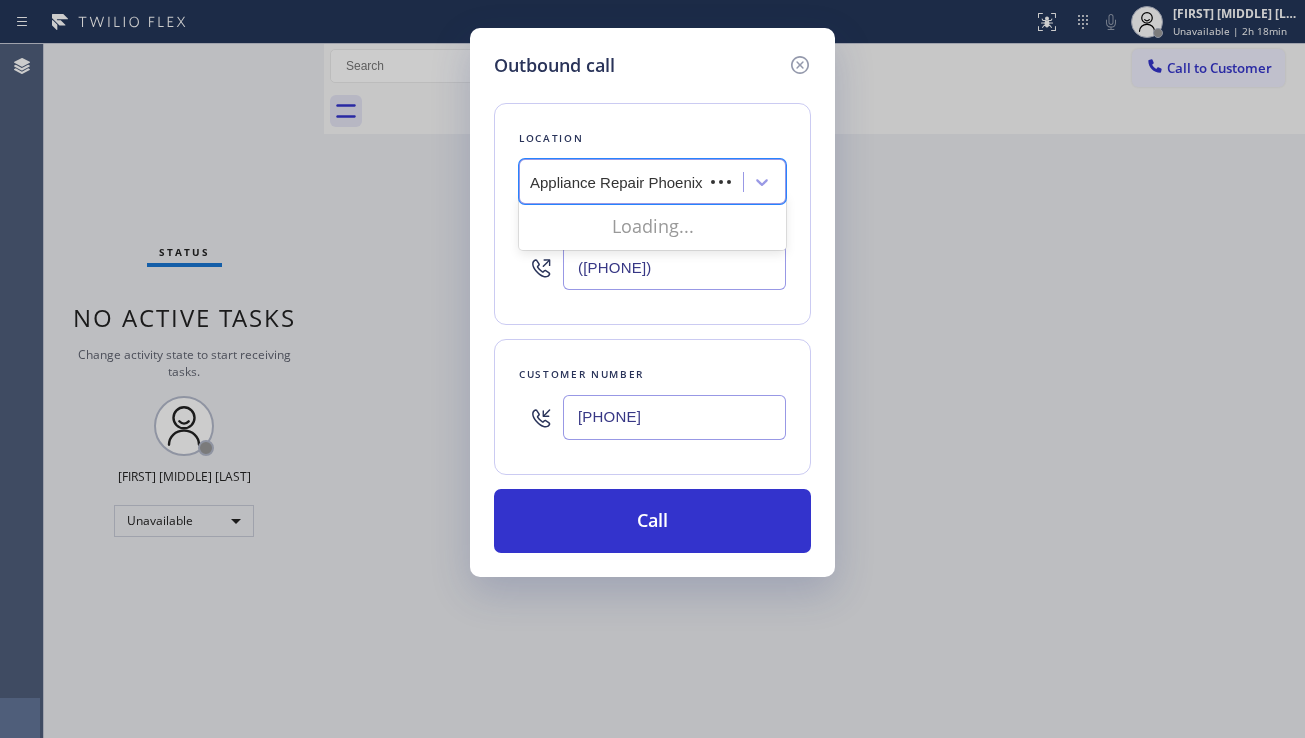 scroll, scrollTop: 0, scrollLeft: 0, axis: both 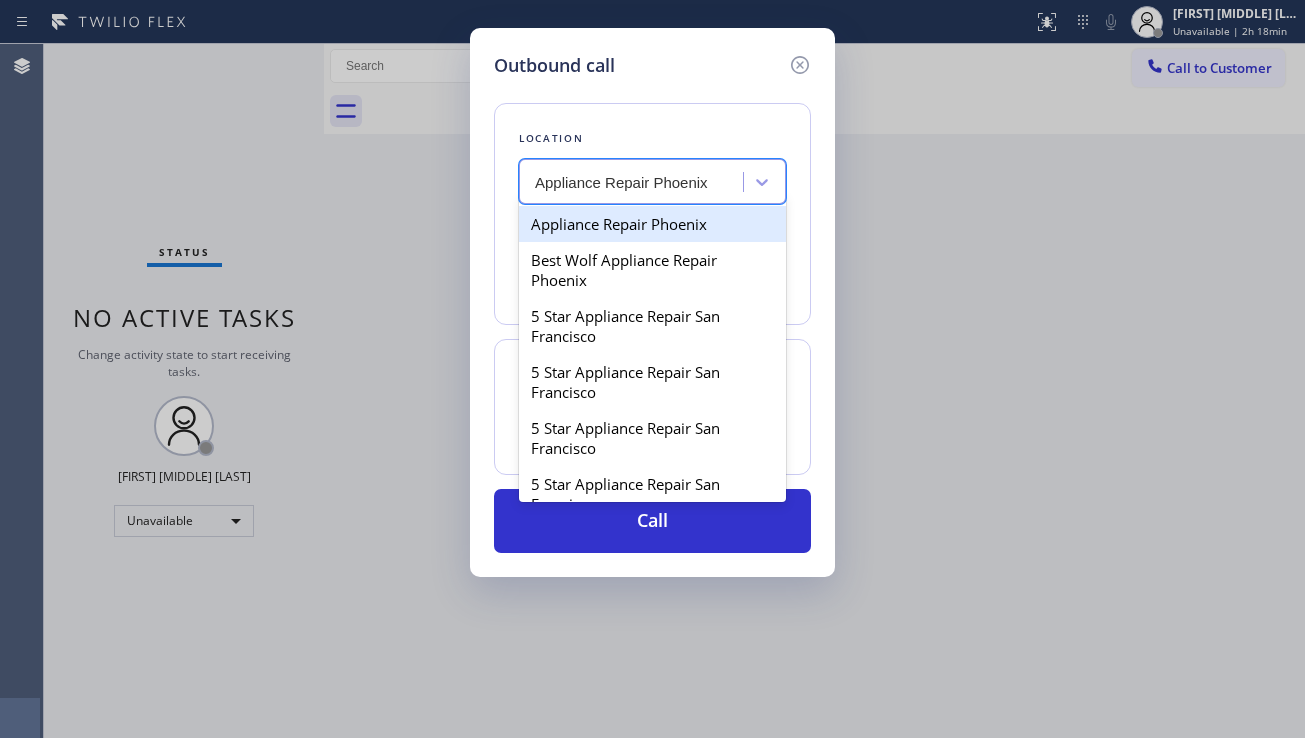 click on "Appliance Repair Phoenix" at bounding box center (652, 224) 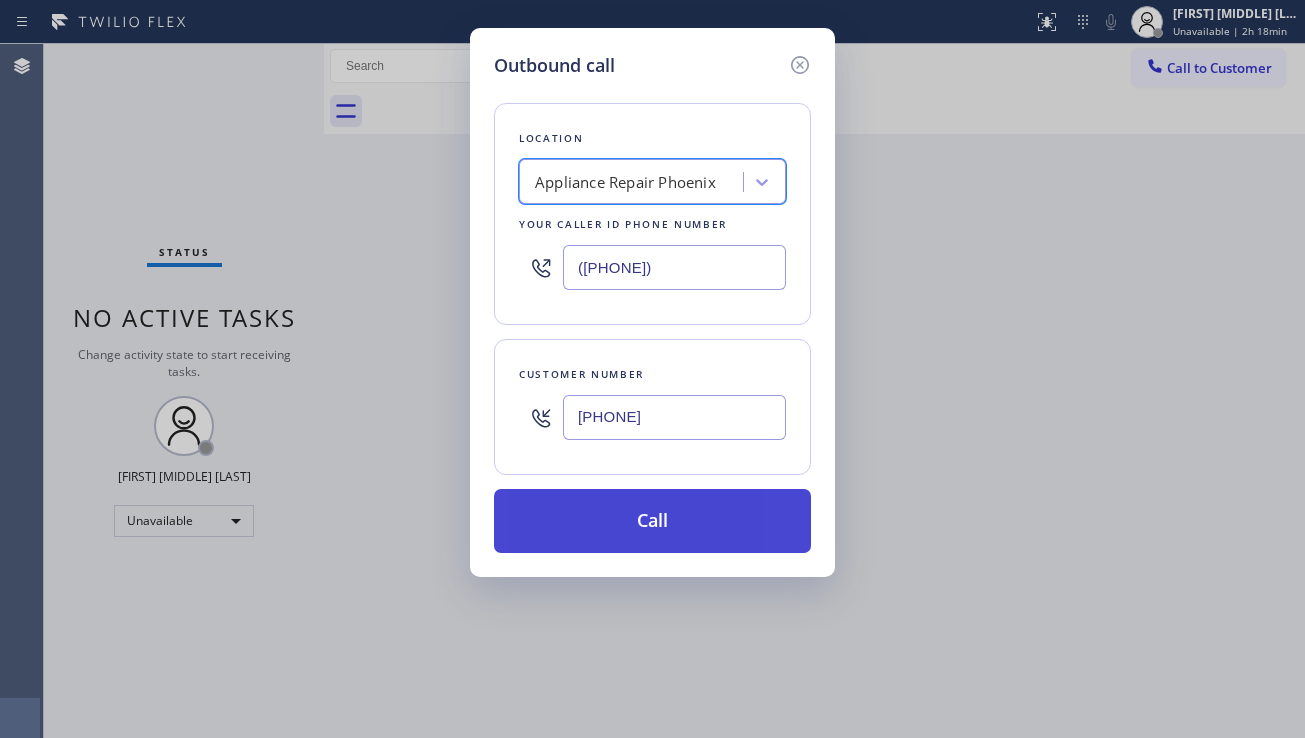click on "Call" at bounding box center [652, 521] 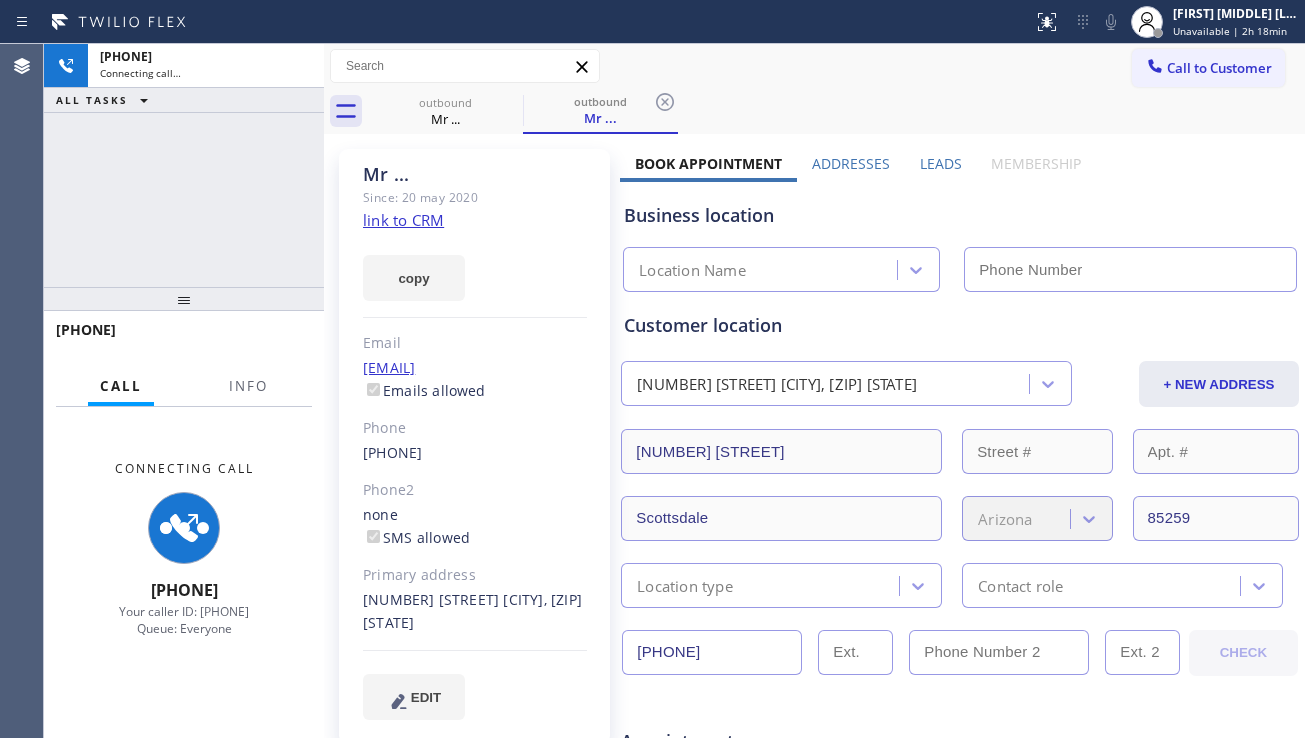 click on "Leads" at bounding box center (941, 163) 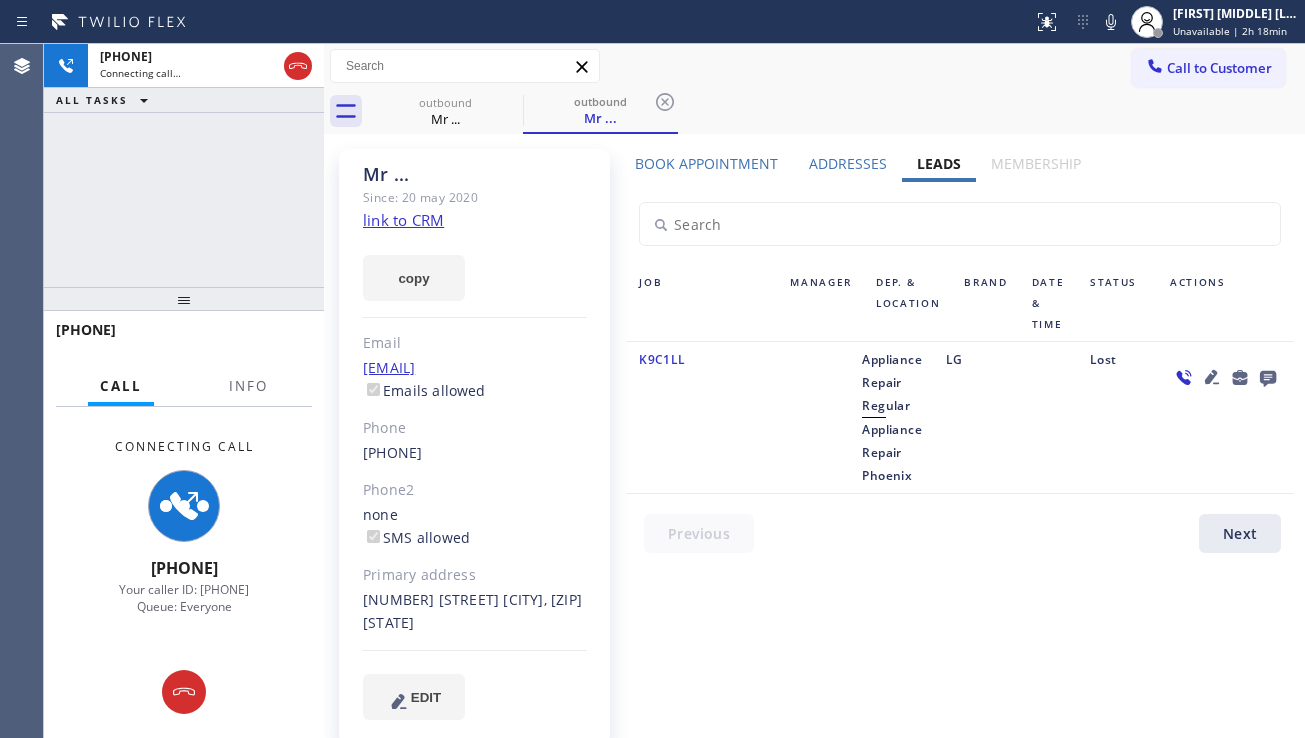 click 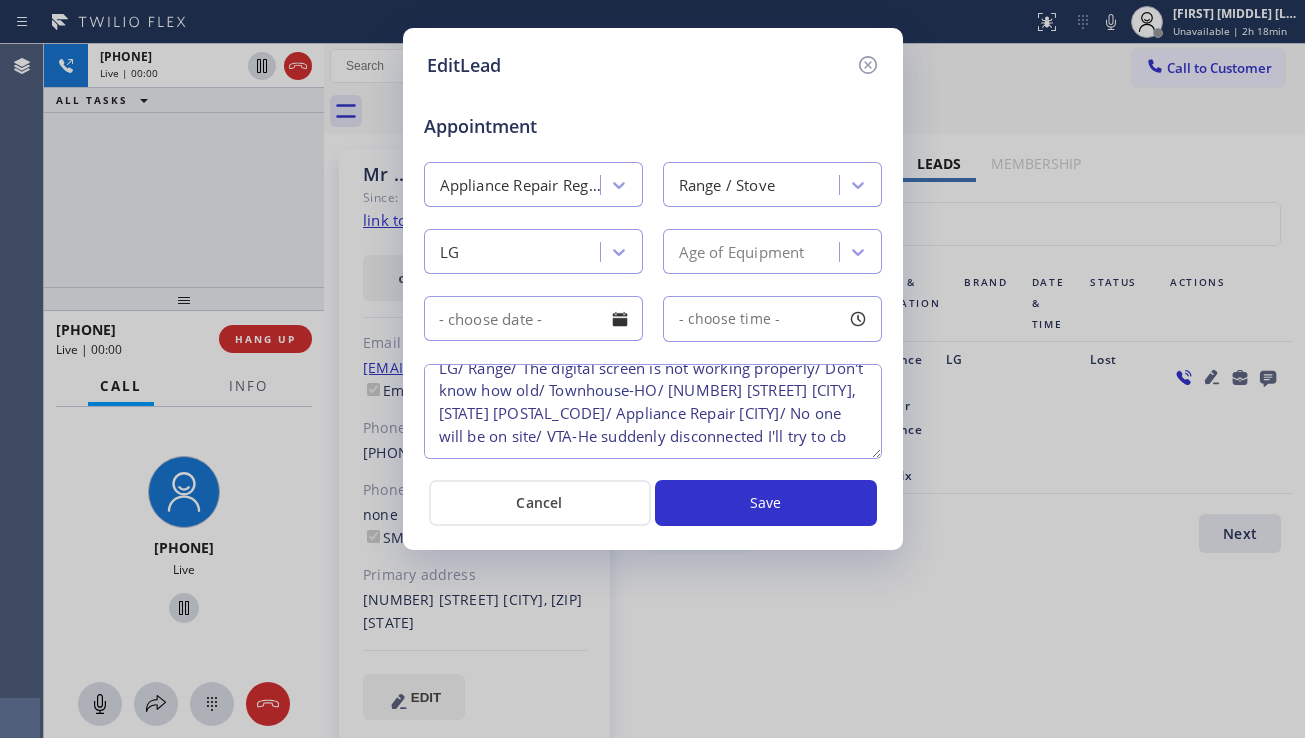 scroll, scrollTop: 0, scrollLeft: 0, axis: both 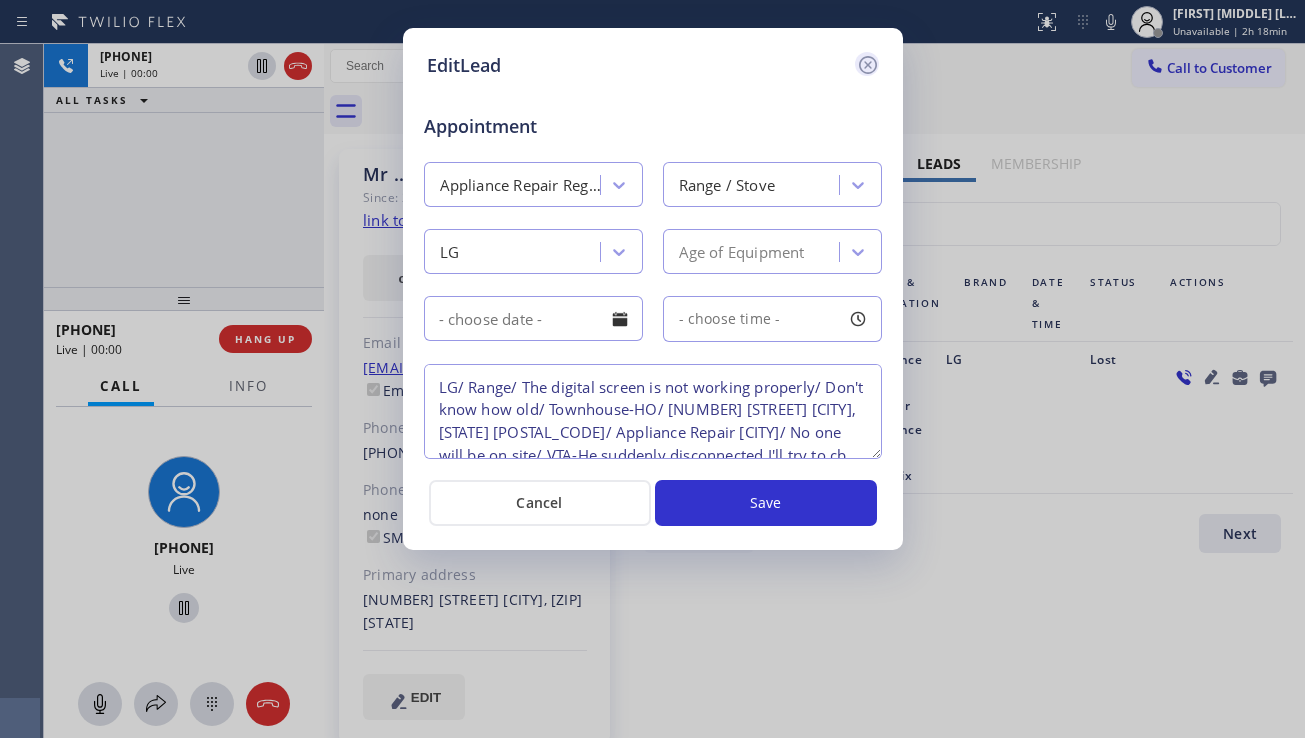 click 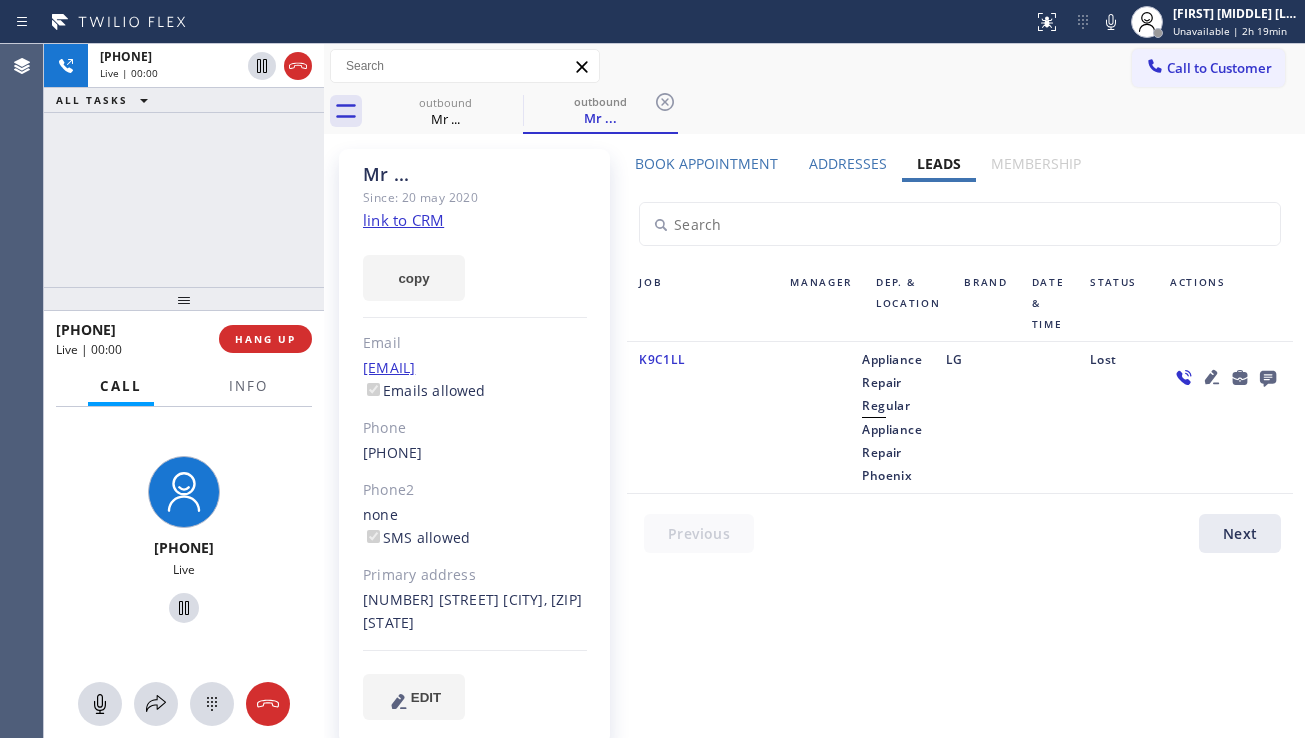 click 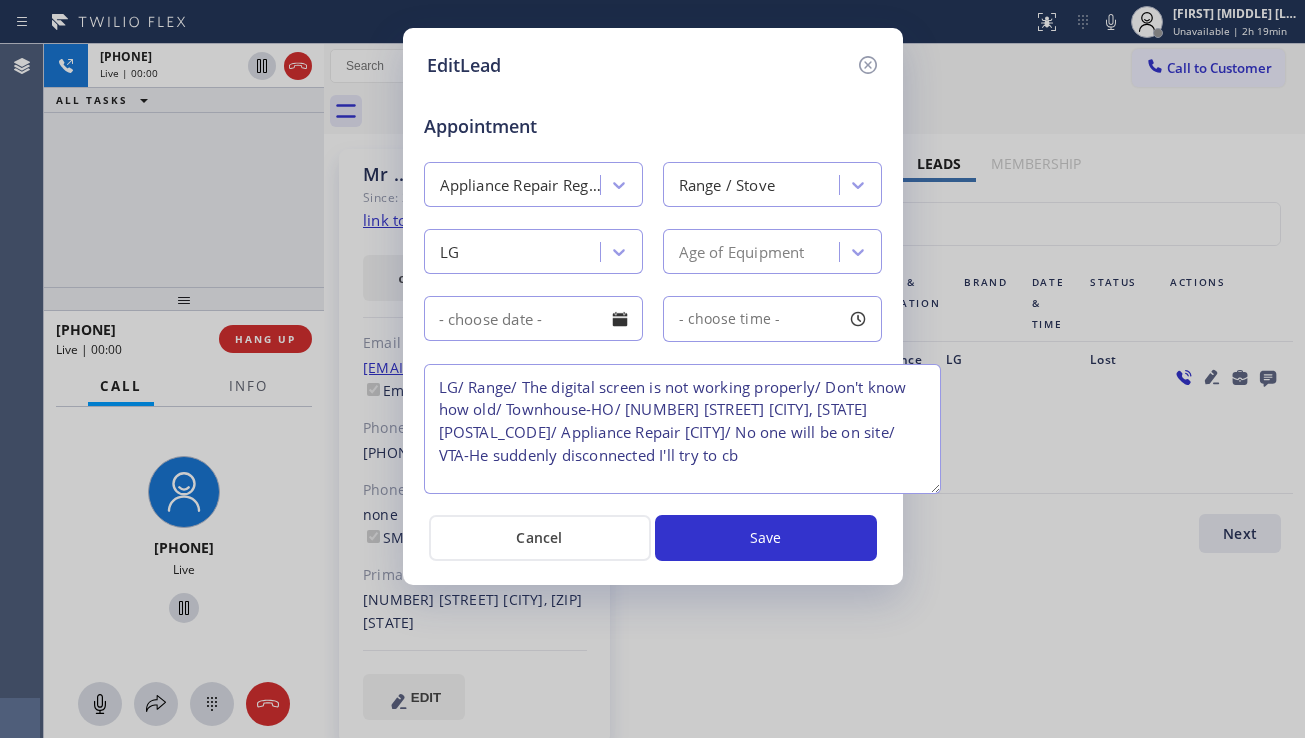 drag, startPoint x: 872, startPoint y: 451, endPoint x: 931, endPoint y: 486, distance: 68.60029 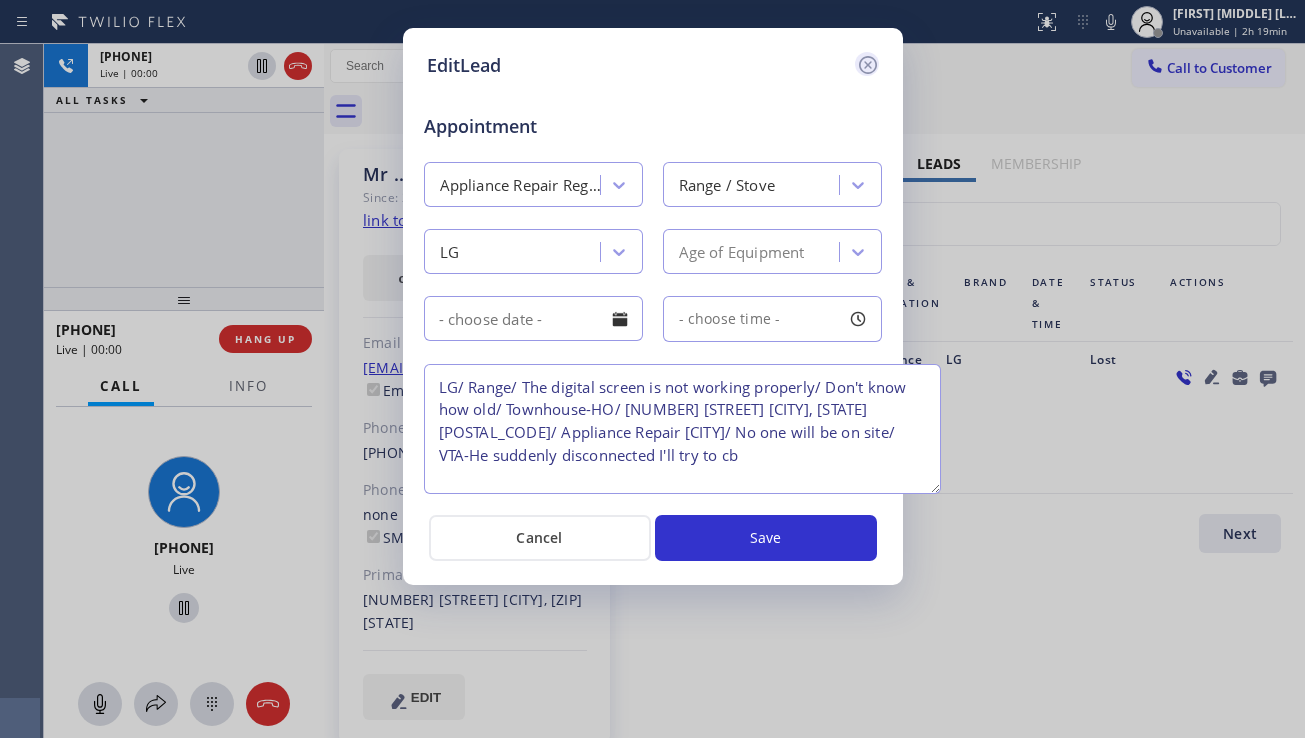 click 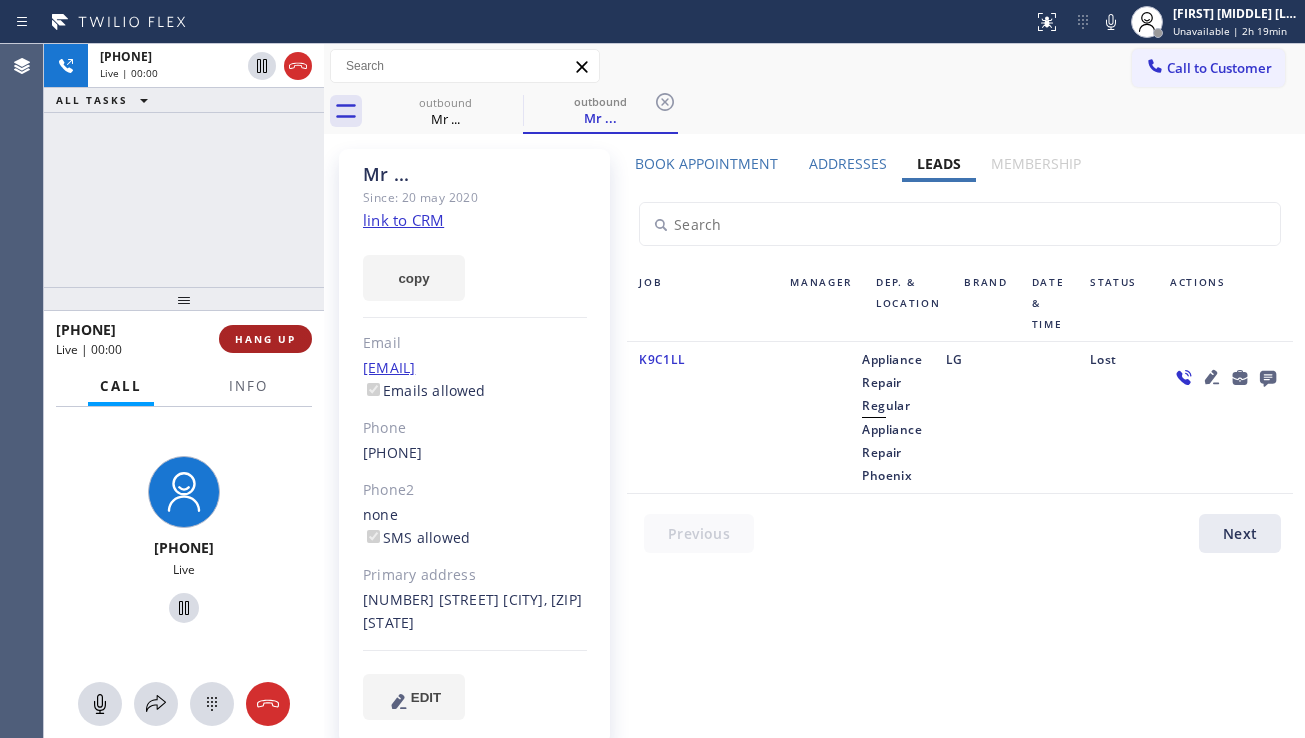 click on "HANG UP" at bounding box center [265, 339] 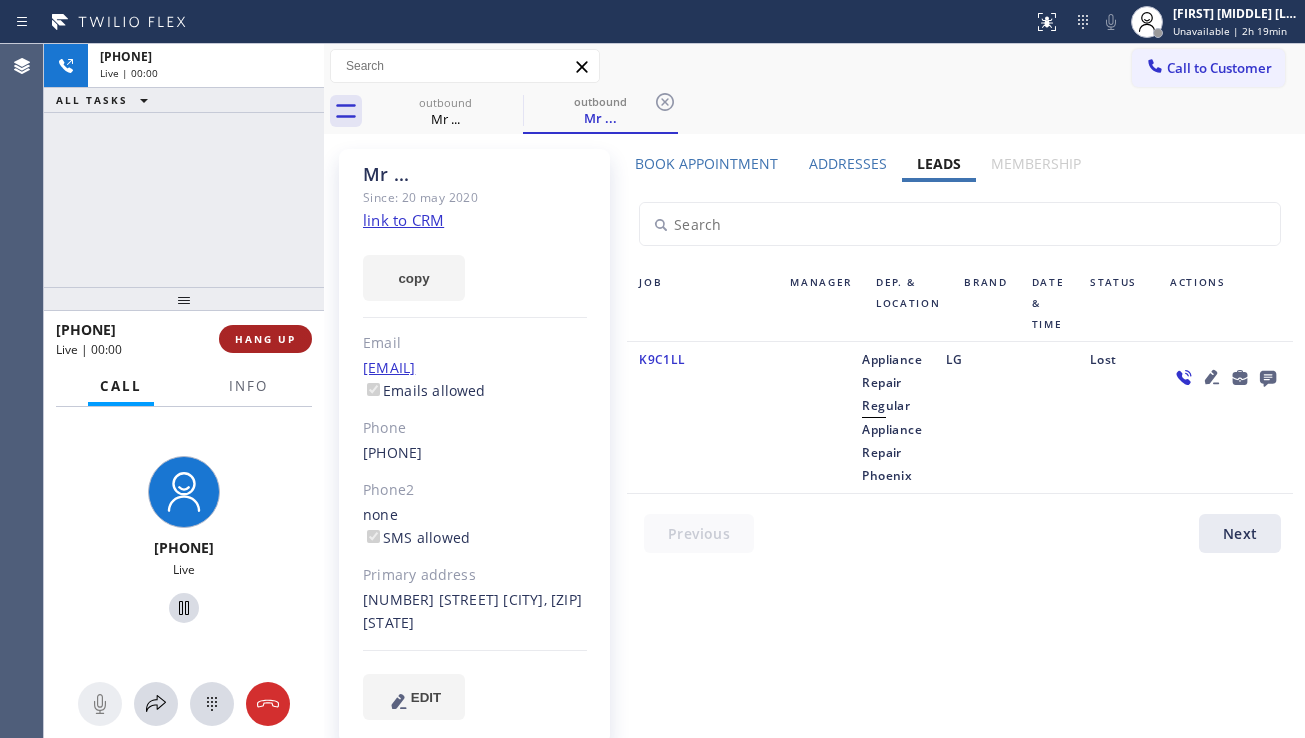 click on "HANG UP" at bounding box center (265, 339) 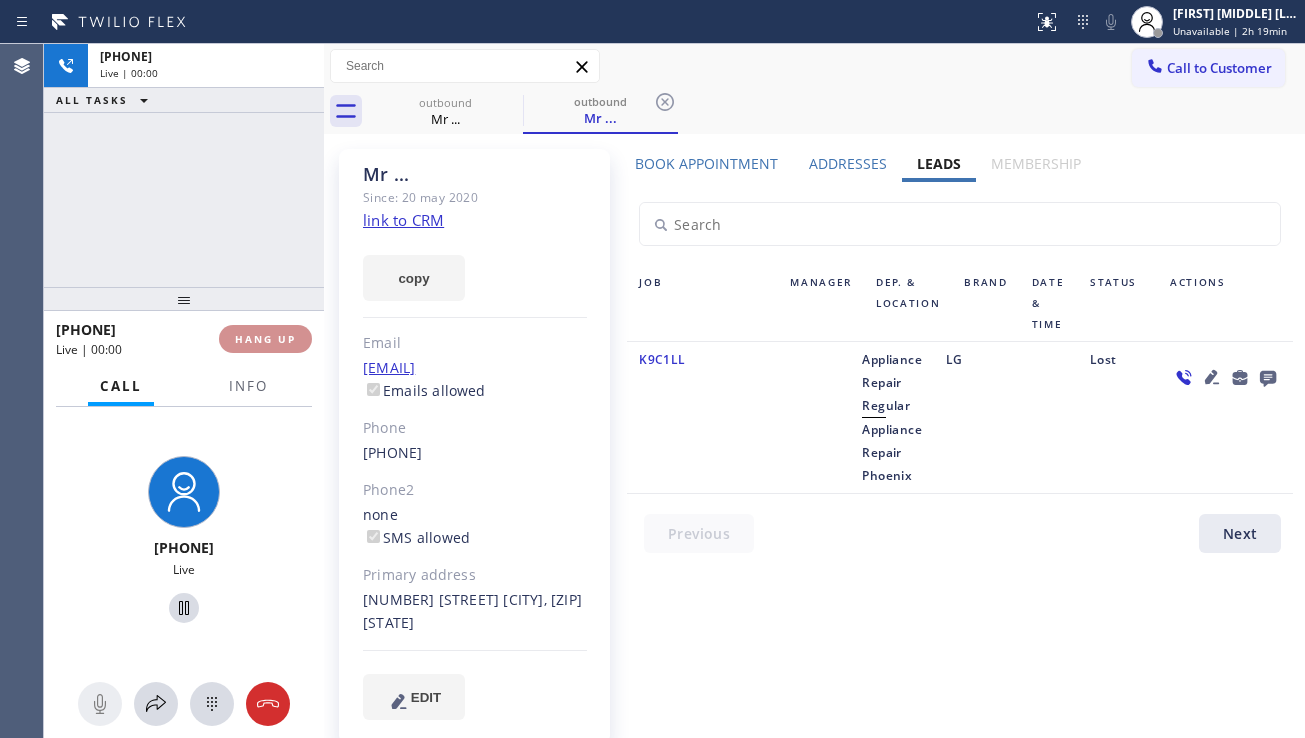 click on "HANG UP" at bounding box center [265, 339] 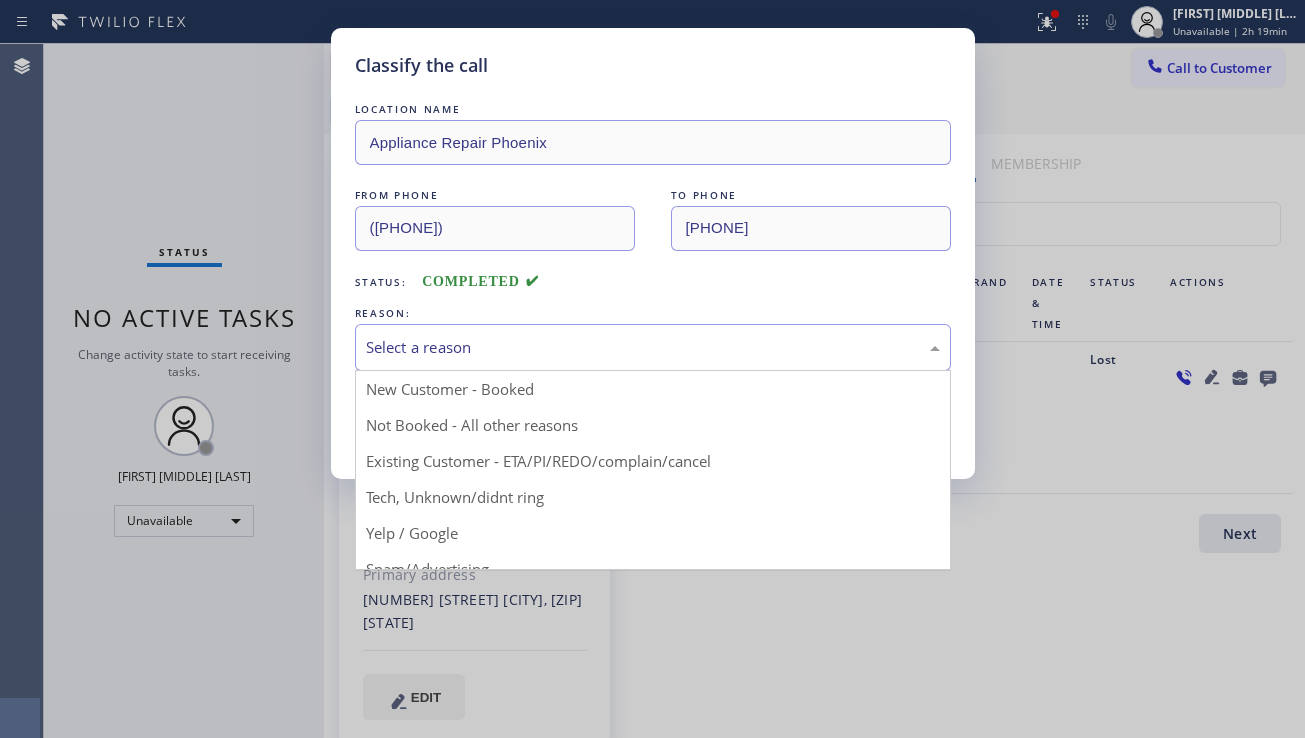 click on "Select a reason" at bounding box center (653, 347) 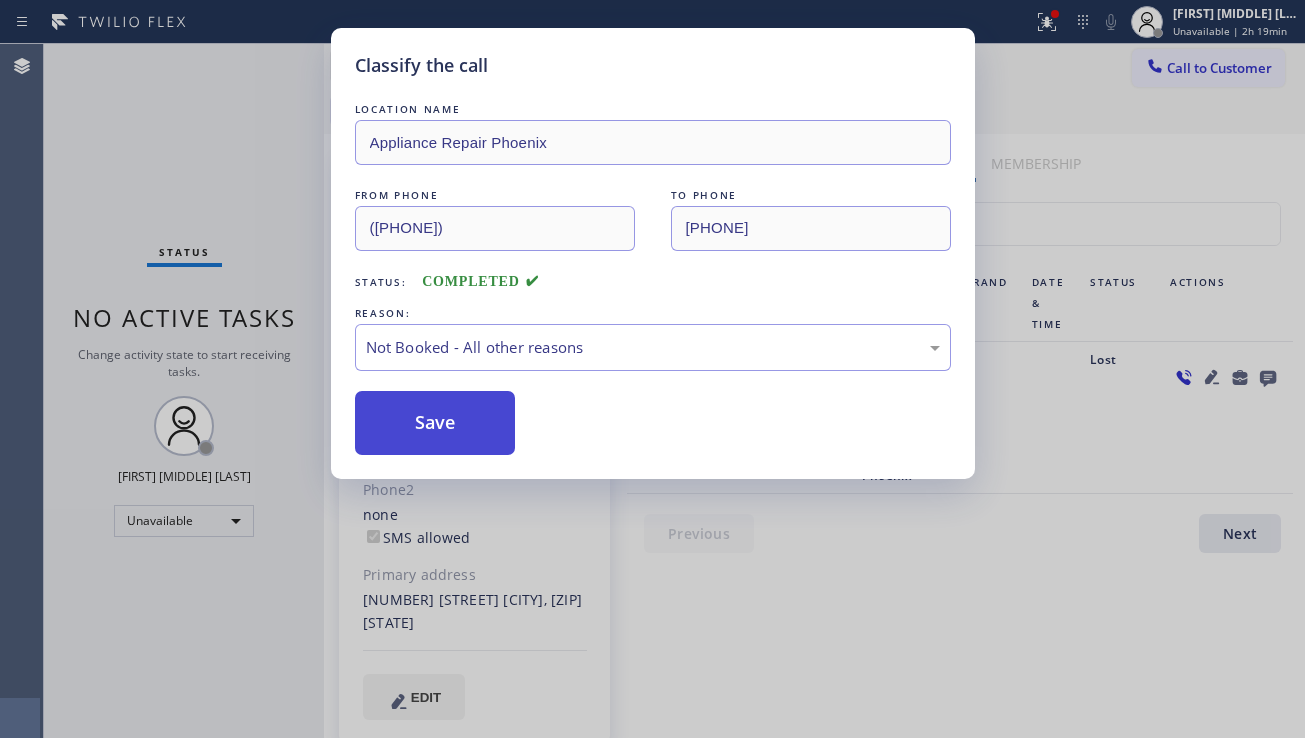 click on "Save" at bounding box center (435, 423) 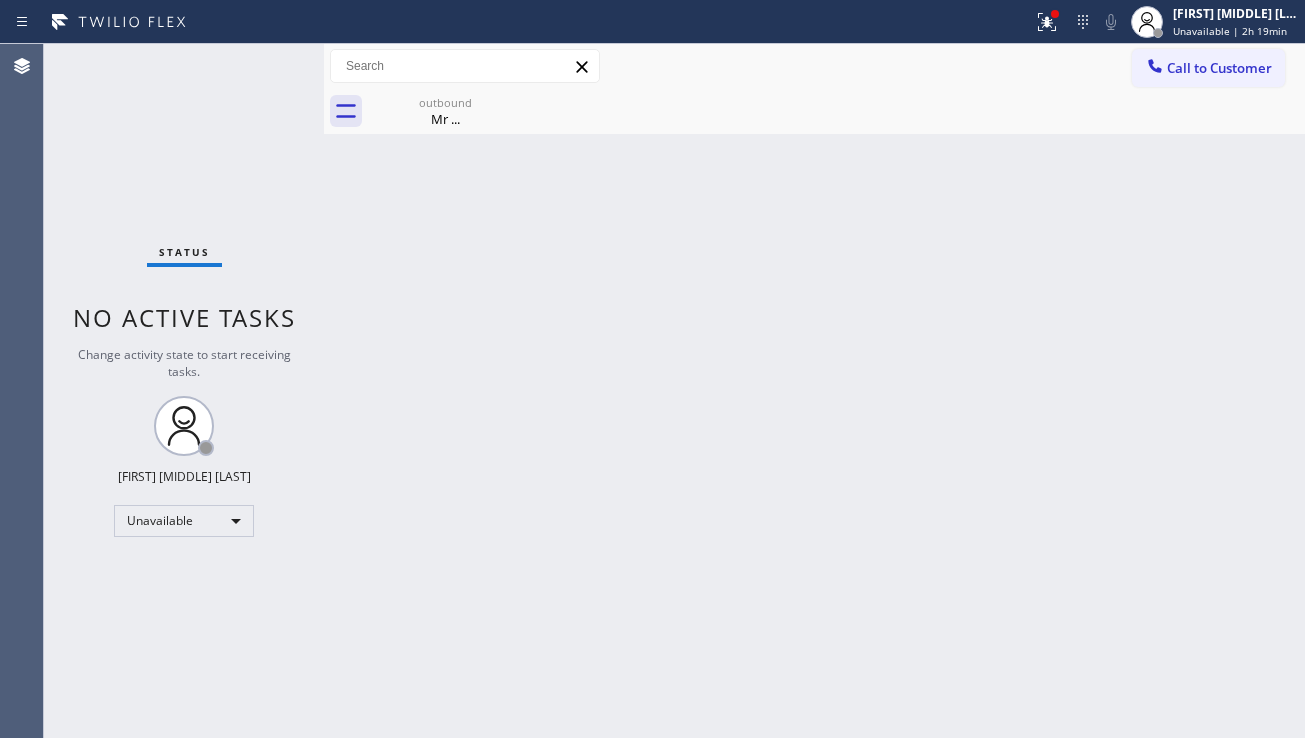 drag, startPoint x: 1142, startPoint y: 81, endPoint x: 1112, endPoint y: 104, distance: 37.802116 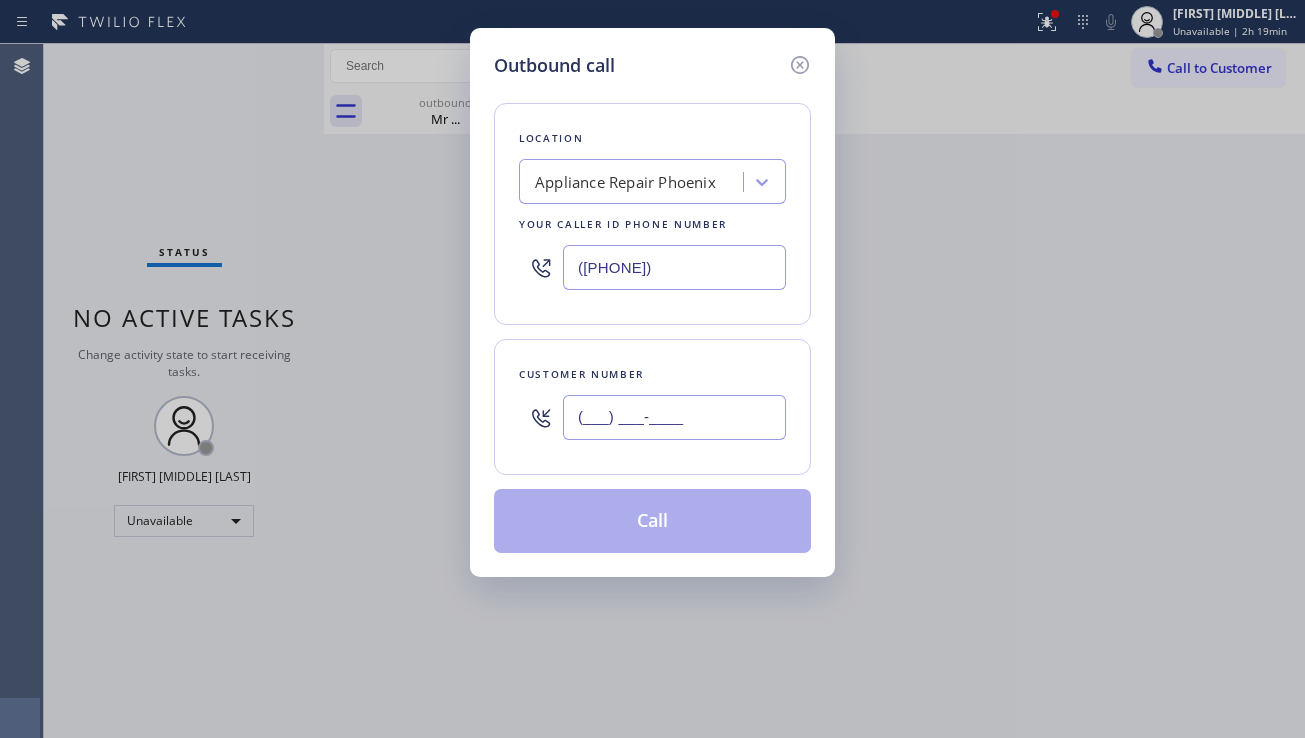 click on "(___) ___-____" at bounding box center [674, 417] 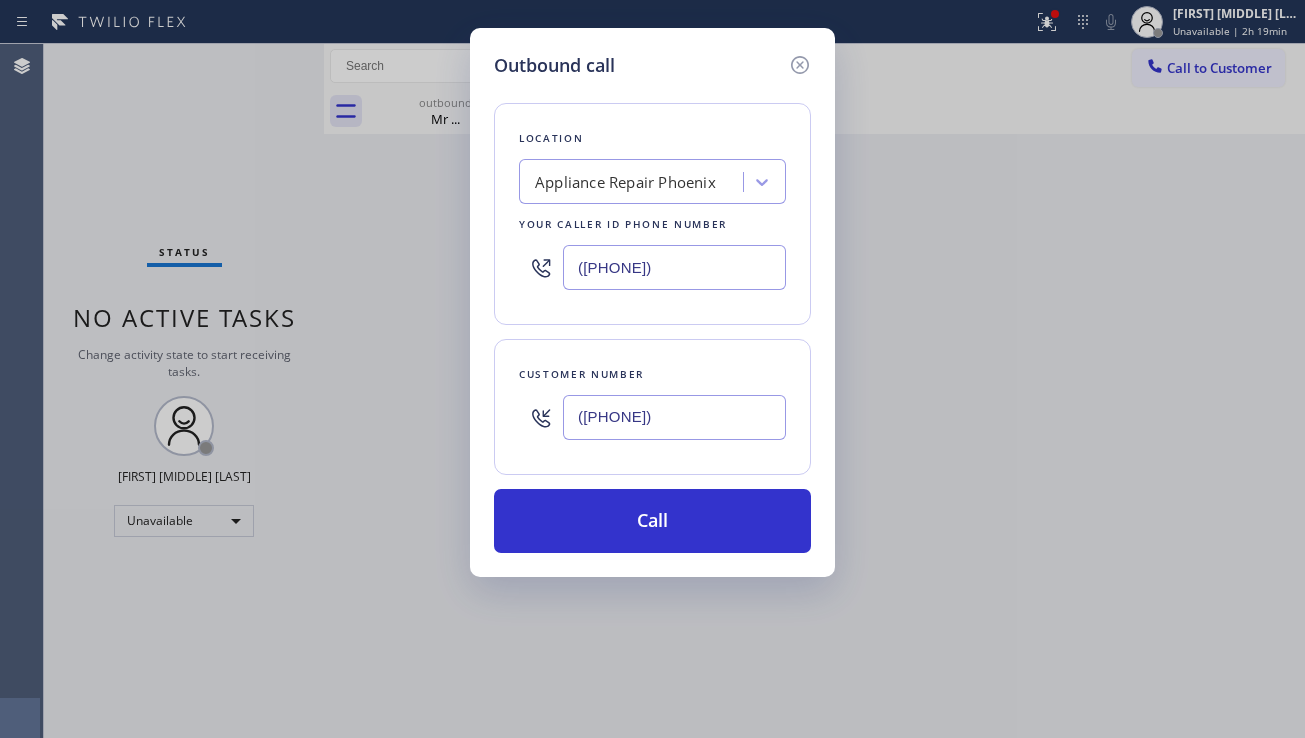 type on "([PHONE])" 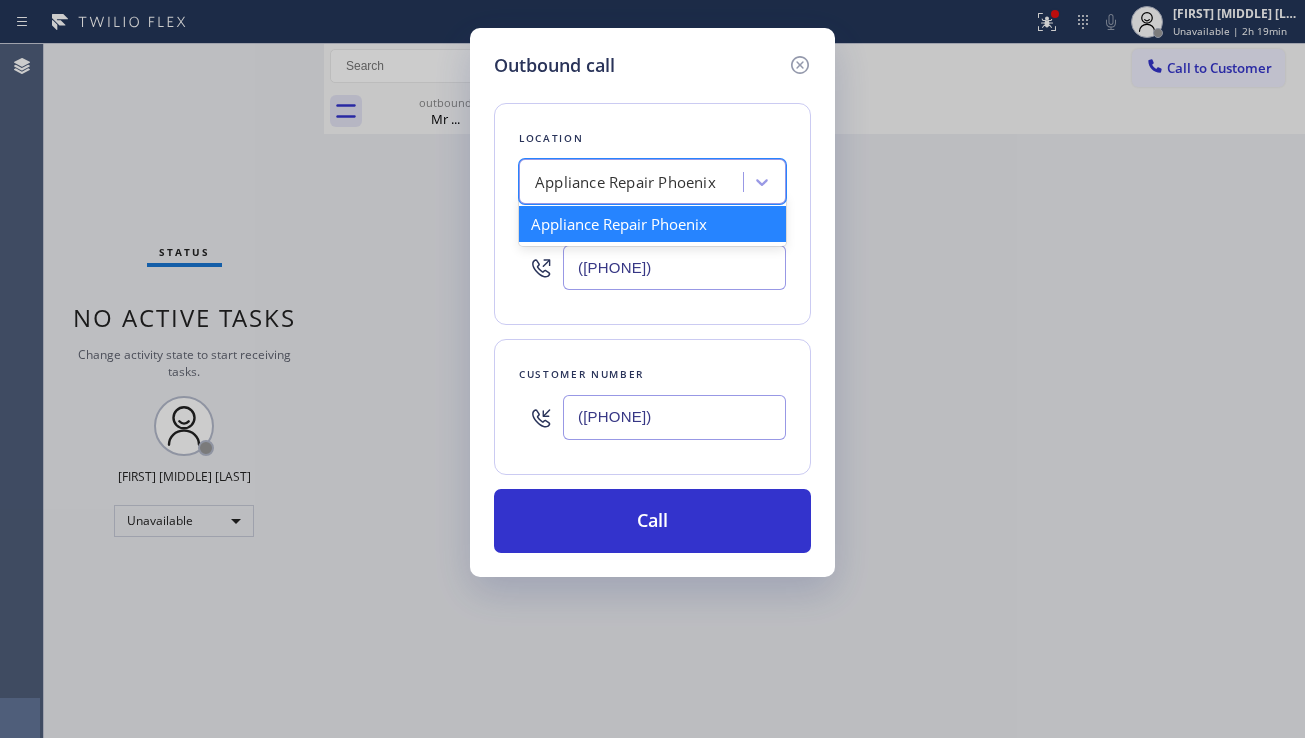 paste on "5 Star Appliance Repair San Francisco" 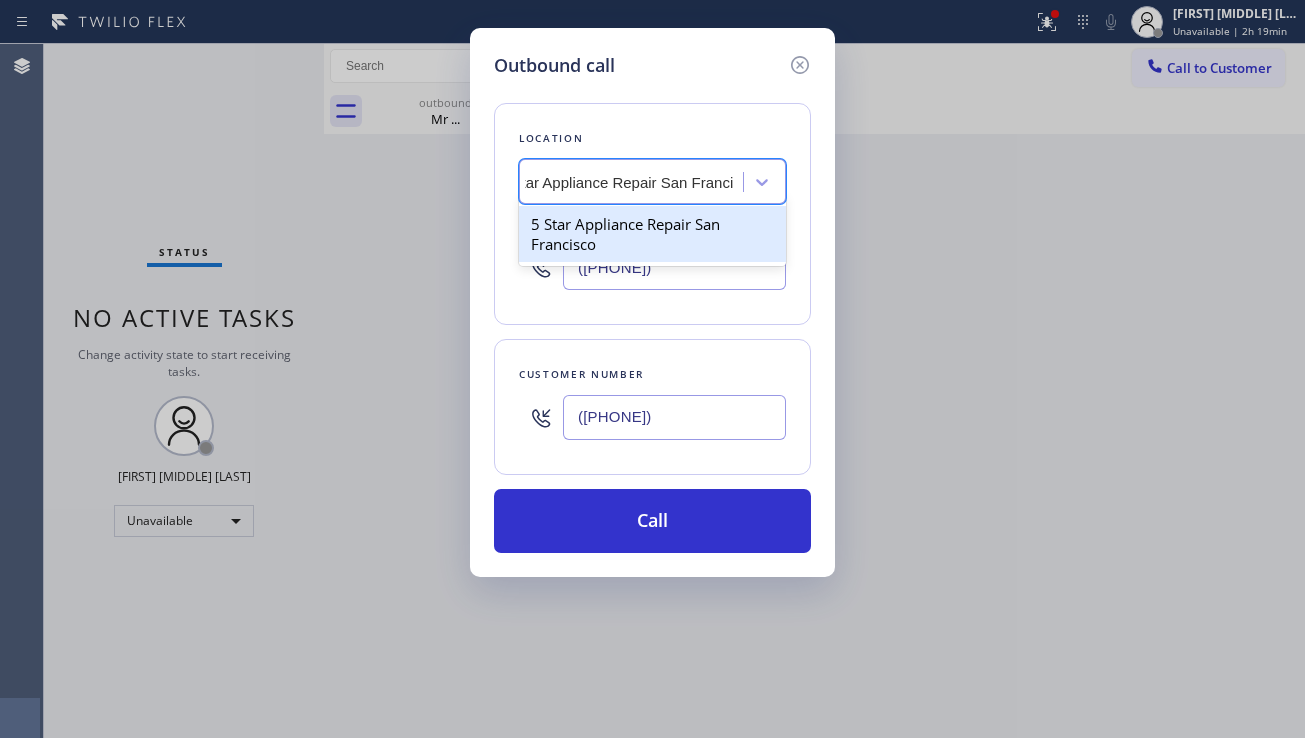 click on "5 Star Appliance Repair San Francisco" at bounding box center (652, 234) 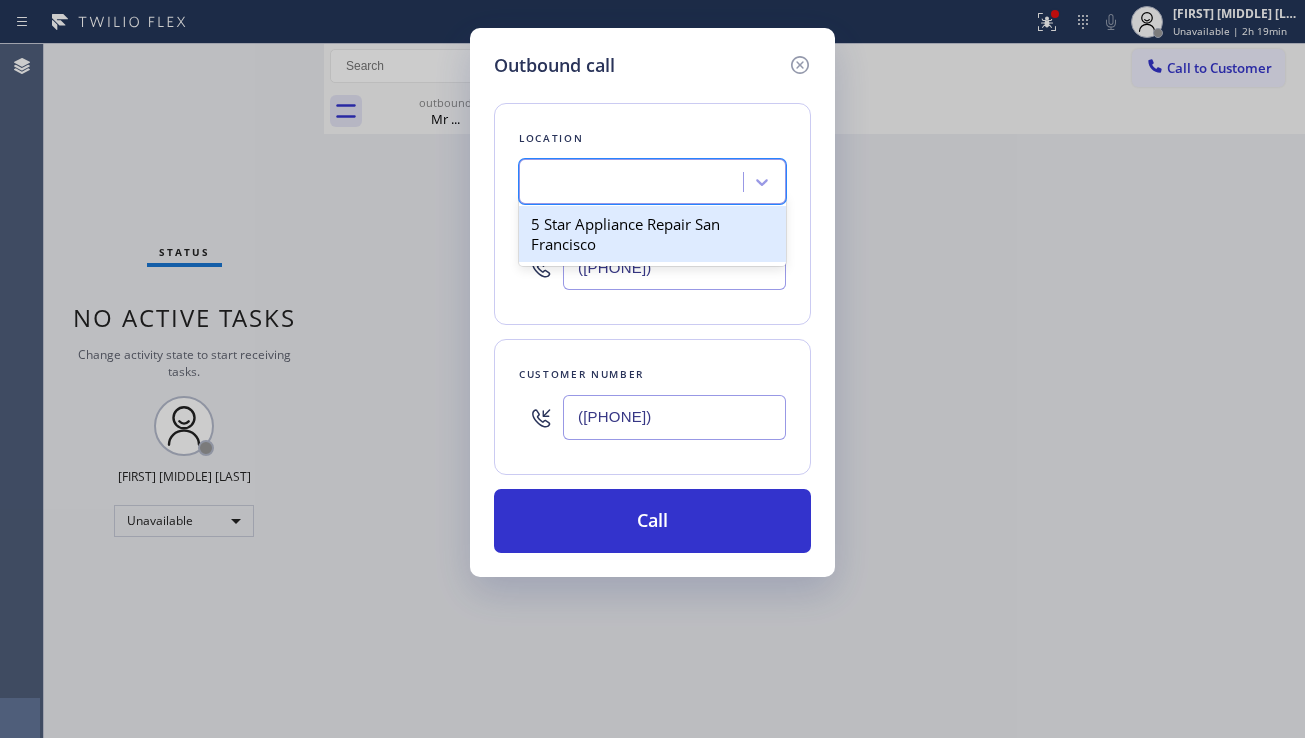 scroll, scrollTop: 0, scrollLeft: 2, axis: horizontal 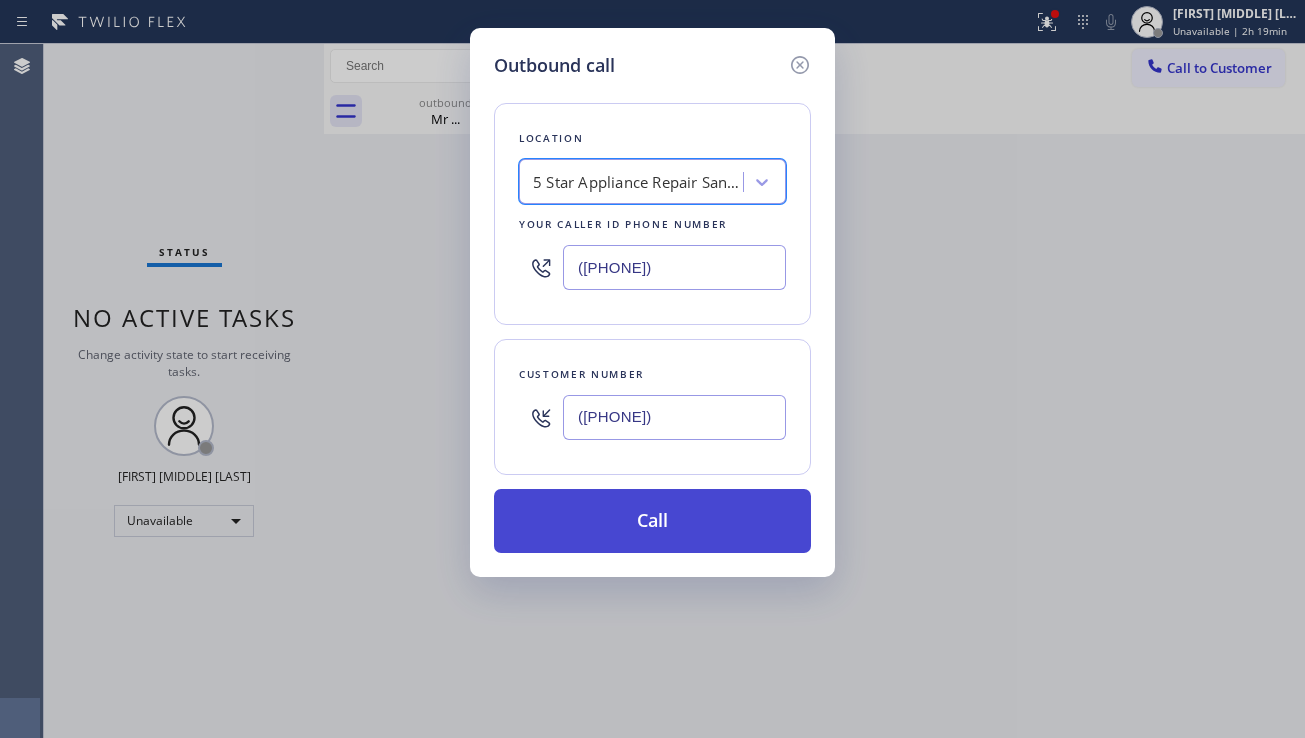 click on "Call" at bounding box center [652, 521] 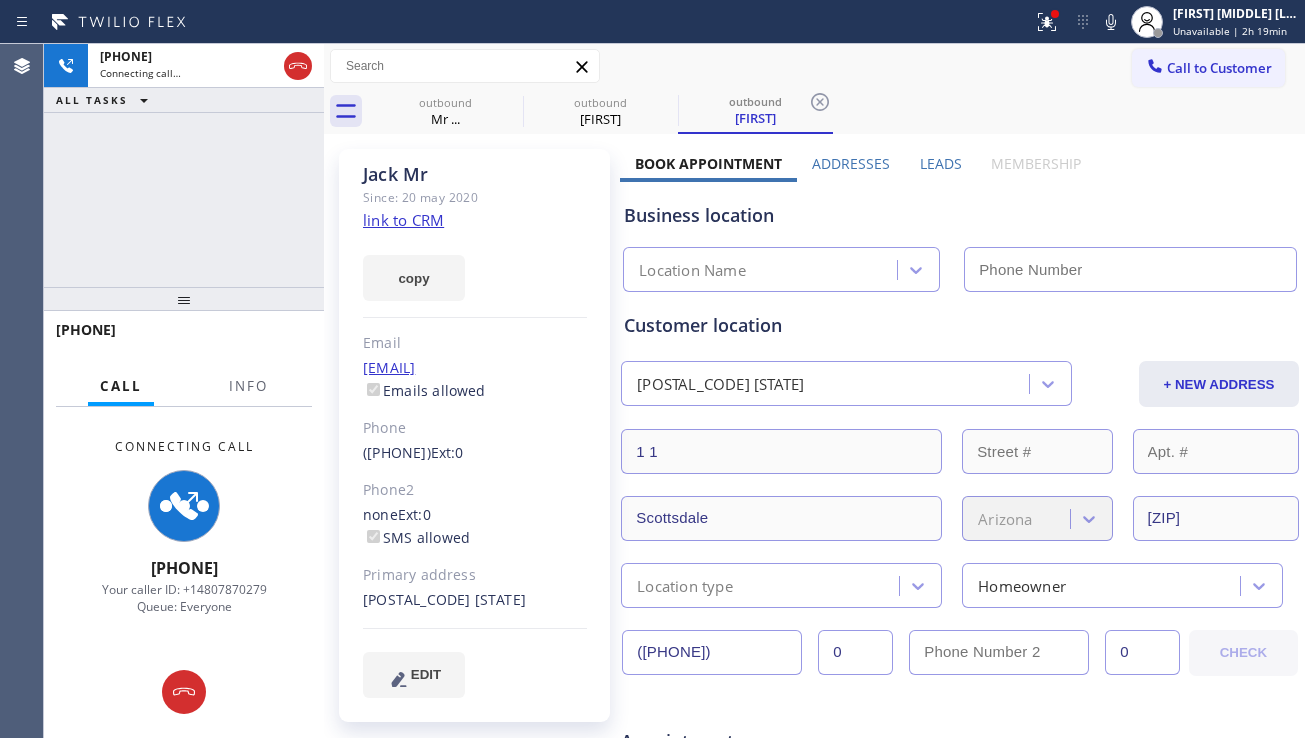 click on "Leads" at bounding box center [941, 163] 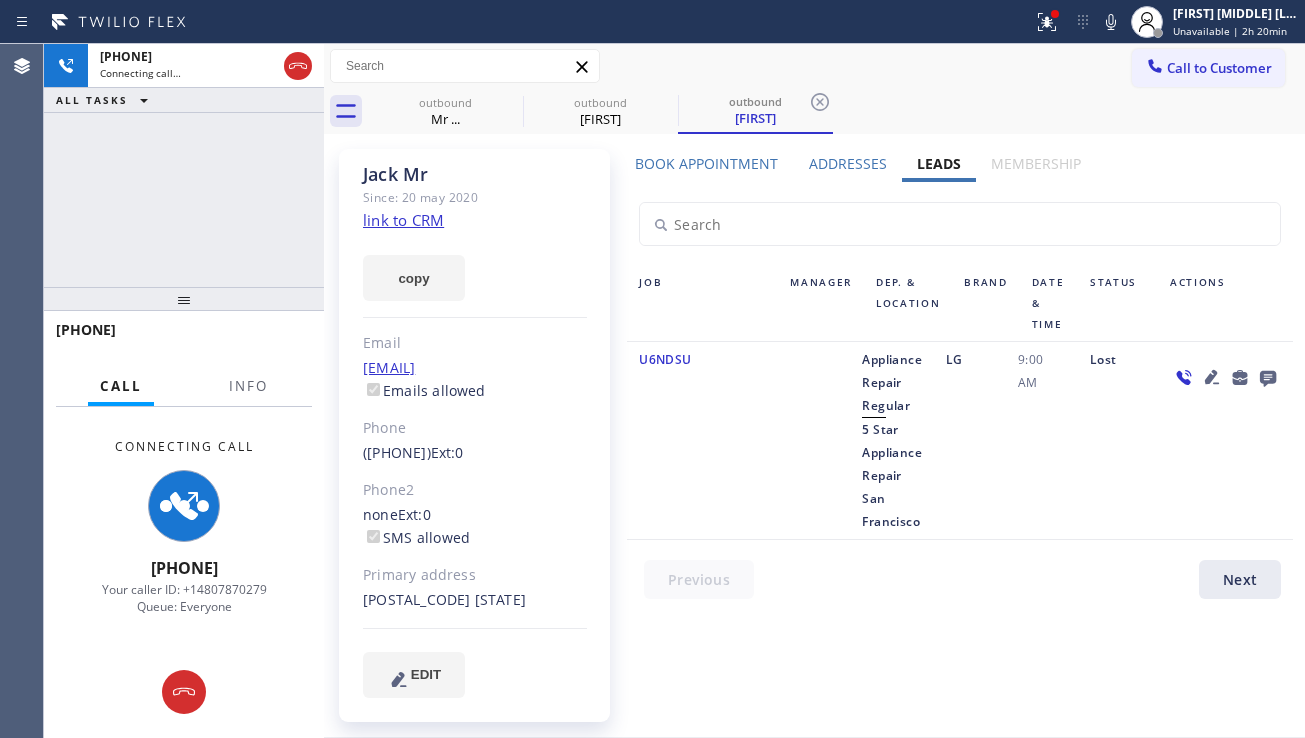 click 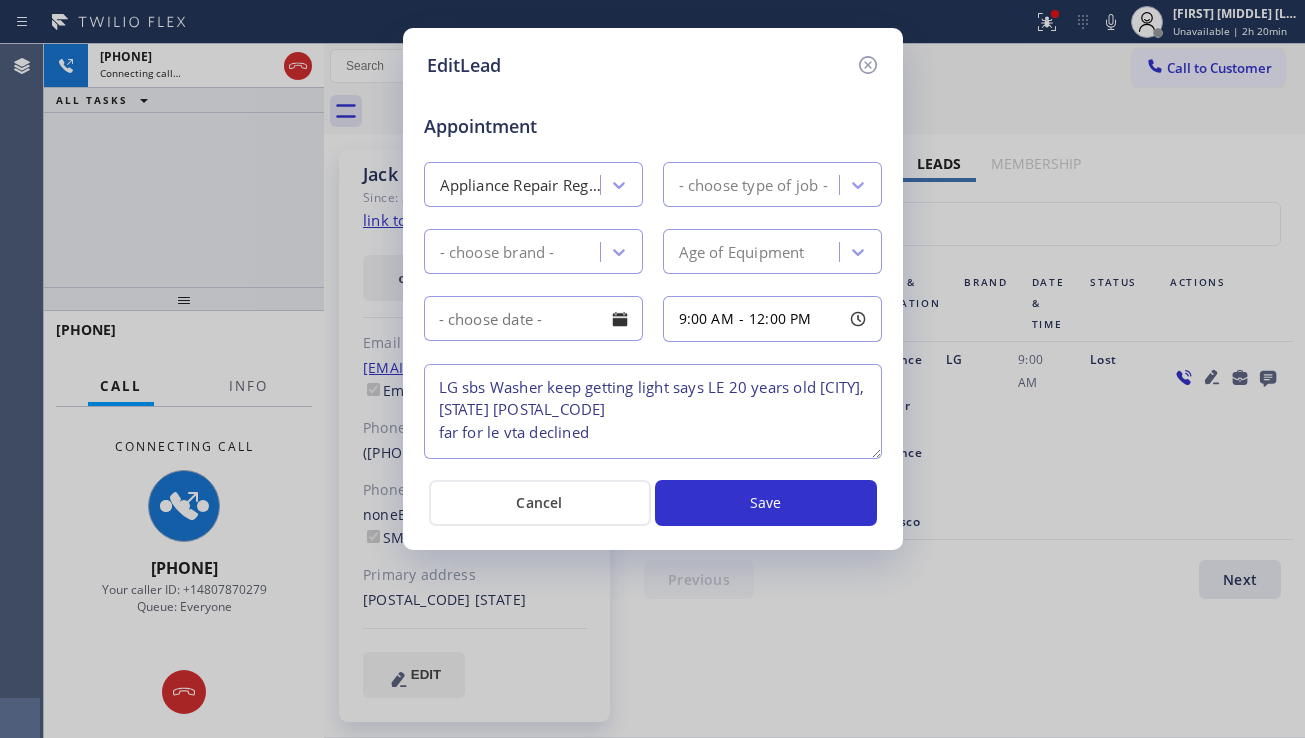 type on "LG sbs Washer keep getting light says LE 20 years old [CITY], [STATE] [POSTAL_CODE]
far for le vta declined" 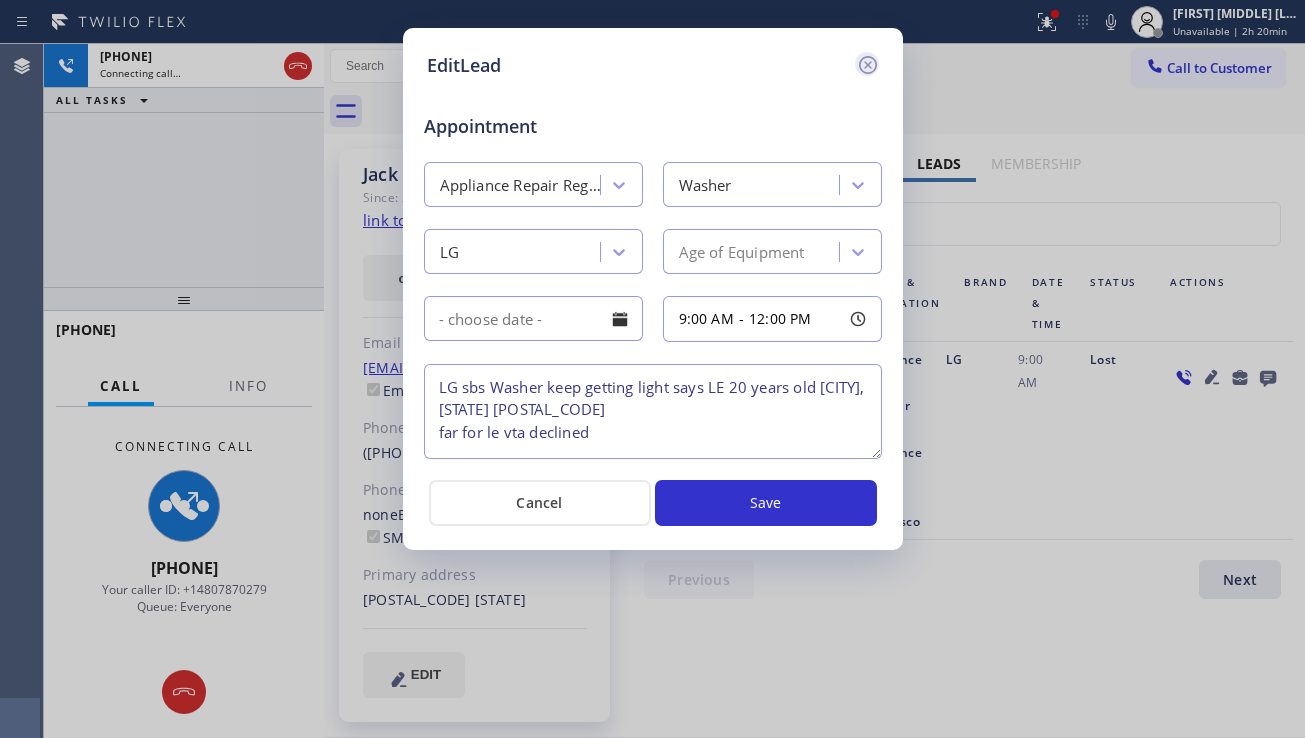 click 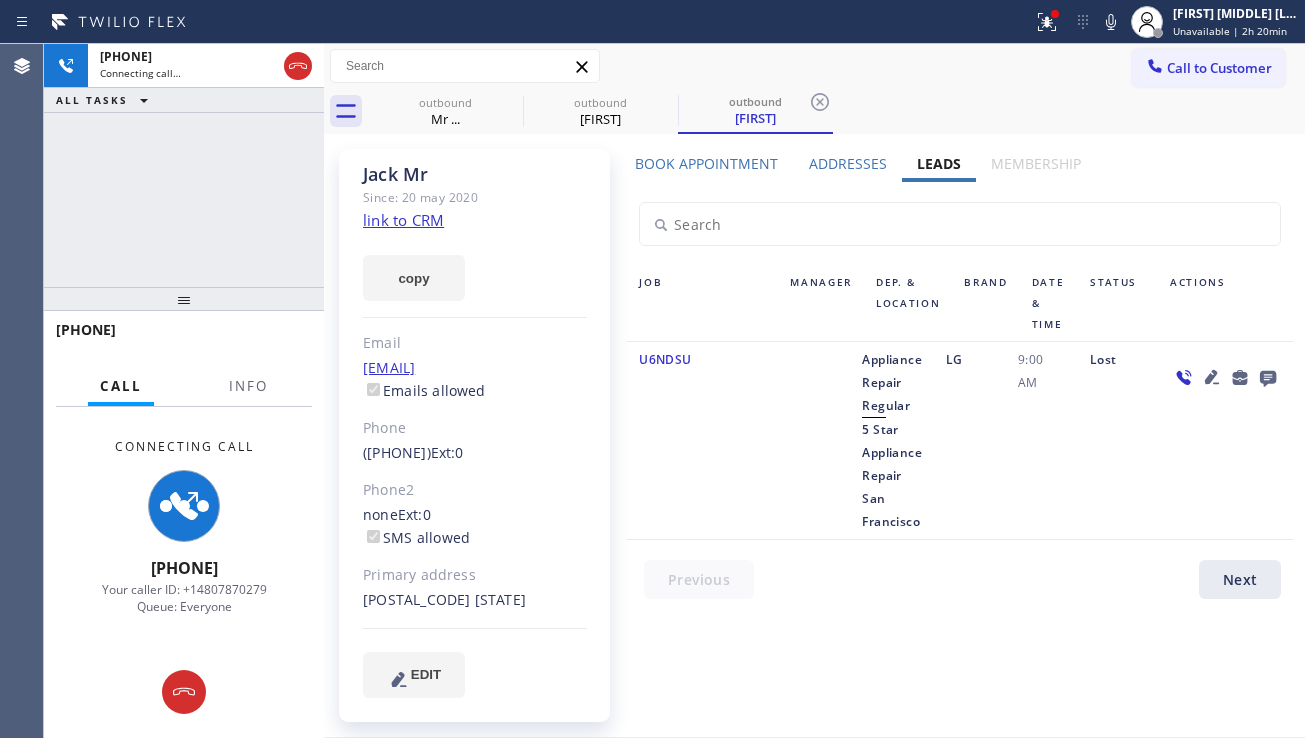 click 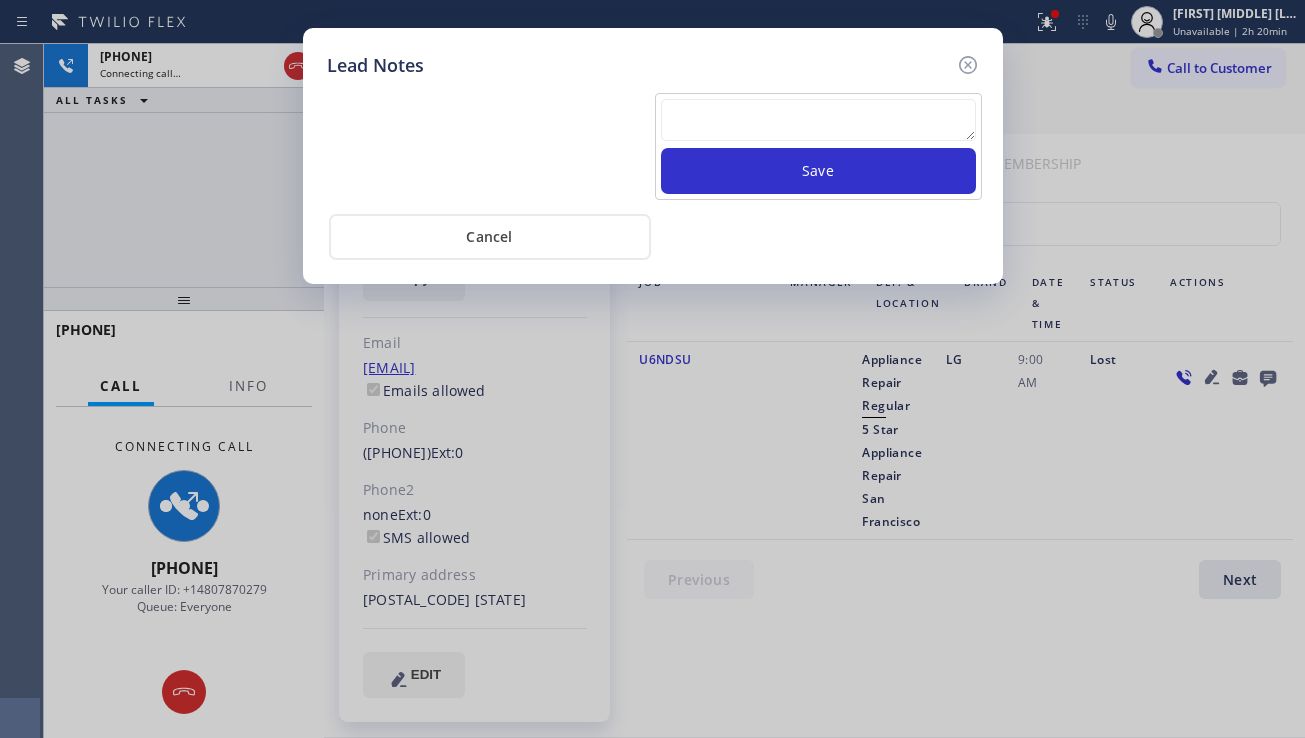click at bounding box center [818, 120] 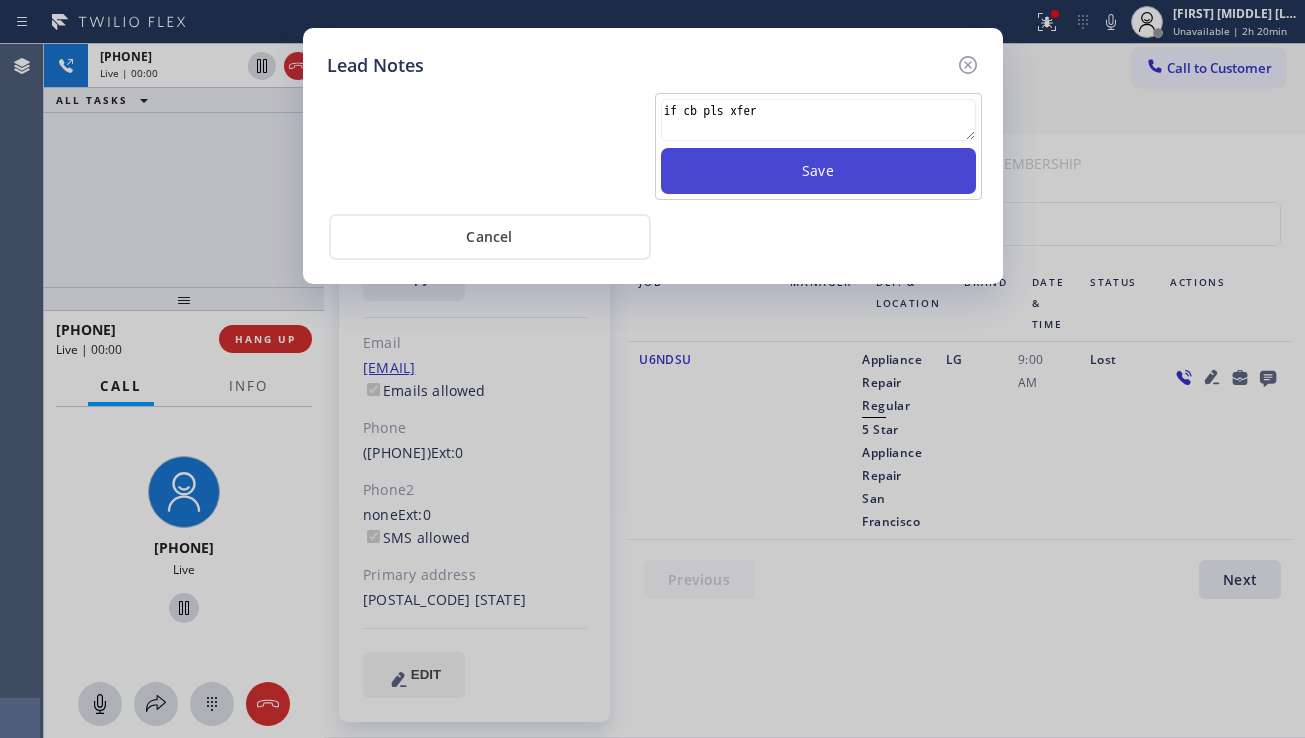 type on "if cb pls xfer" 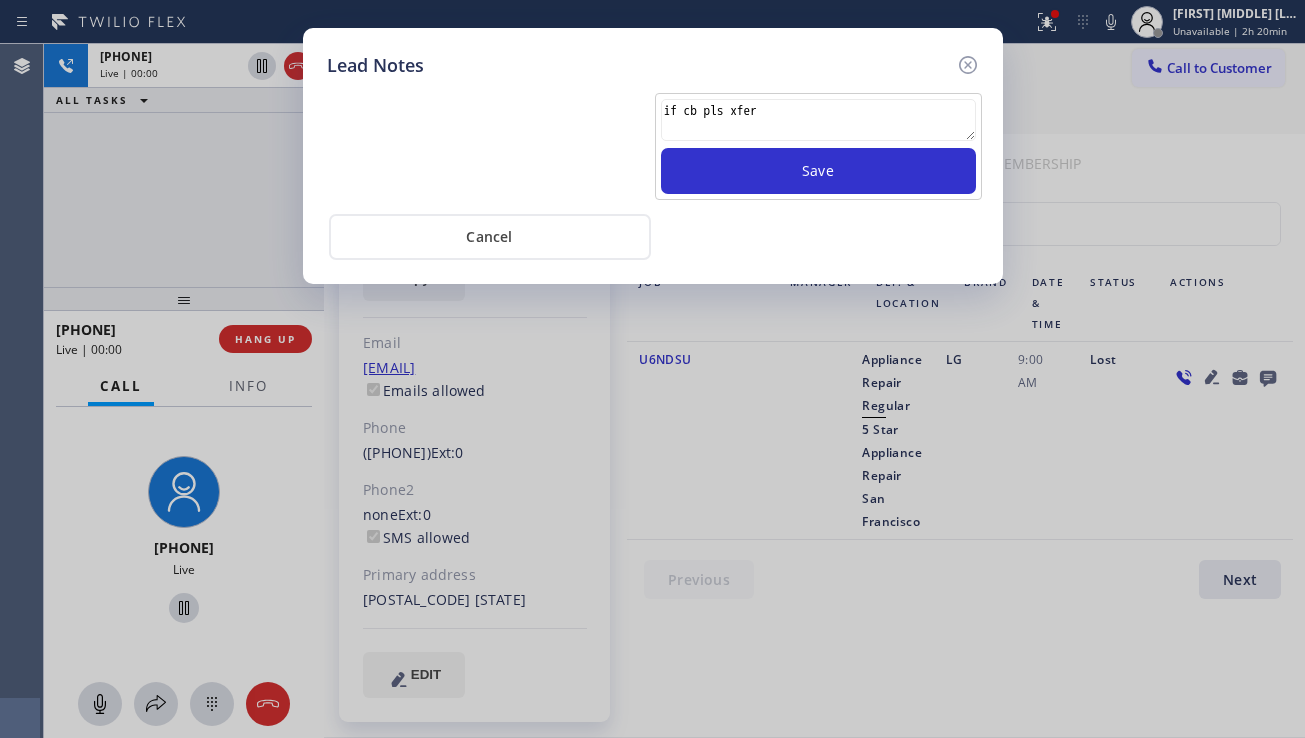 type 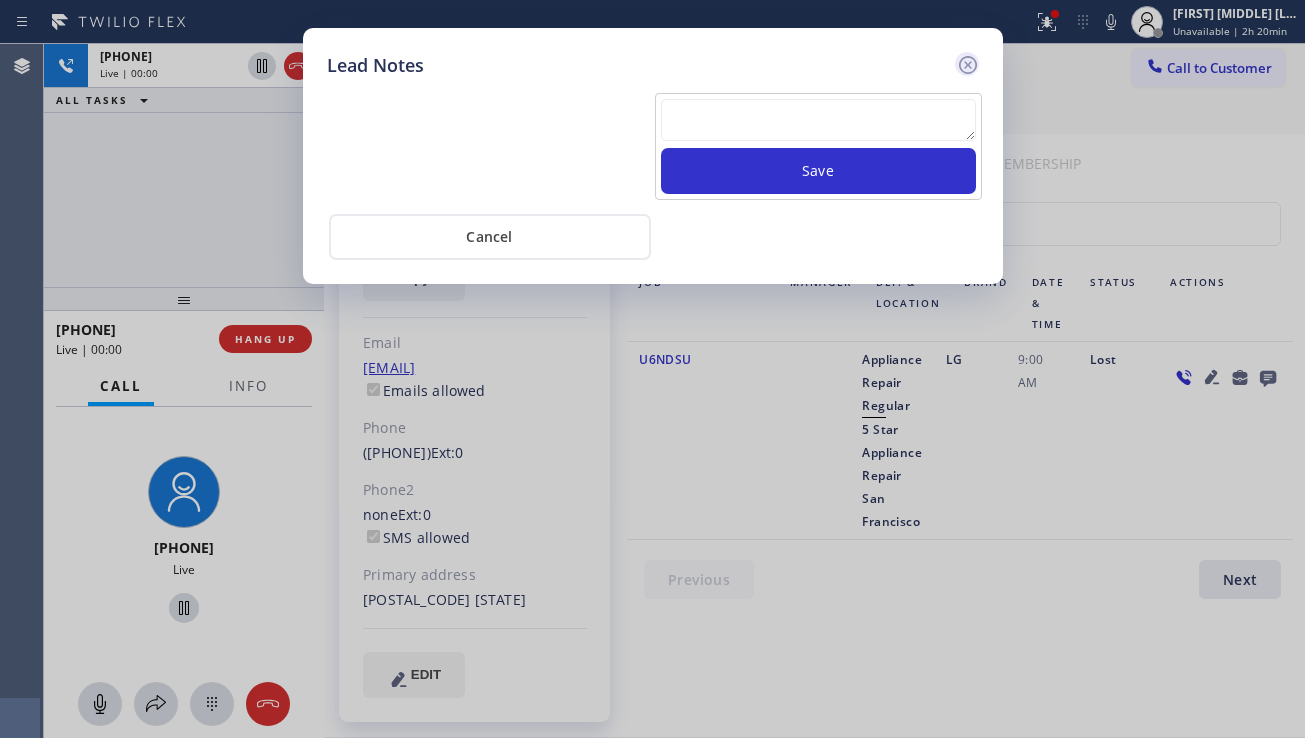click 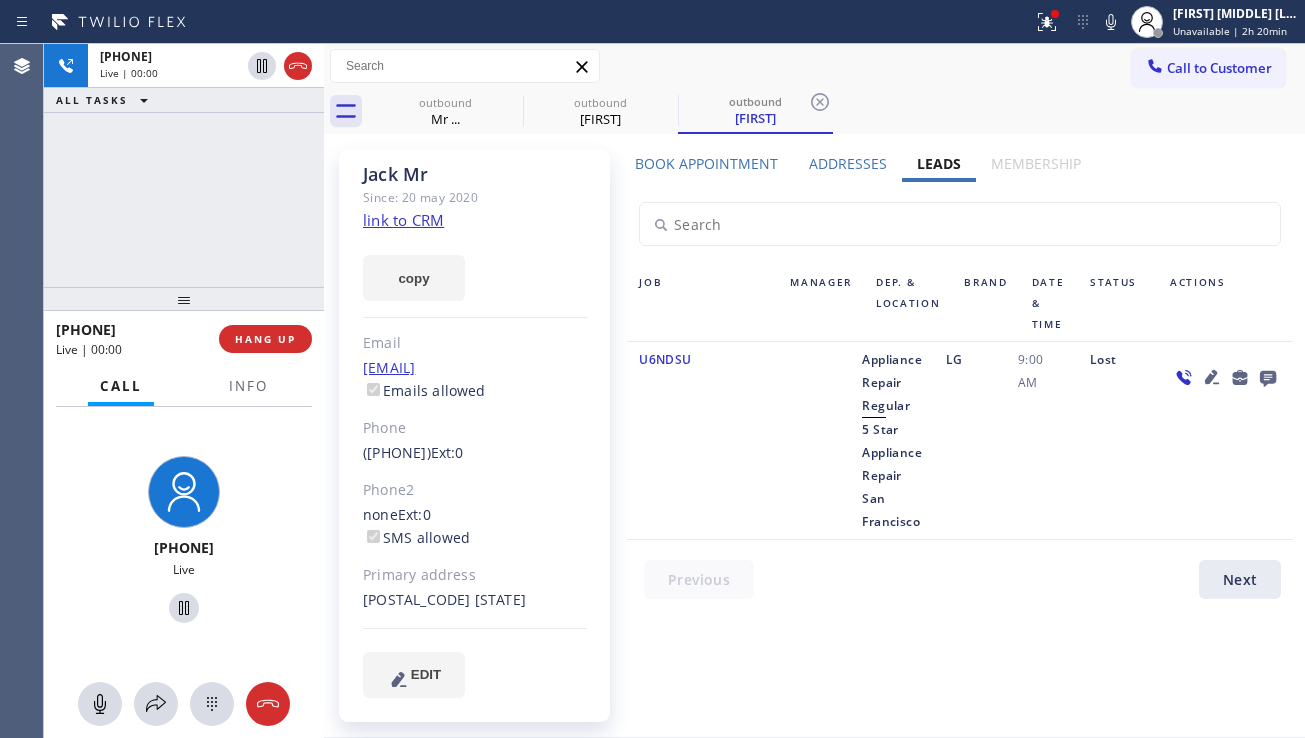 click 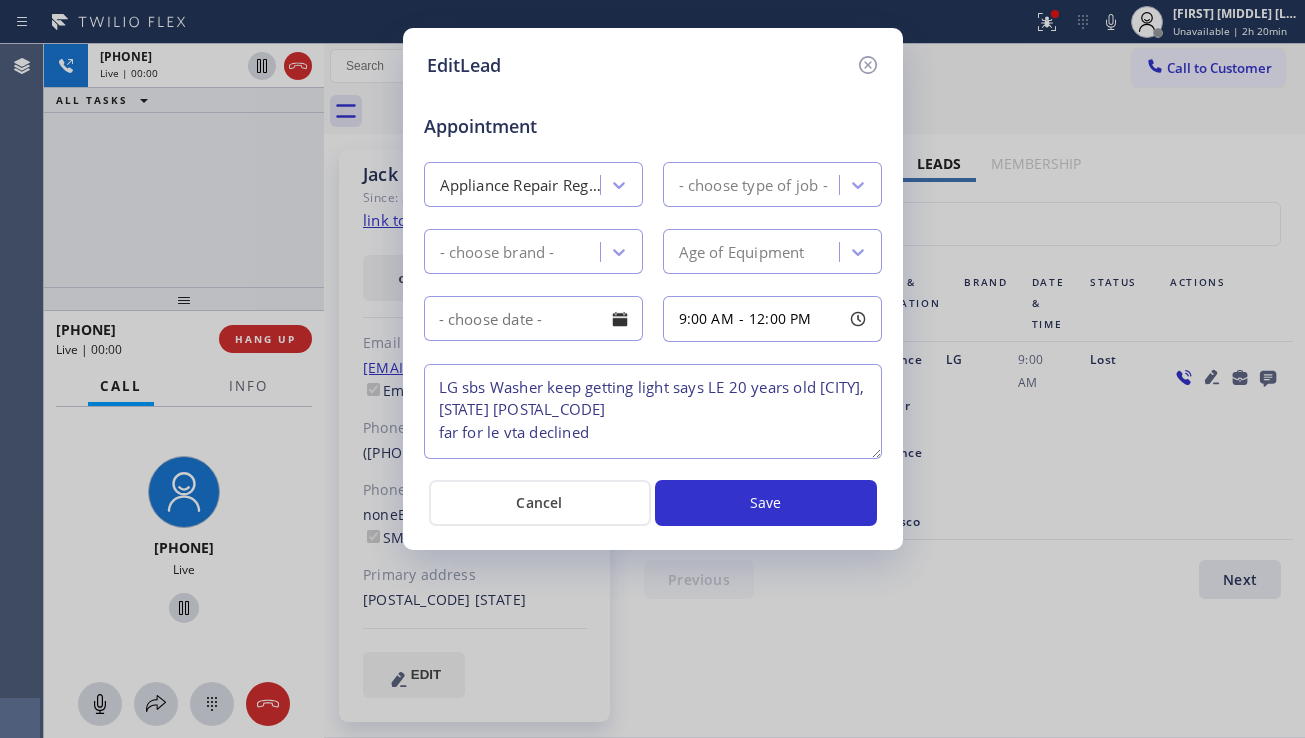 type on "LG sbs Washer keep getting light says LE 20 years old [CITY], [STATE] [POSTAL_CODE]
far for le vta declined" 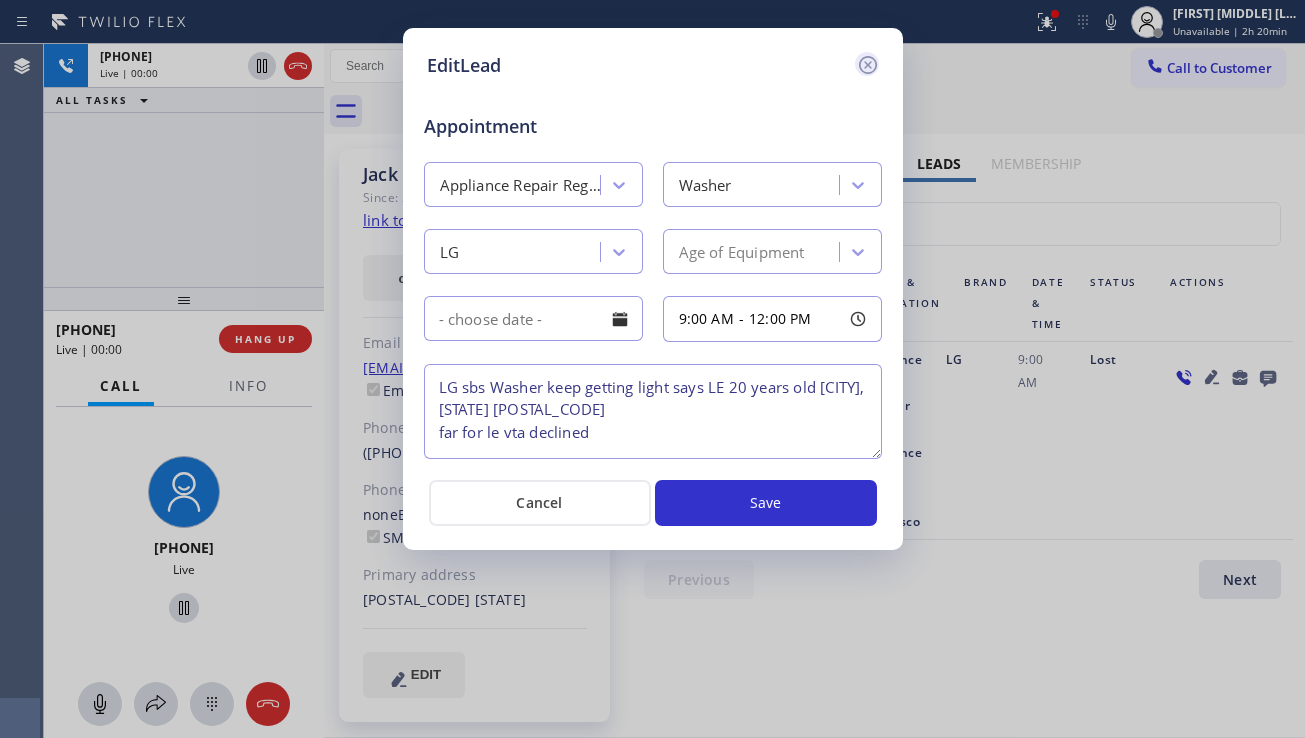 click 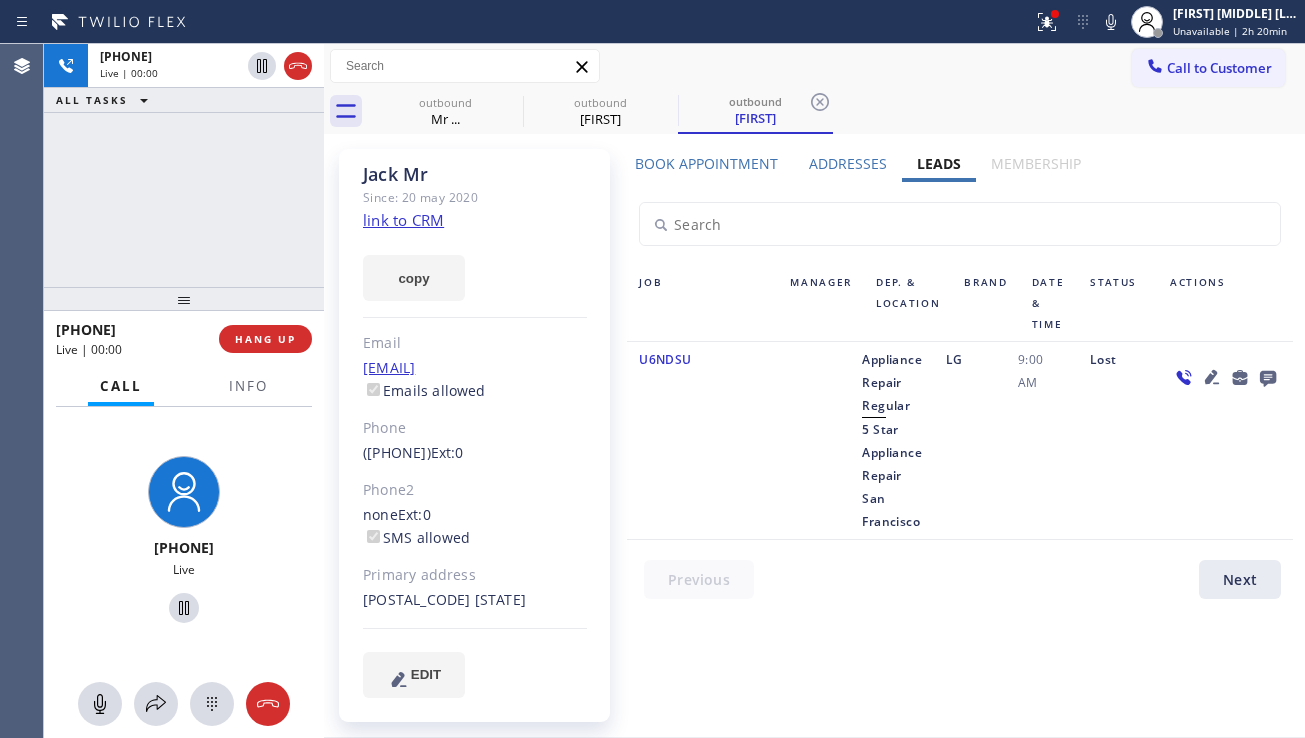 click on "Book Appointment" at bounding box center (706, 163) 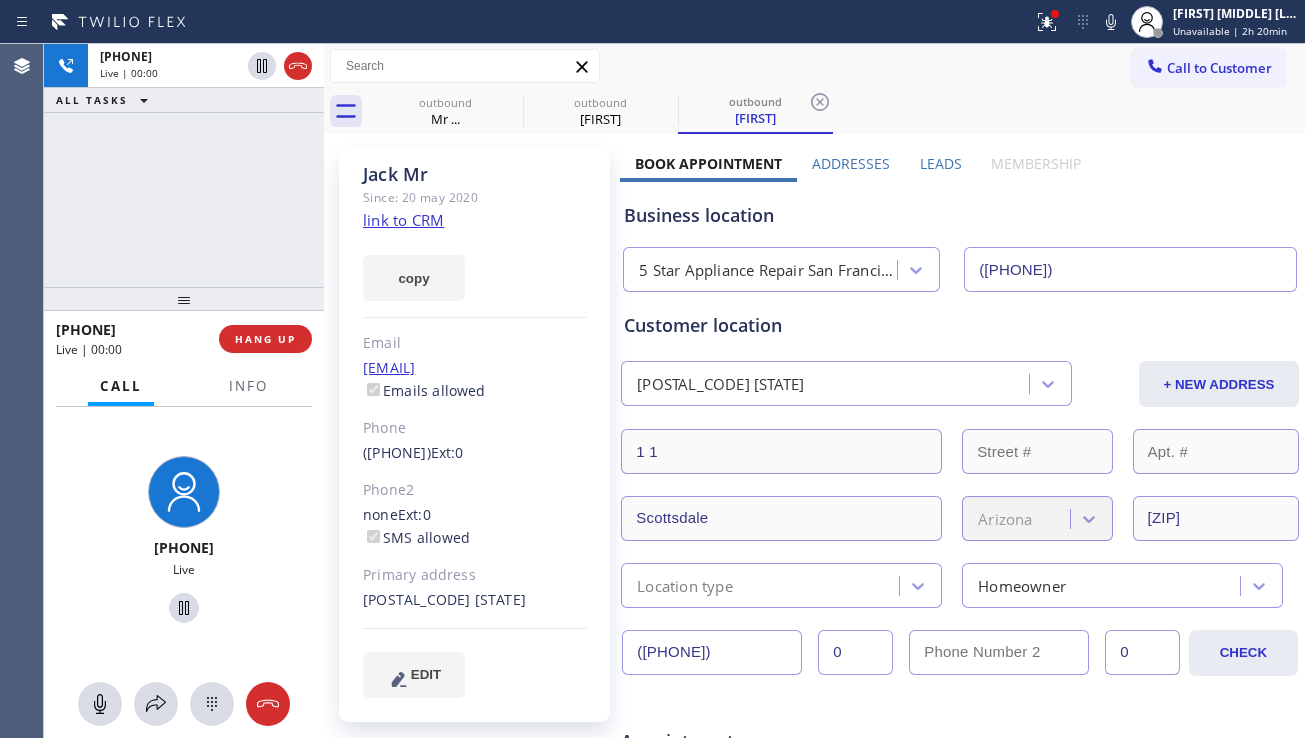 click on "Leads" at bounding box center (941, 163) 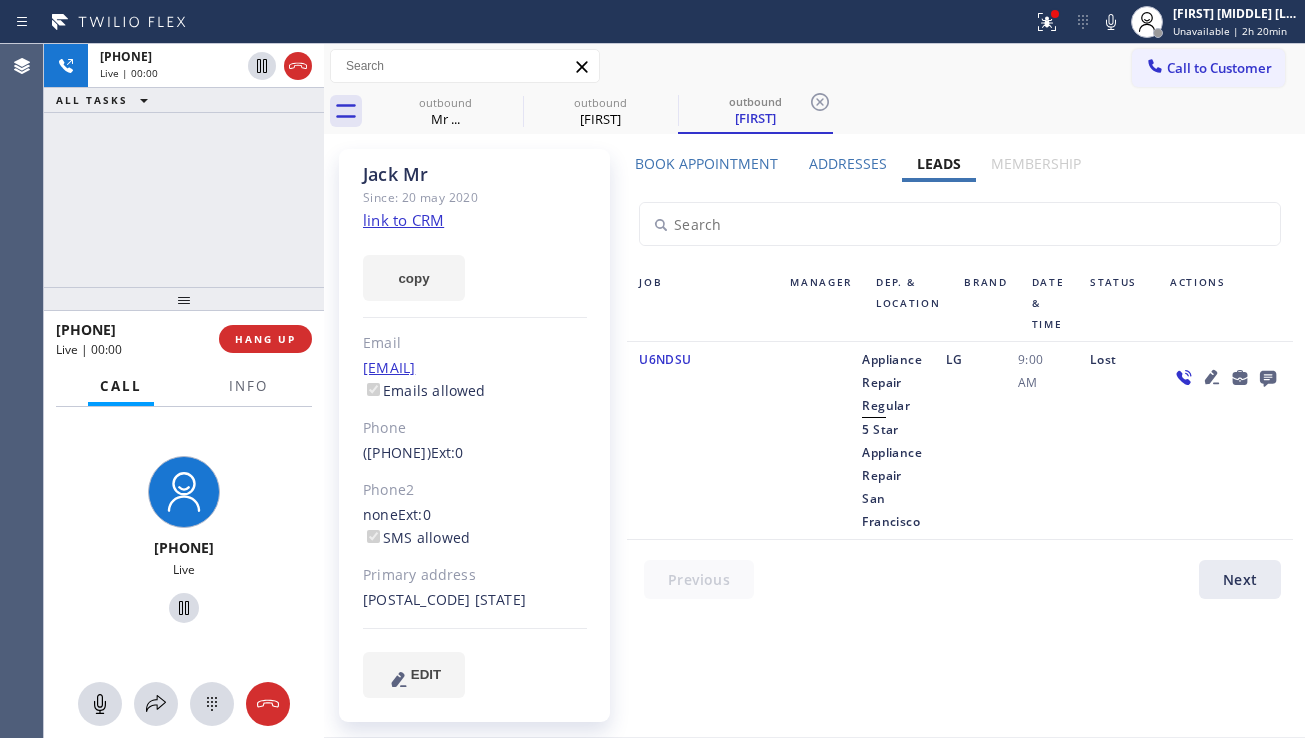 click 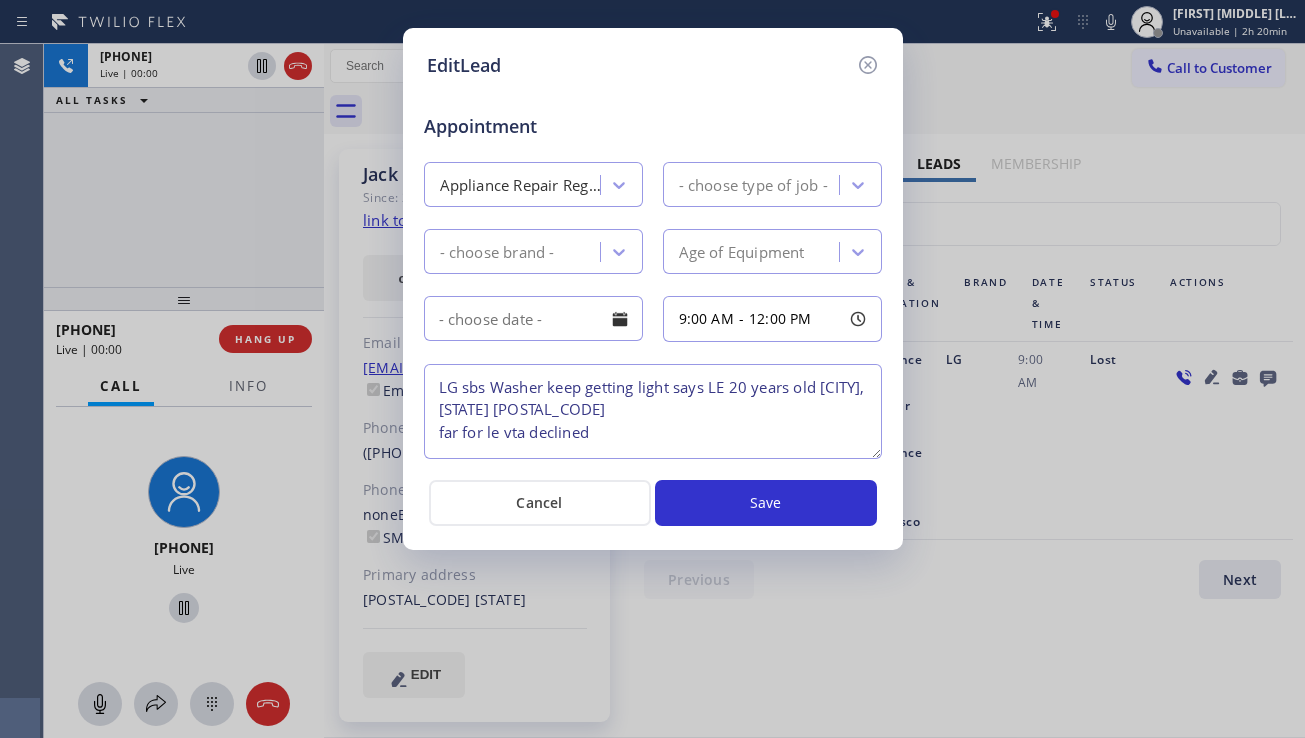 type on "LG sbs Washer keep getting light says LE 20 years old [CITY], [STATE] [POSTAL_CODE]
far for le vta declined" 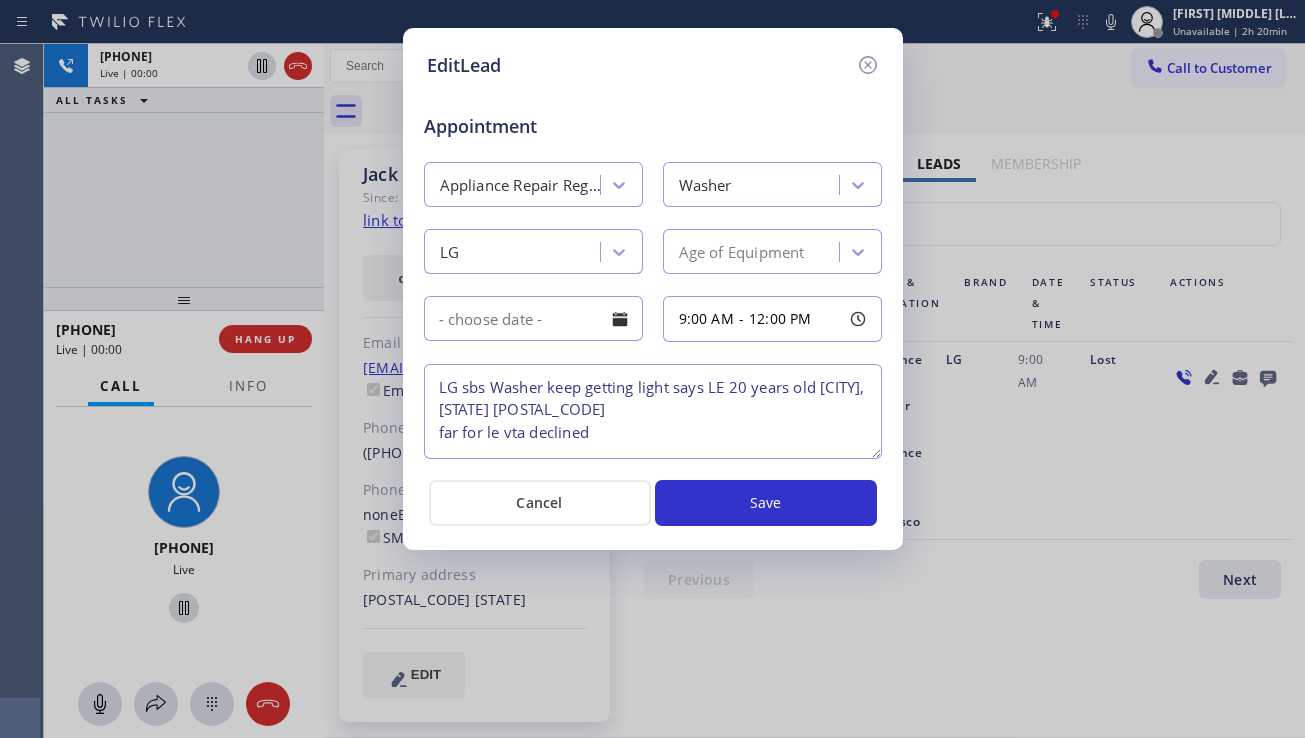 drag, startPoint x: 439, startPoint y: 387, endPoint x: 588, endPoint y: 403, distance: 149.8566 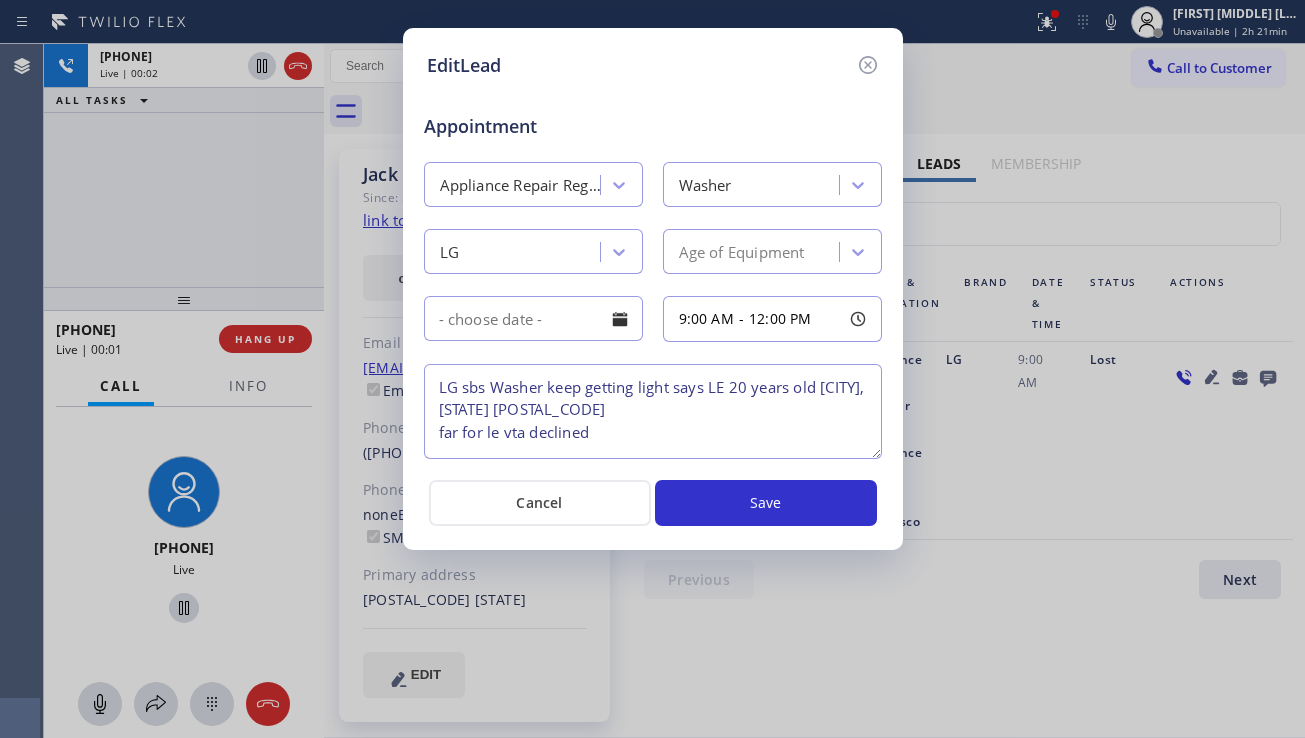 click on "LG sbs Washer keep getting light says LE 20 years old [CITY], [STATE] [POSTAL_CODE]
far for le vta declined" at bounding box center (653, 411) 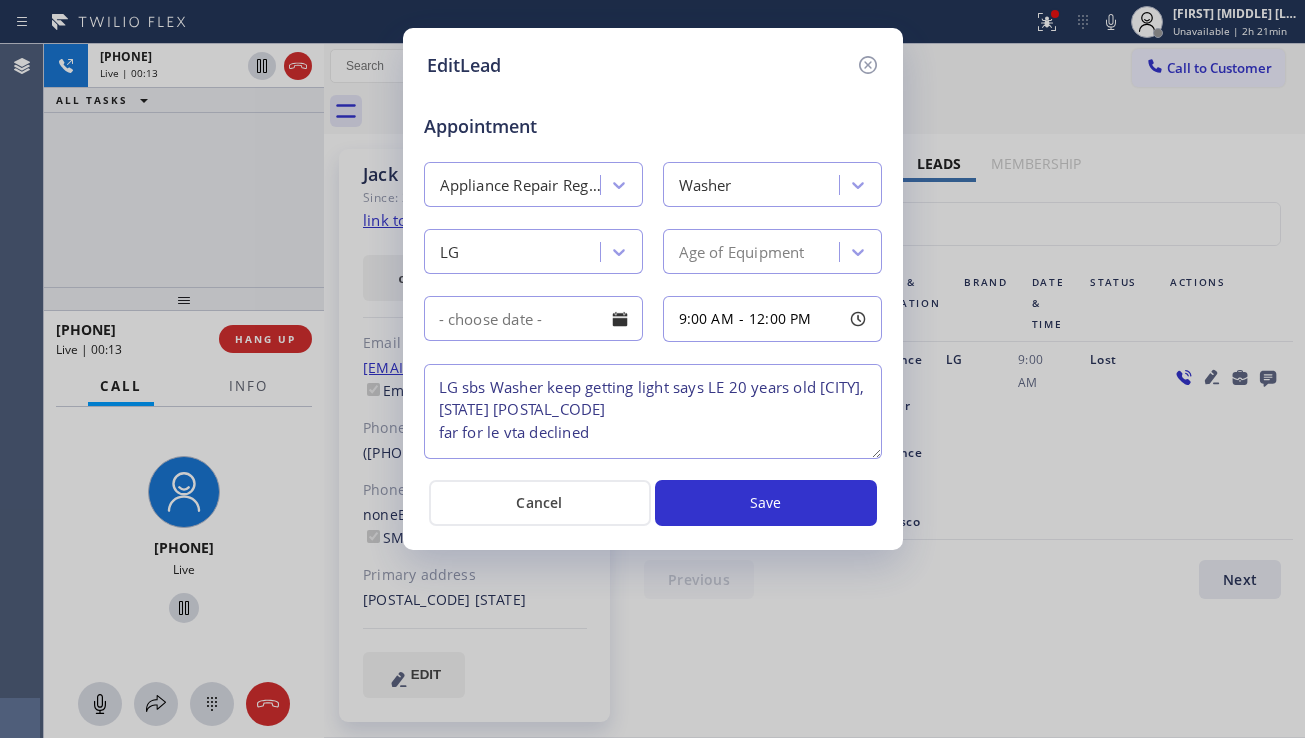 click on "LG sbs Washer keep getting light says LE 20 years old [CITY], [STATE] [POSTAL_CODE]
far for le vta declined" at bounding box center [653, 411] 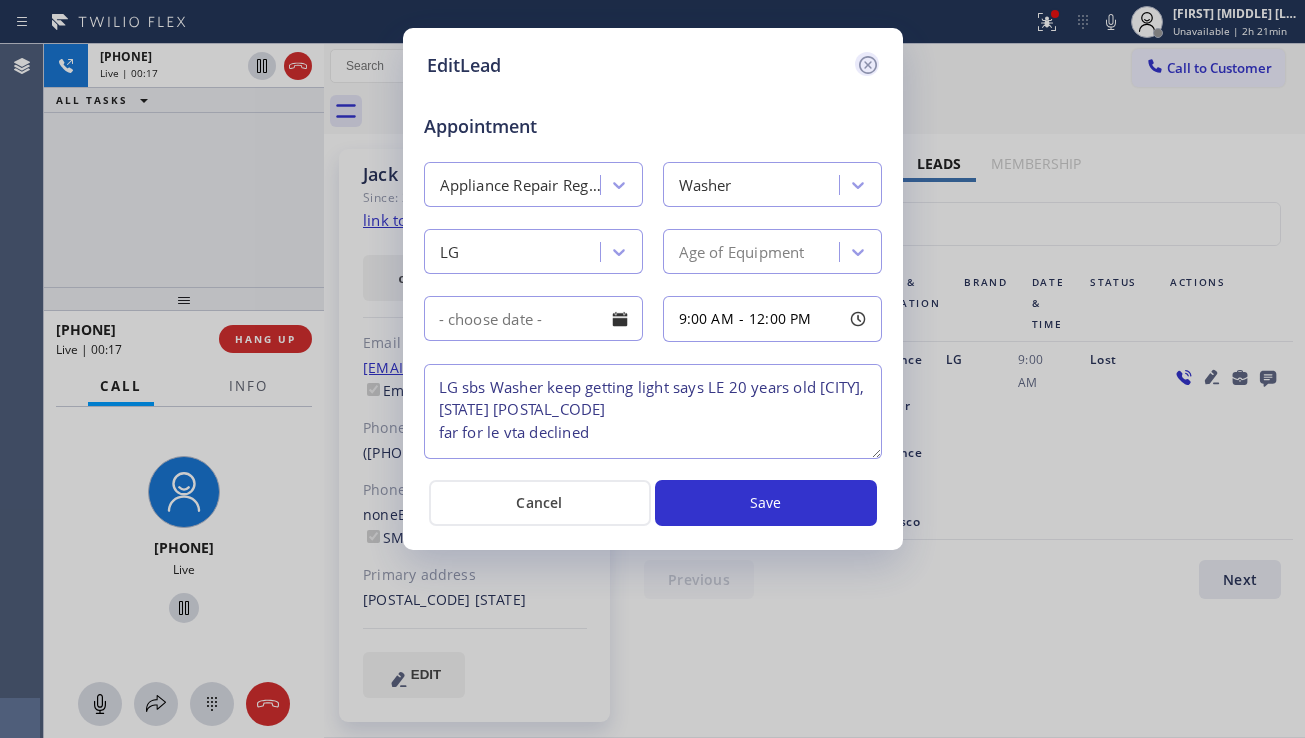 click 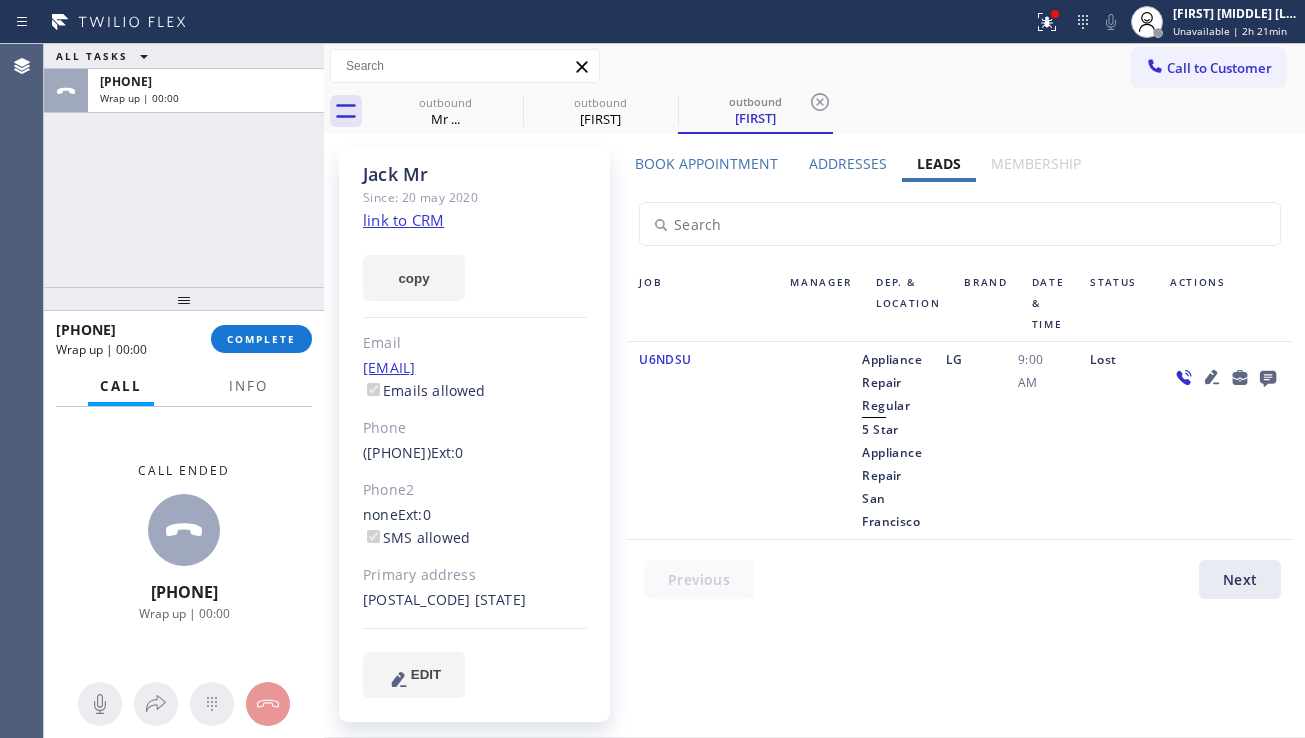 click 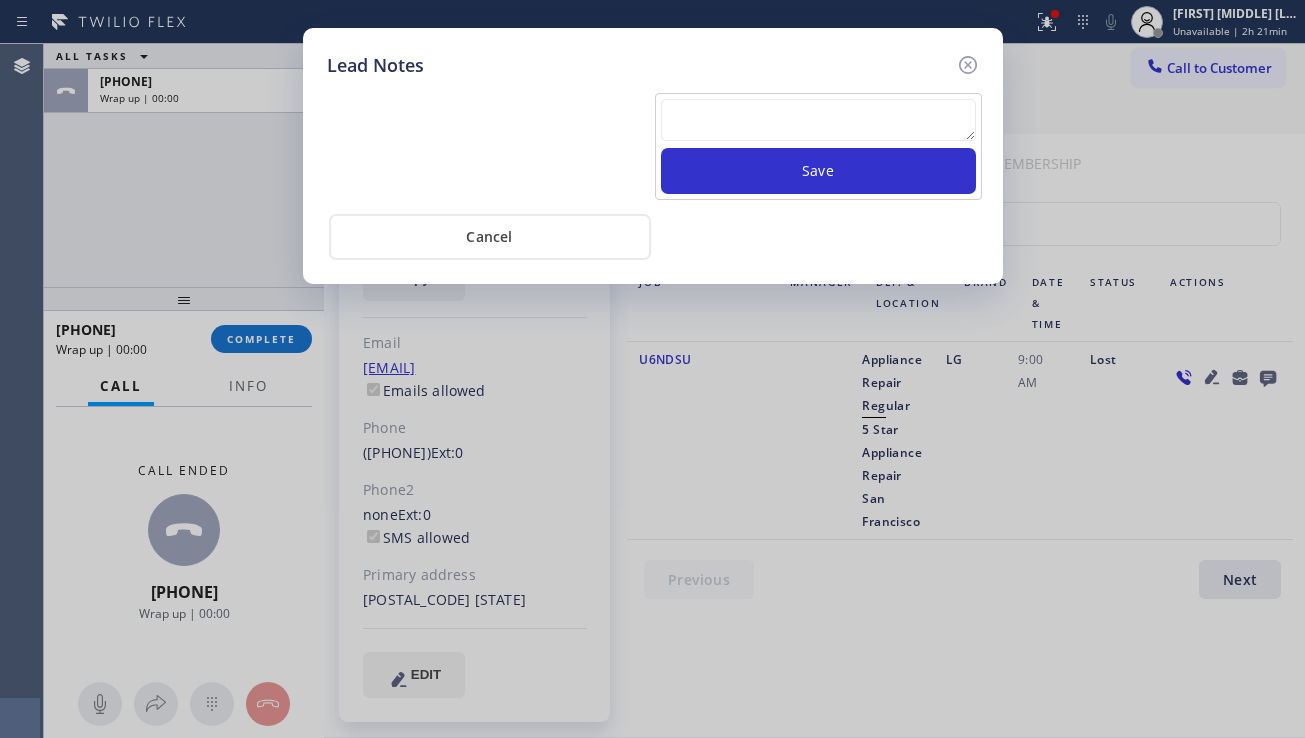 click at bounding box center (818, 120) 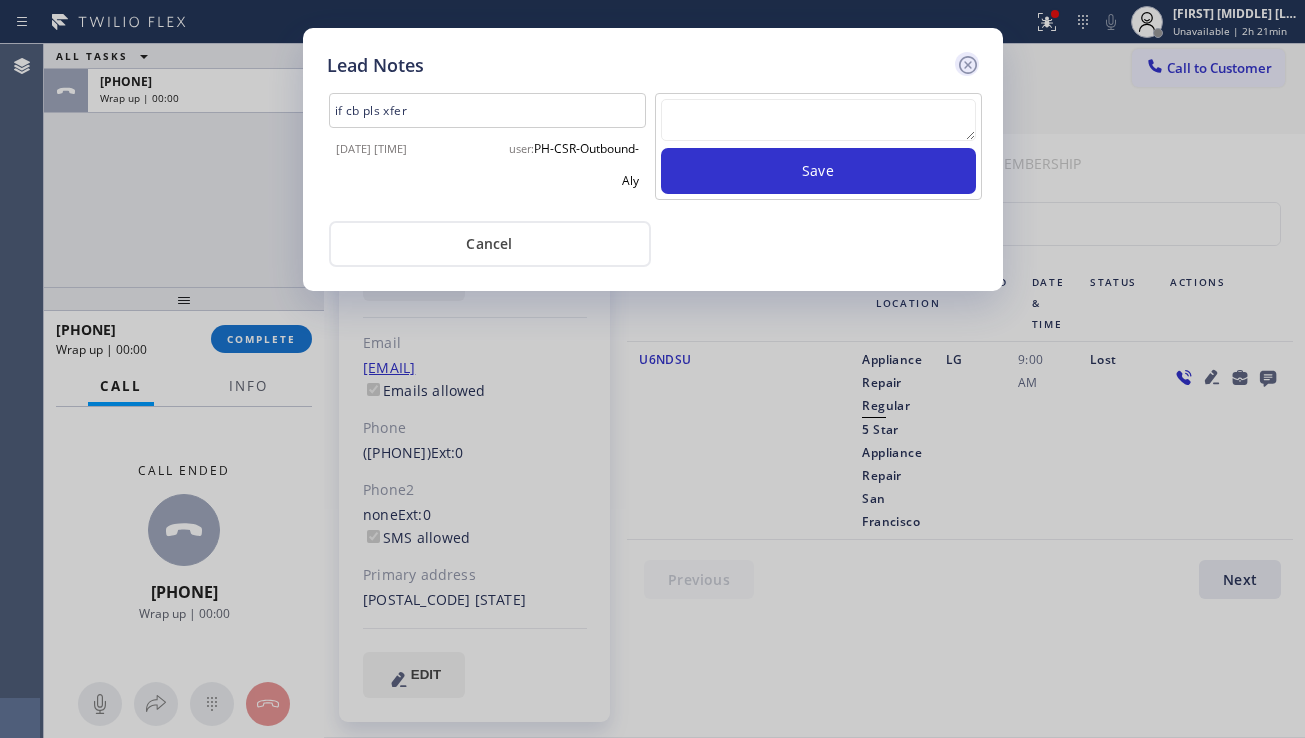 click 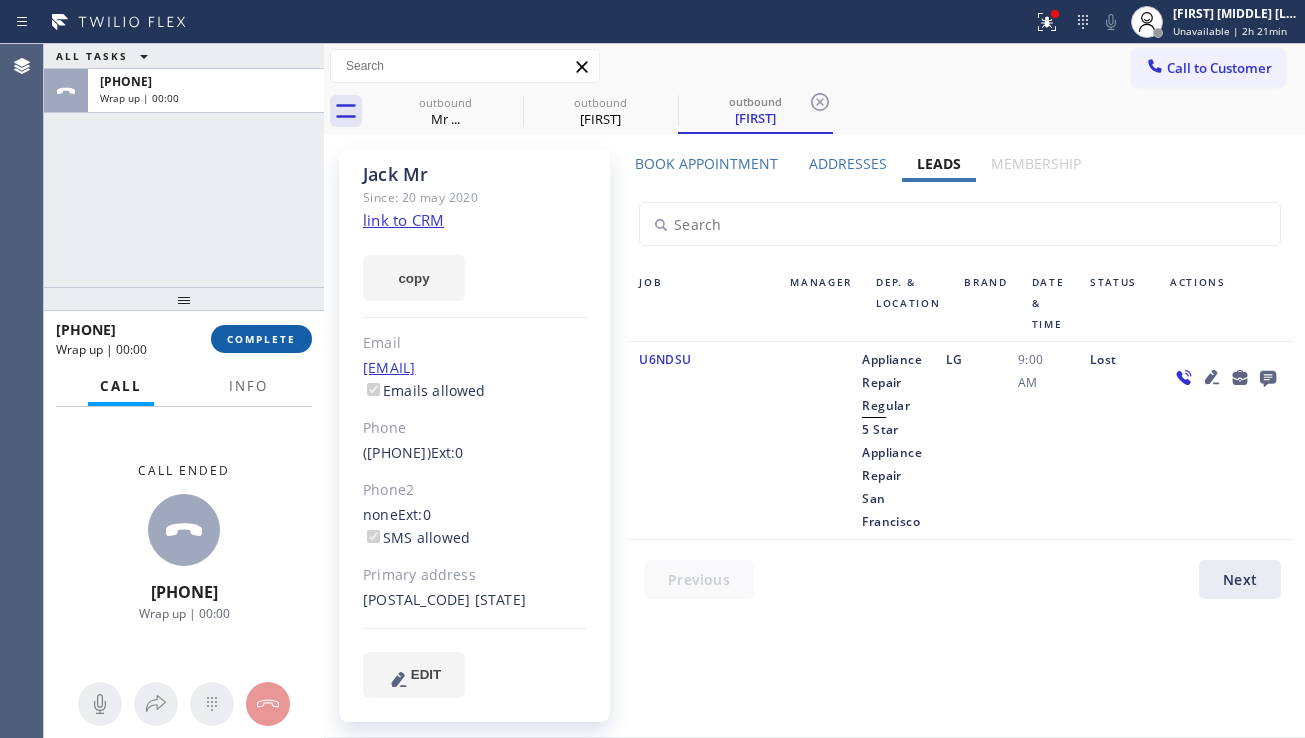click on "COMPLETE" at bounding box center (261, 339) 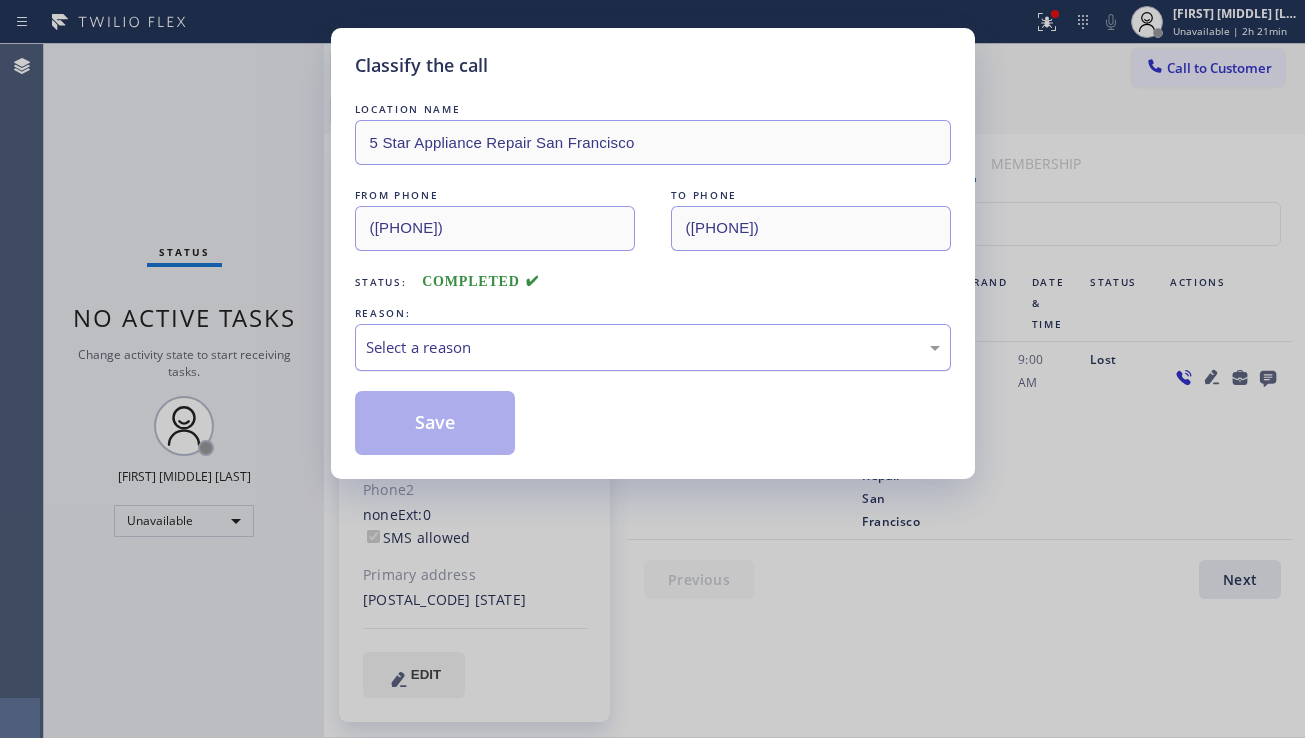 click on "Select a reason" at bounding box center [653, 347] 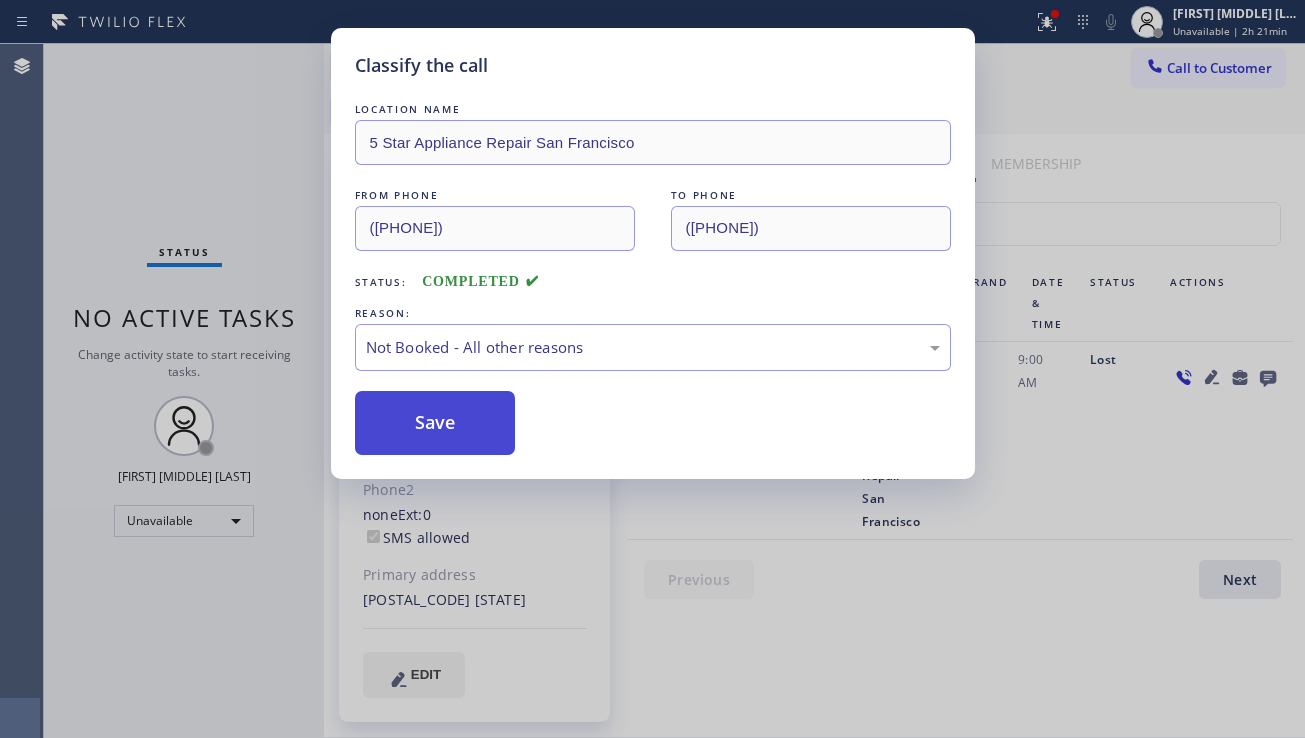 click on "Save" at bounding box center [435, 423] 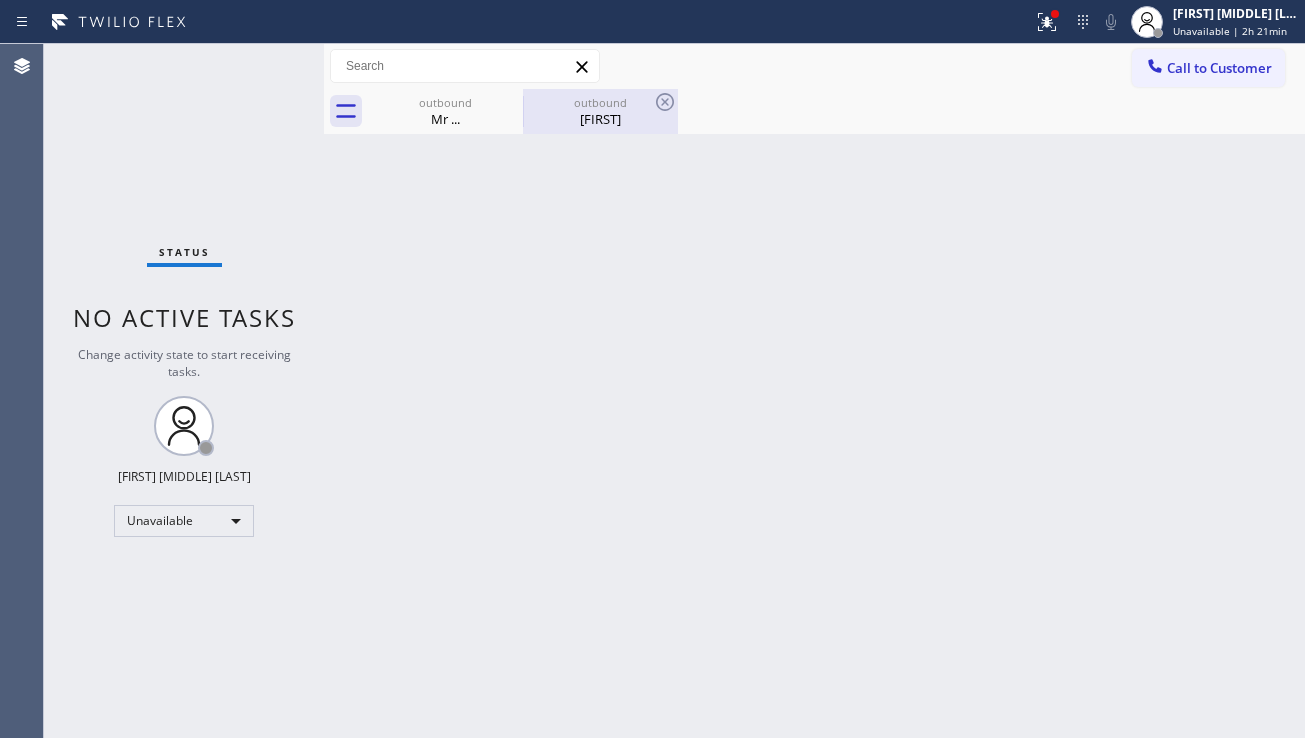click on "[FIRST]" at bounding box center (600, 119) 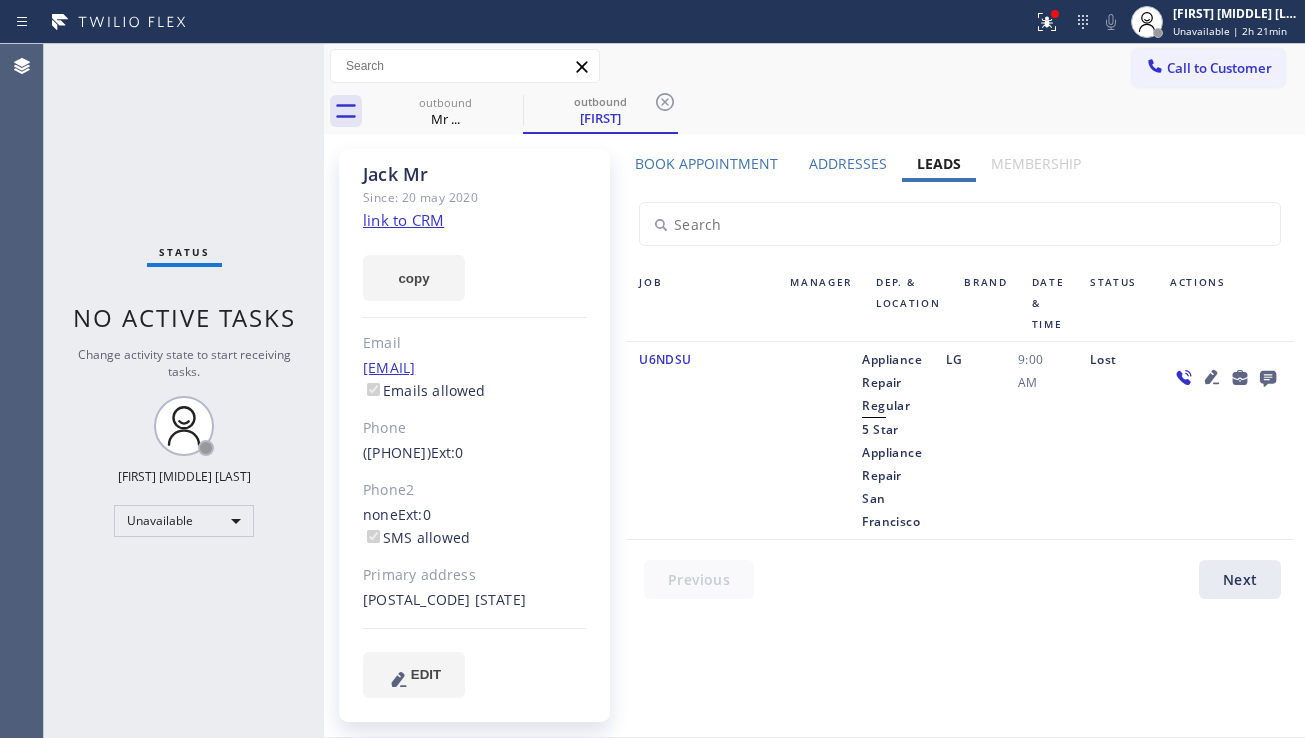 click on "link to CRM" 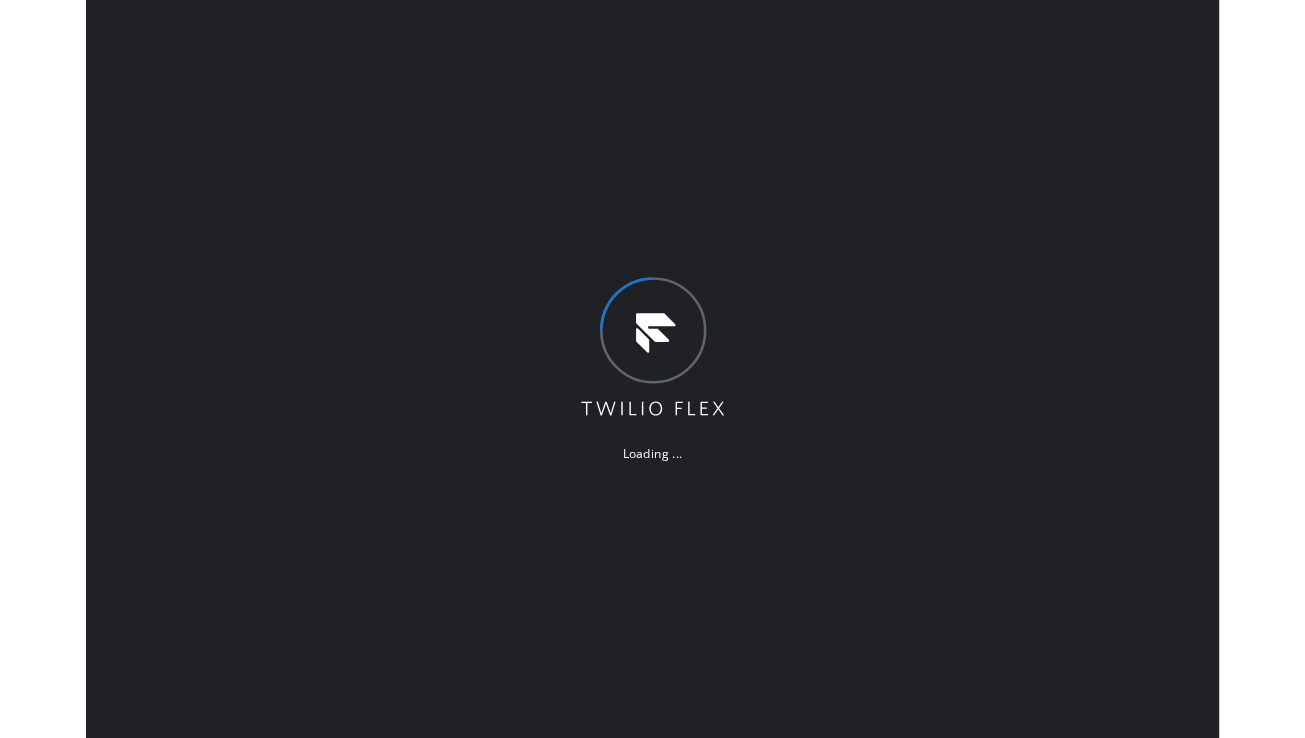 scroll, scrollTop: 0, scrollLeft: 0, axis: both 